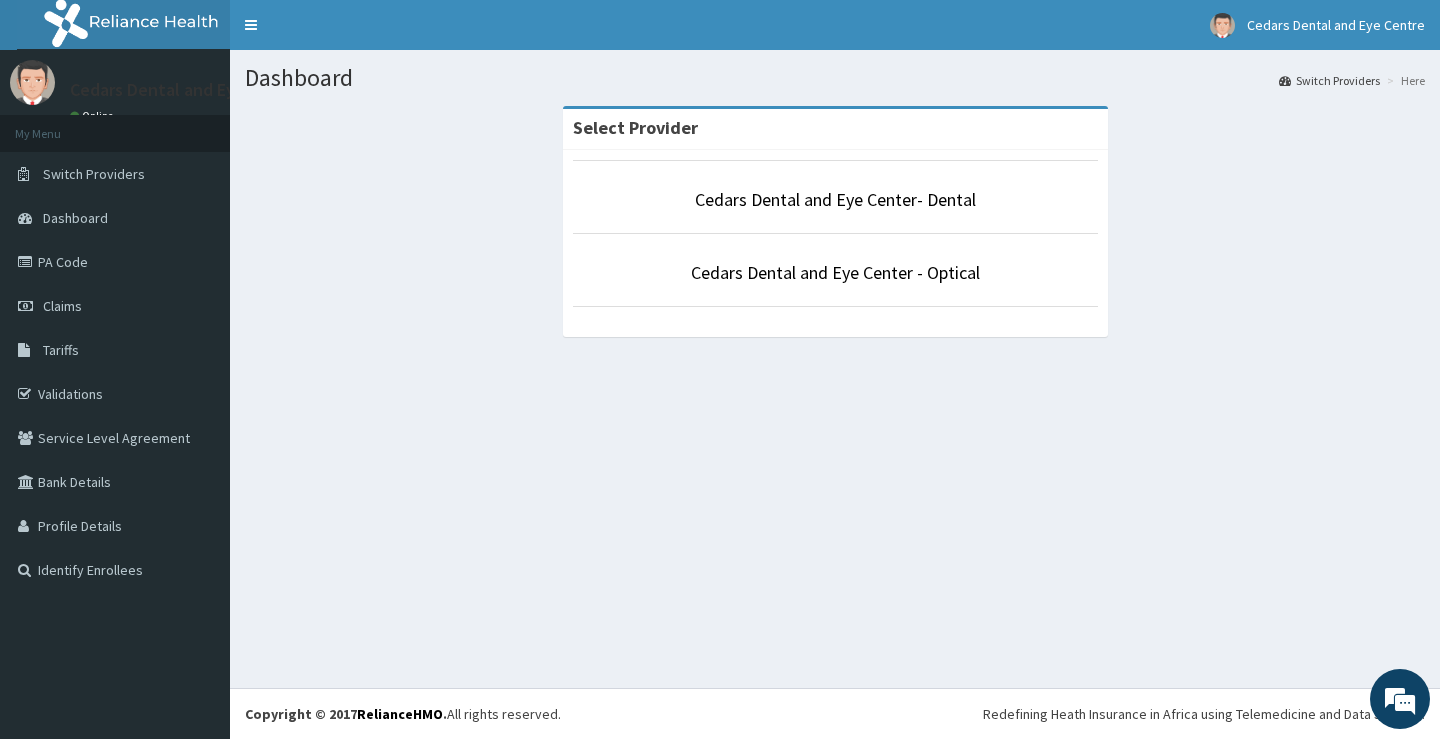 scroll, scrollTop: 0, scrollLeft: 0, axis: both 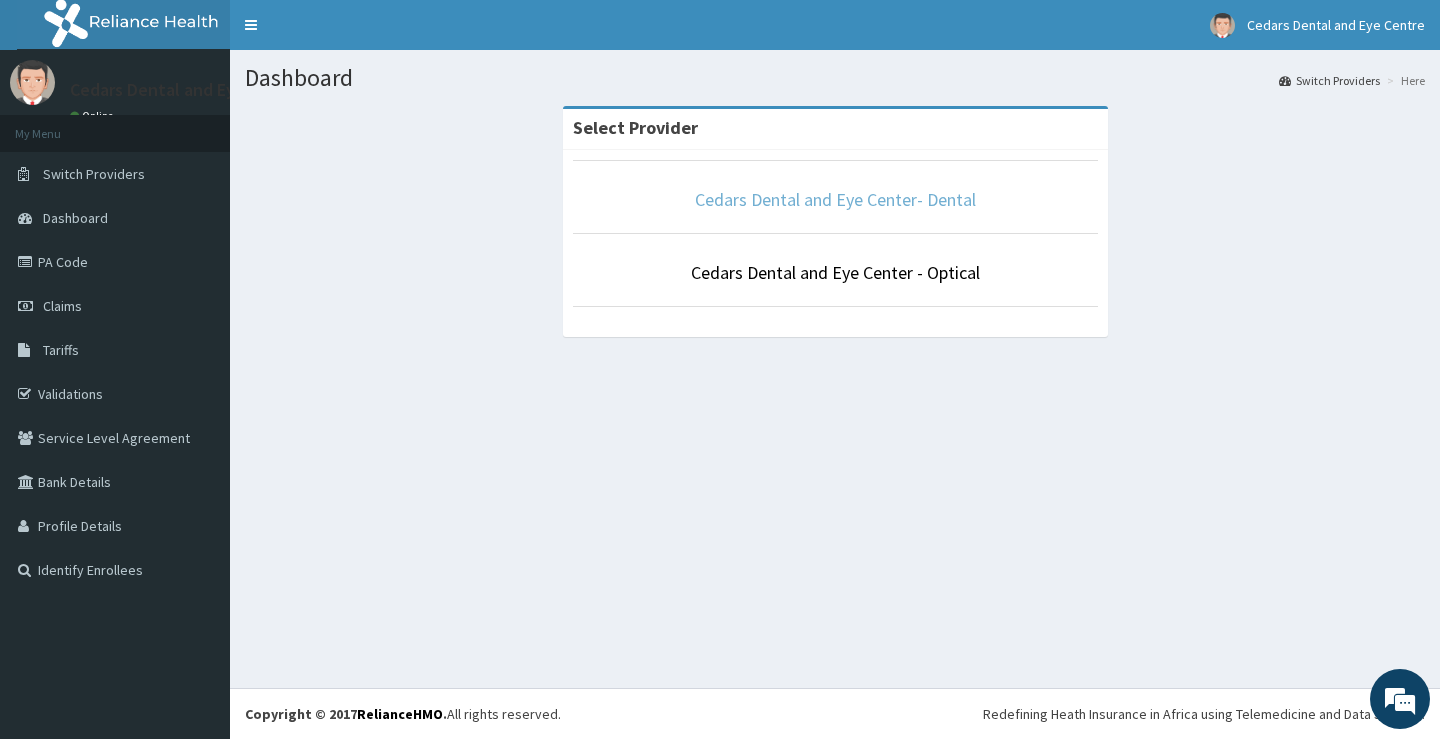 click on "Cedars Dental and Eye Center- Dental" at bounding box center [835, 199] 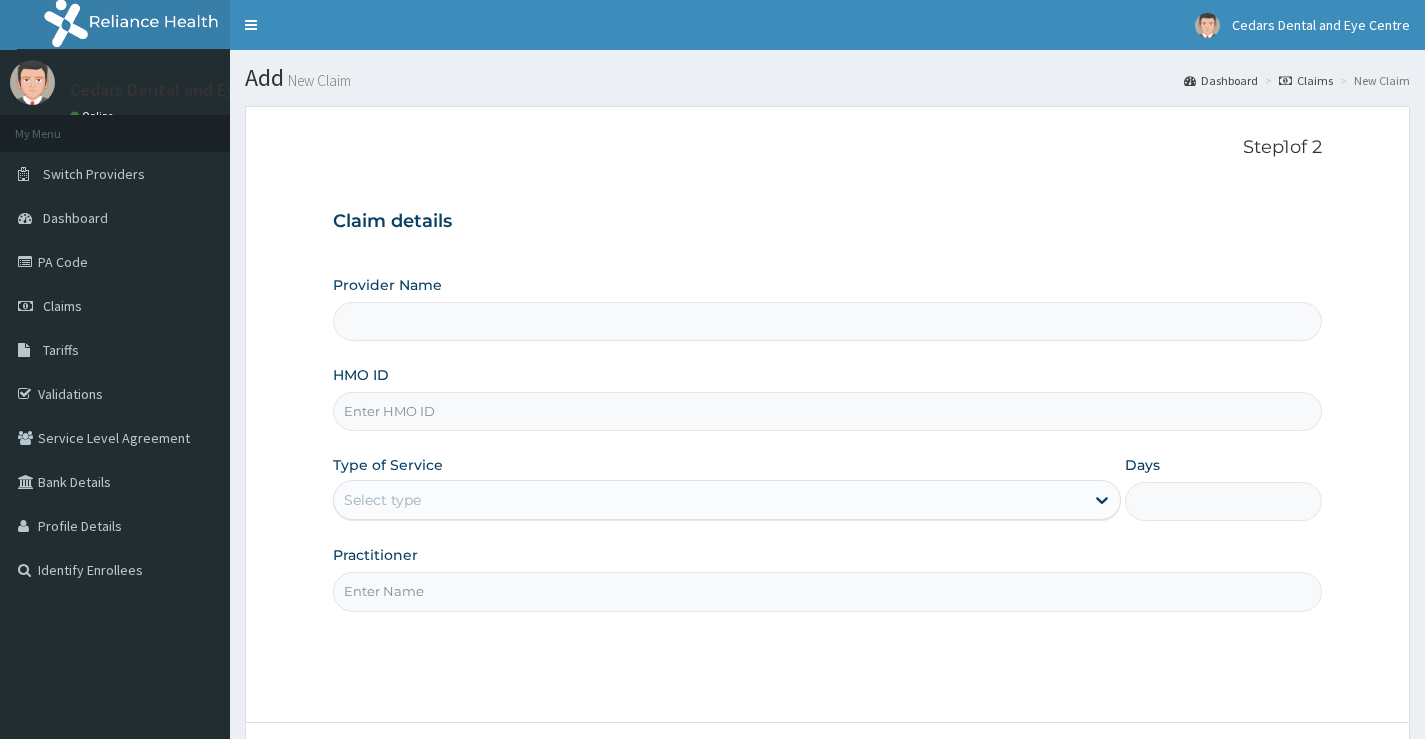 scroll, scrollTop: 0, scrollLeft: 0, axis: both 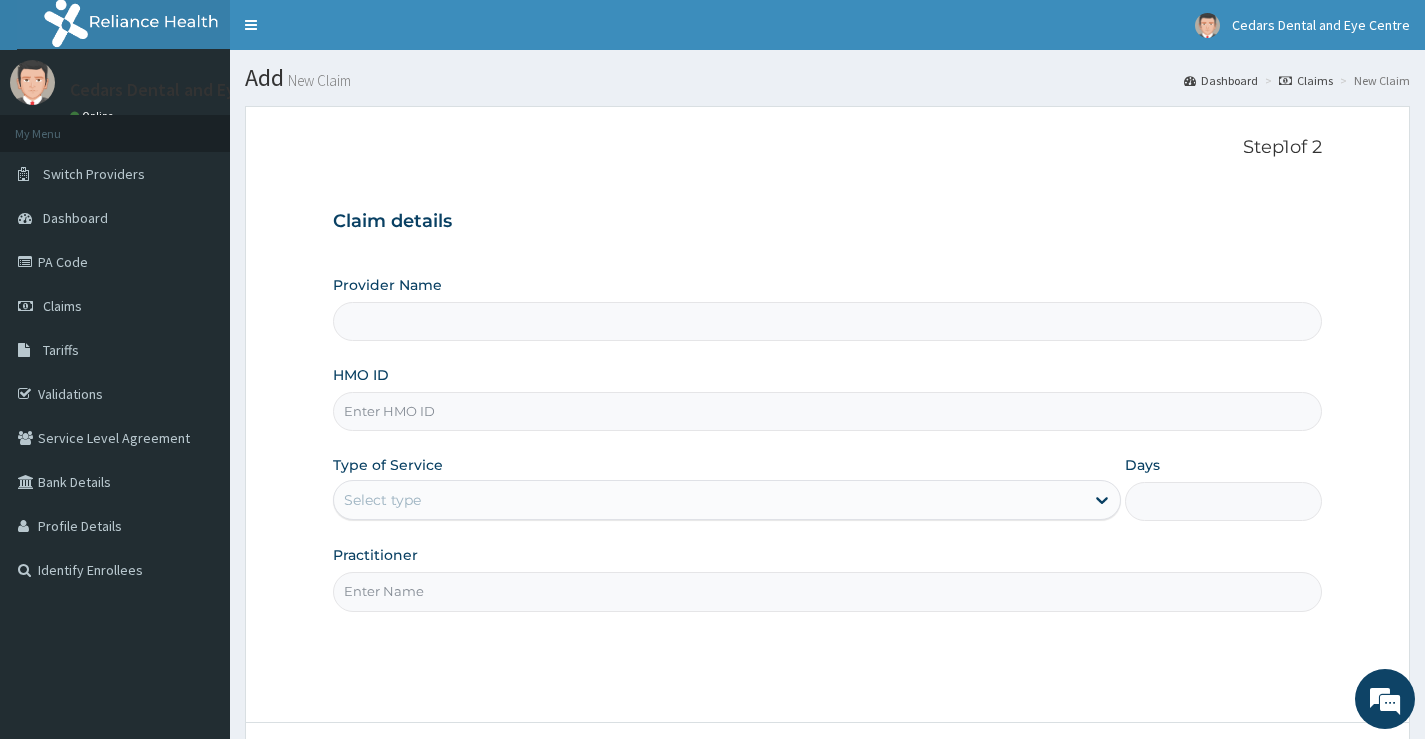 click on "HMO ID" at bounding box center [827, 398] 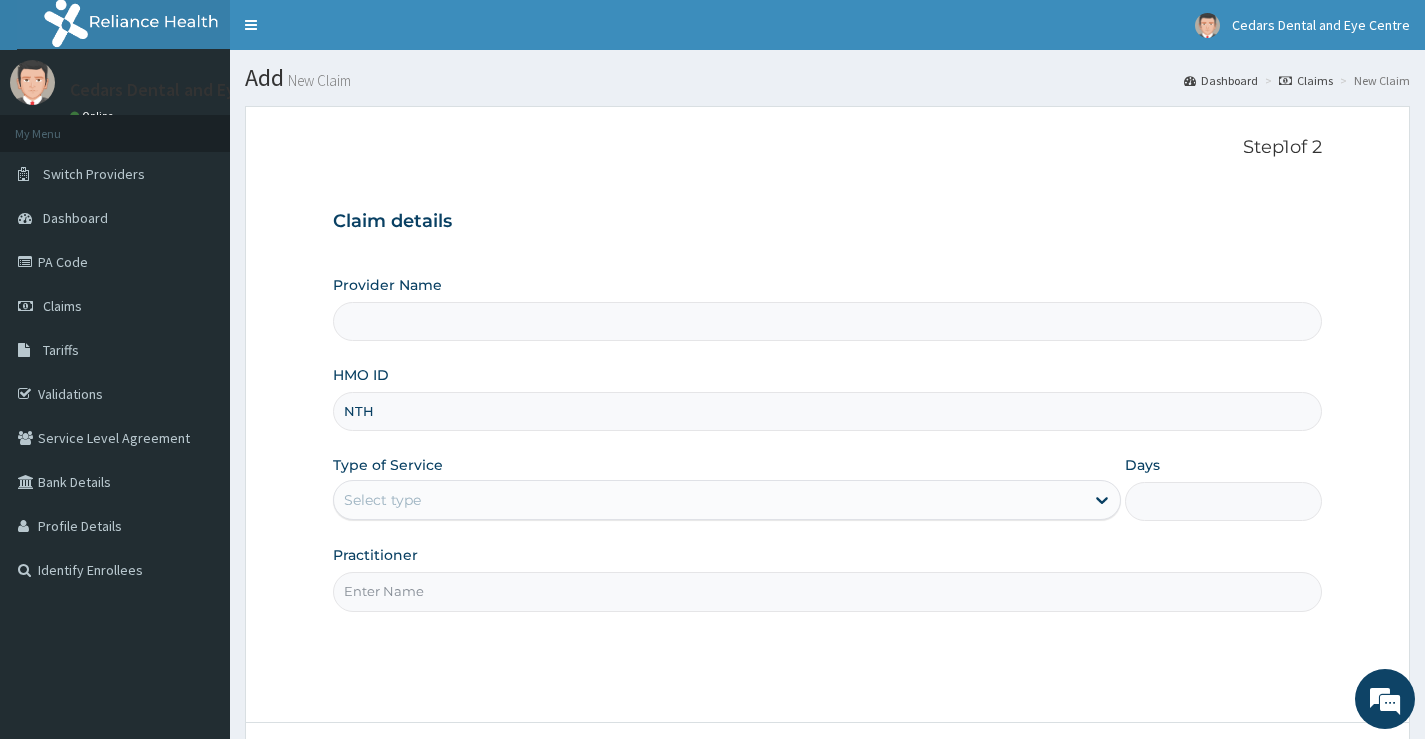 scroll, scrollTop: 0, scrollLeft: 0, axis: both 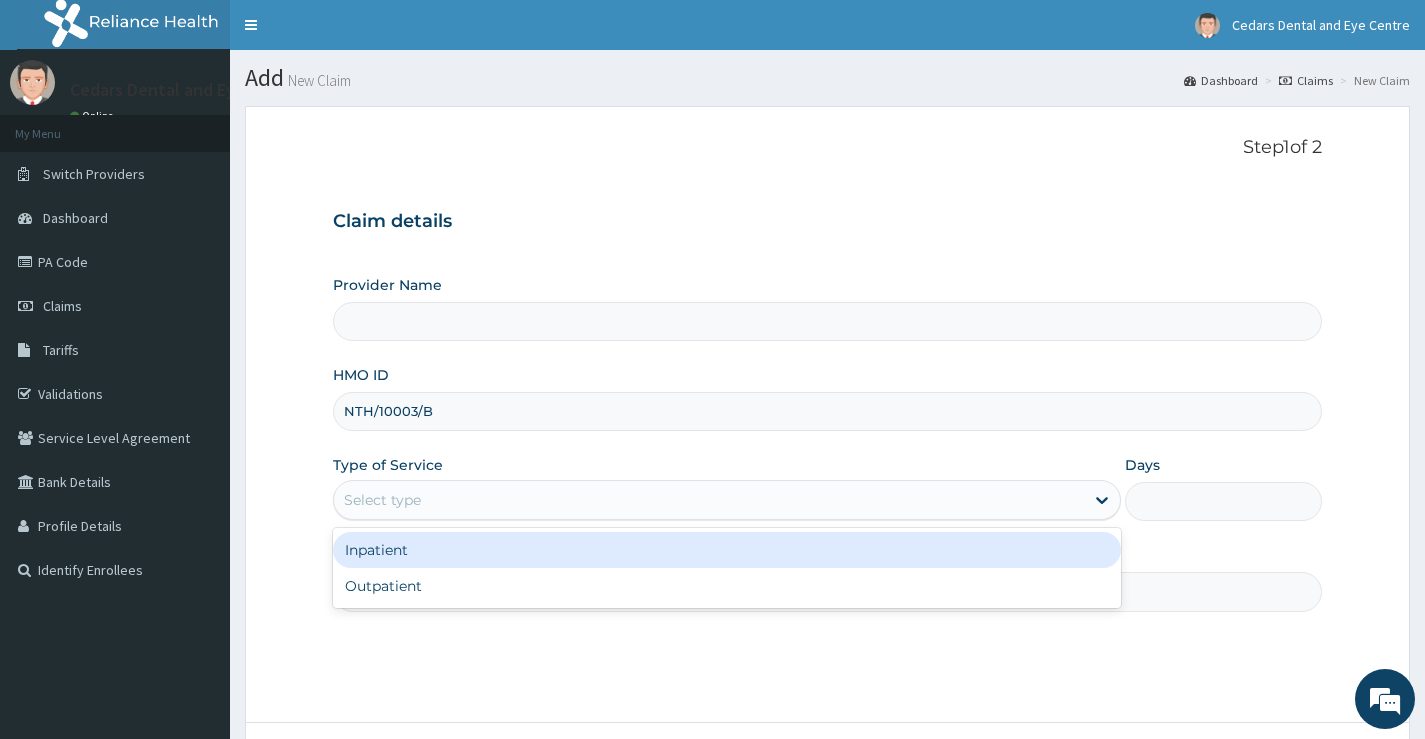 click on "Select type" at bounding box center (709, 500) 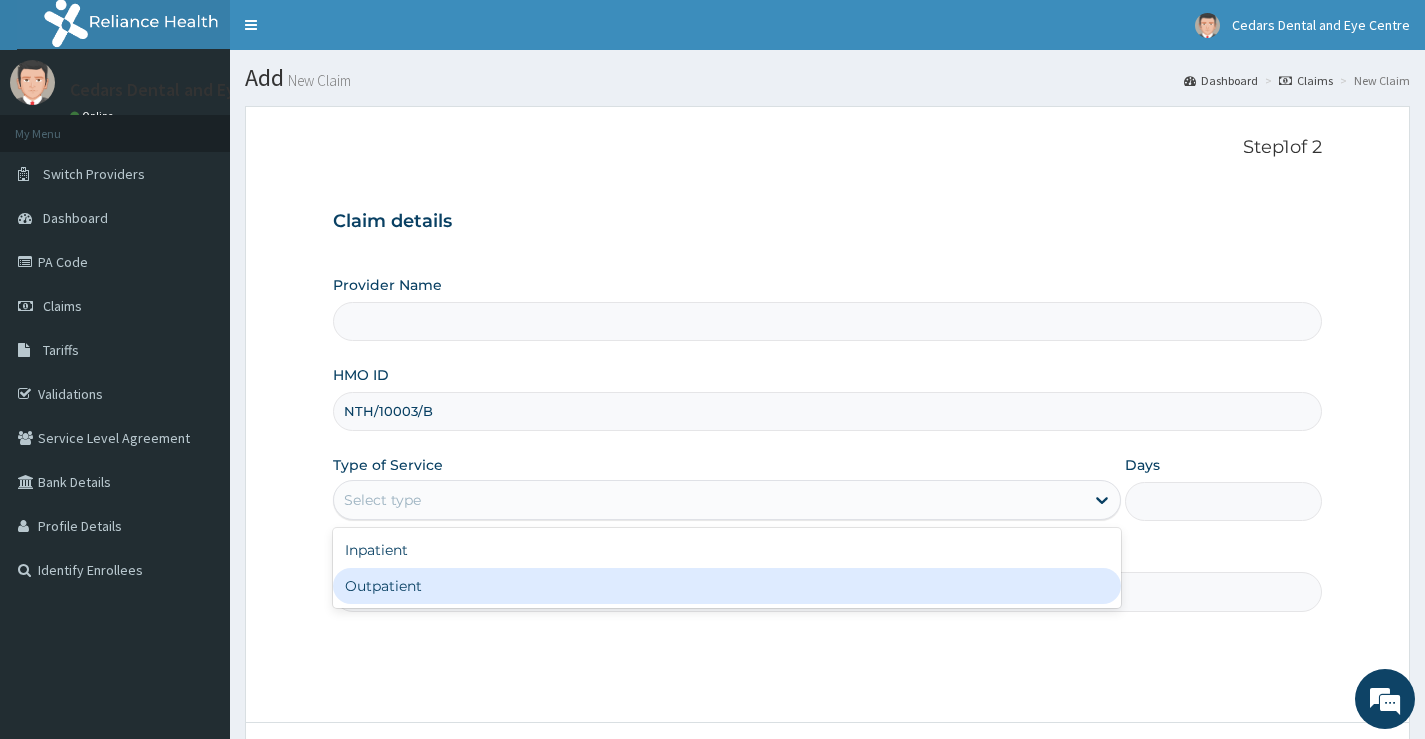 click on "Outpatient" at bounding box center [727, 586] 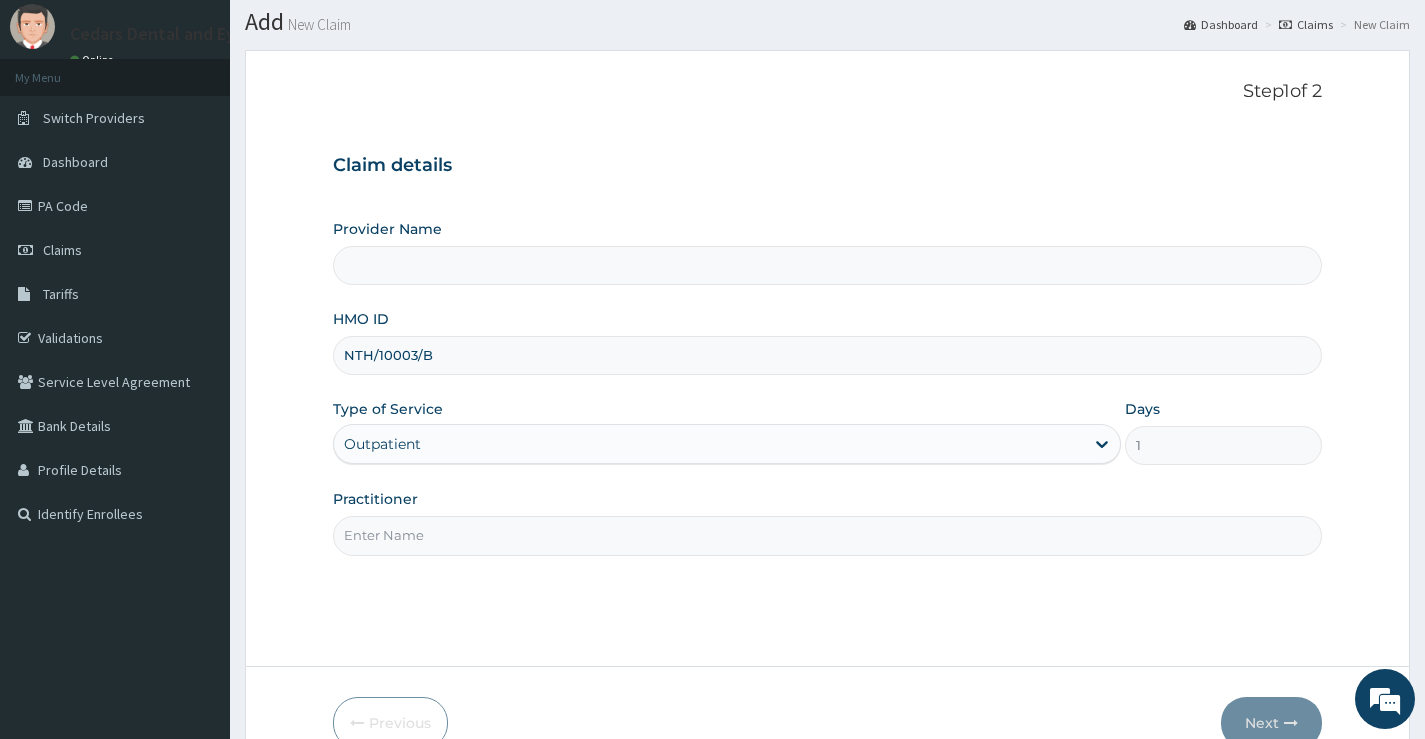 scroll, scrollTop: 100, scrollLeft: 0, axis: vertical 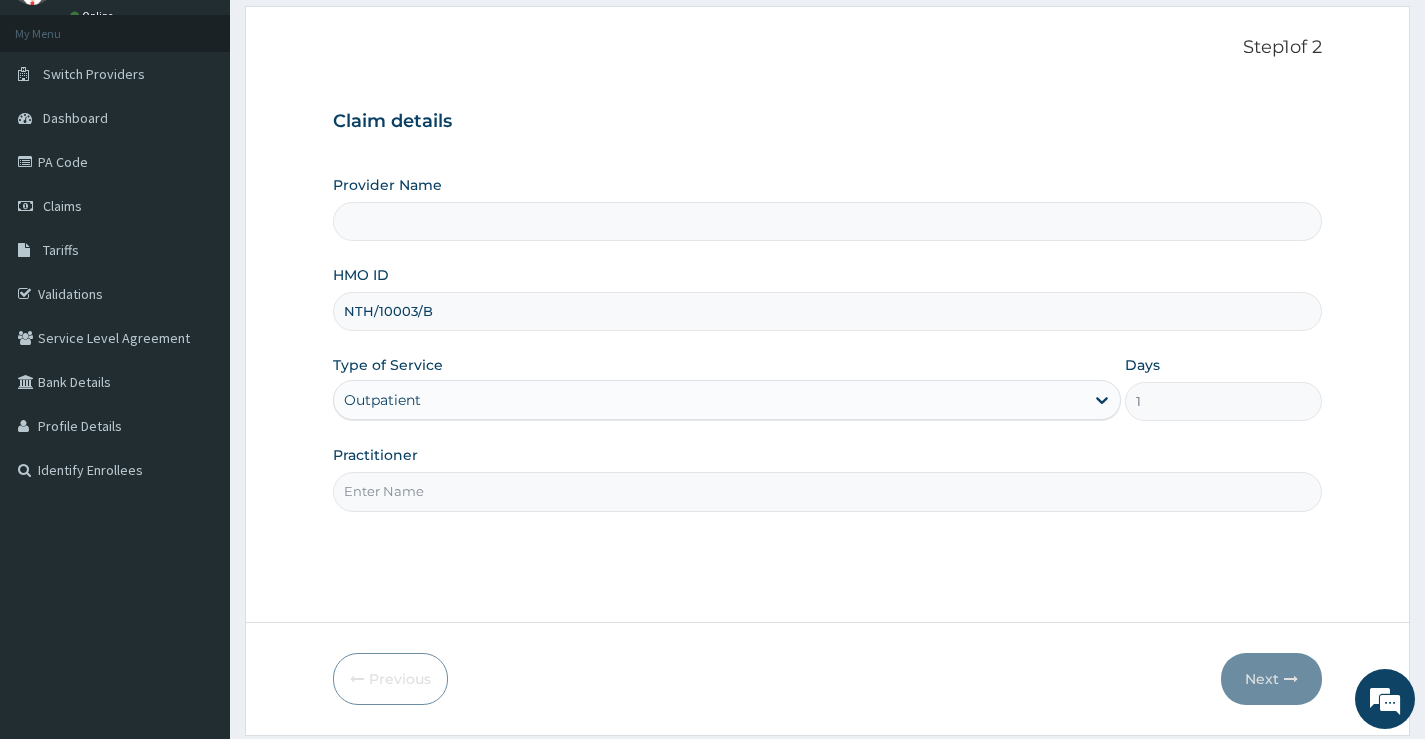 click on "Practitioner" at bounding box center [827, 491] 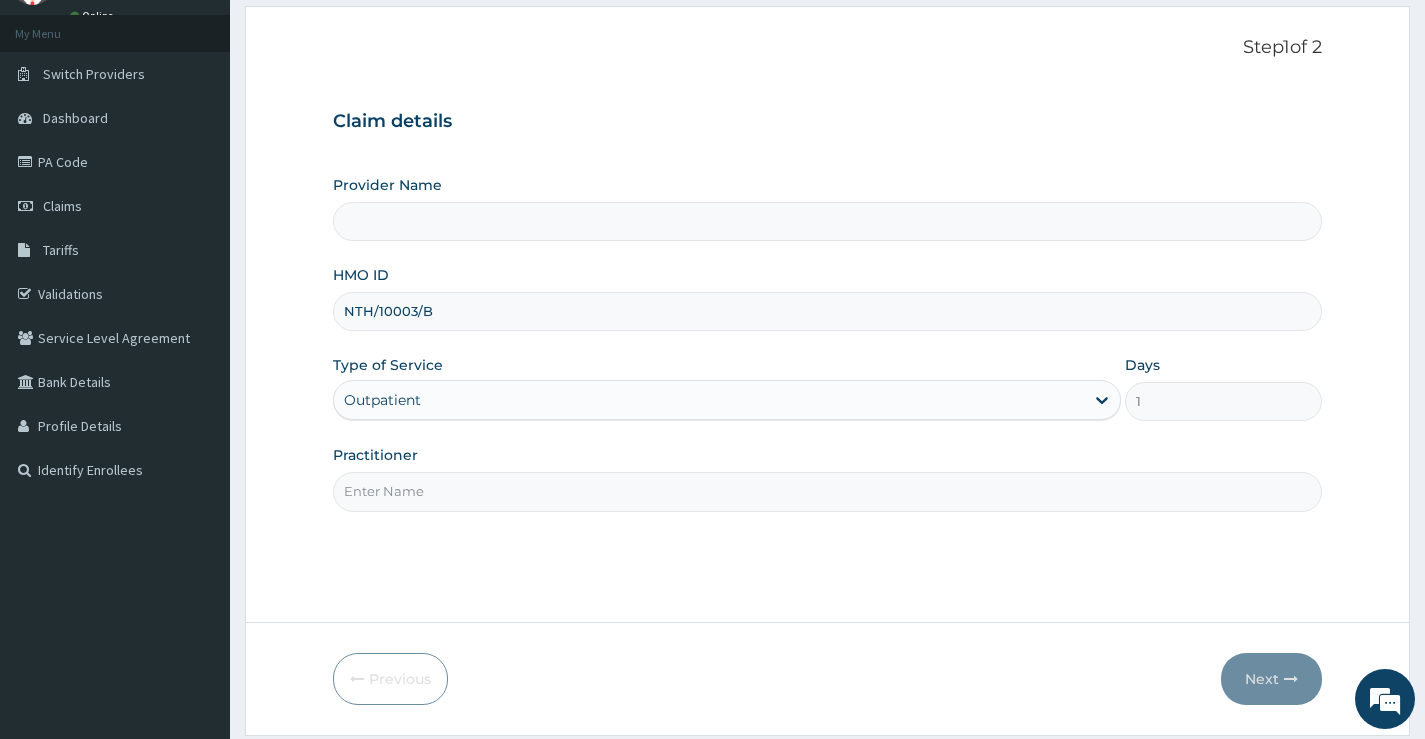 type on "[FIRST] [LAST]" 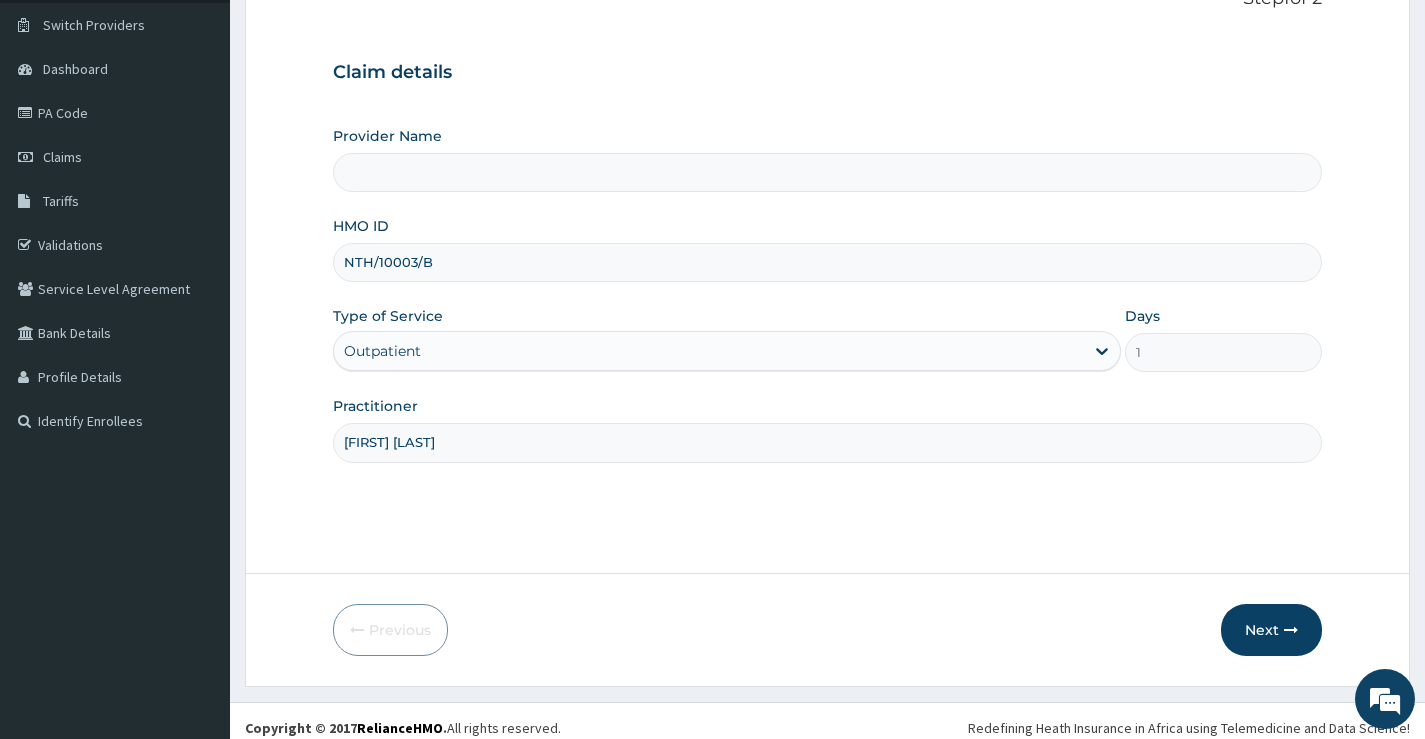 scroll, scrollTop: 163, scrollLeft: 0, axis: vertical 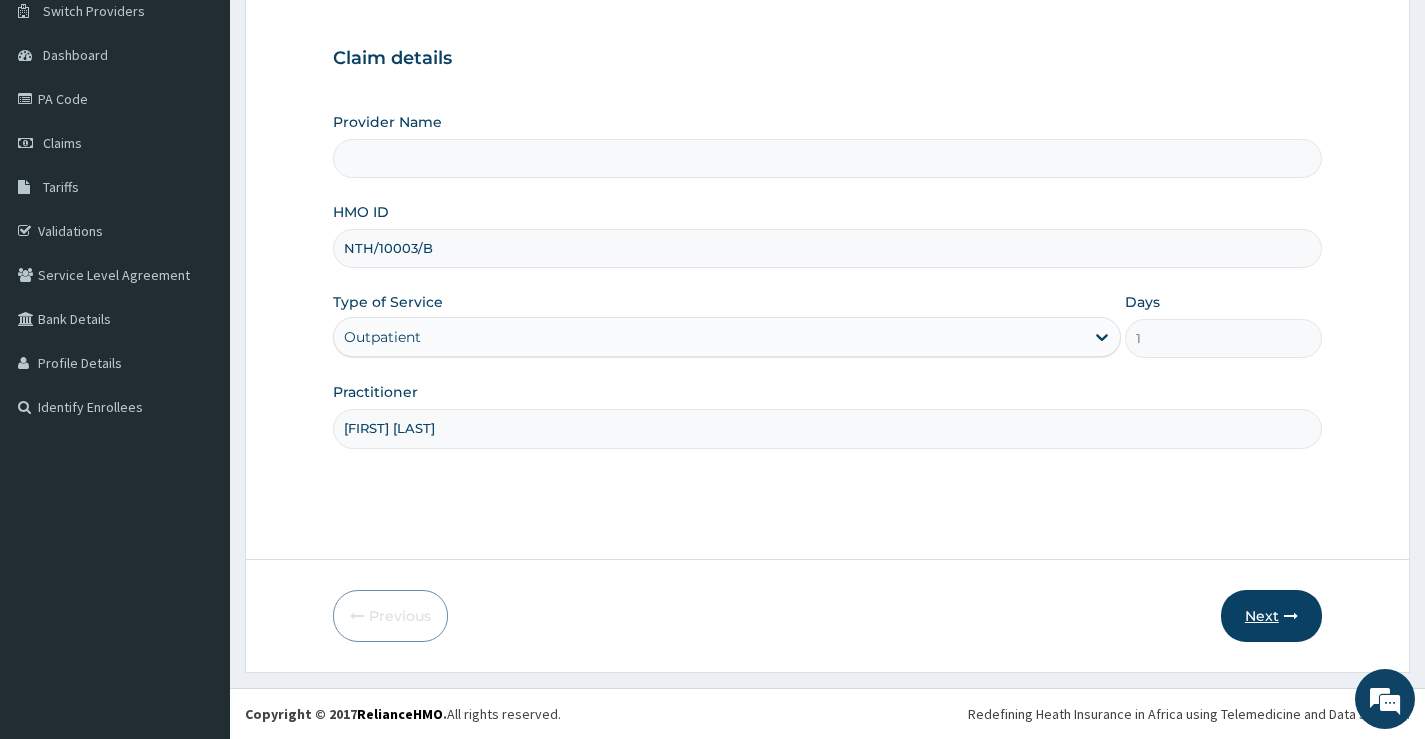 click on "Next" at bounding box center (1271, 616) 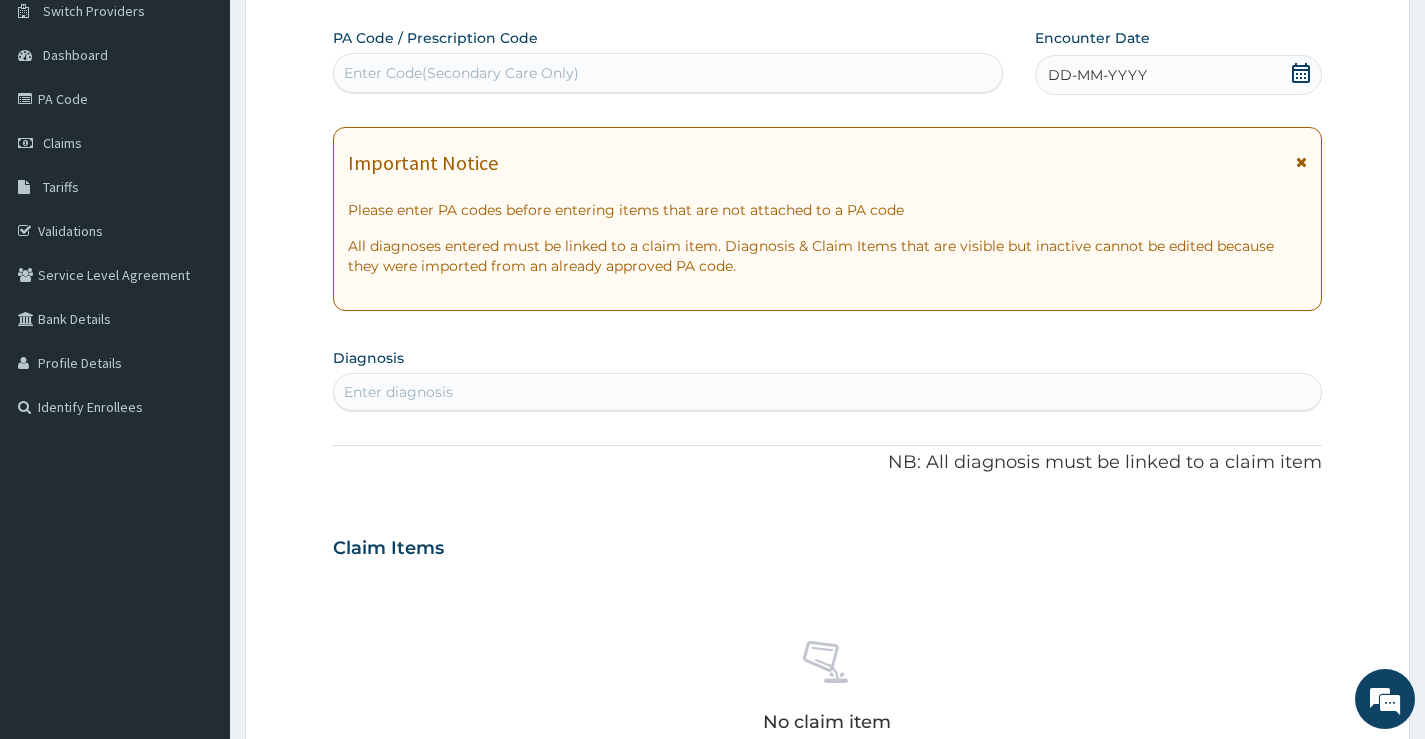 click on "Enter Code(Secondary Care Only)" at bounding box center (461, 73) 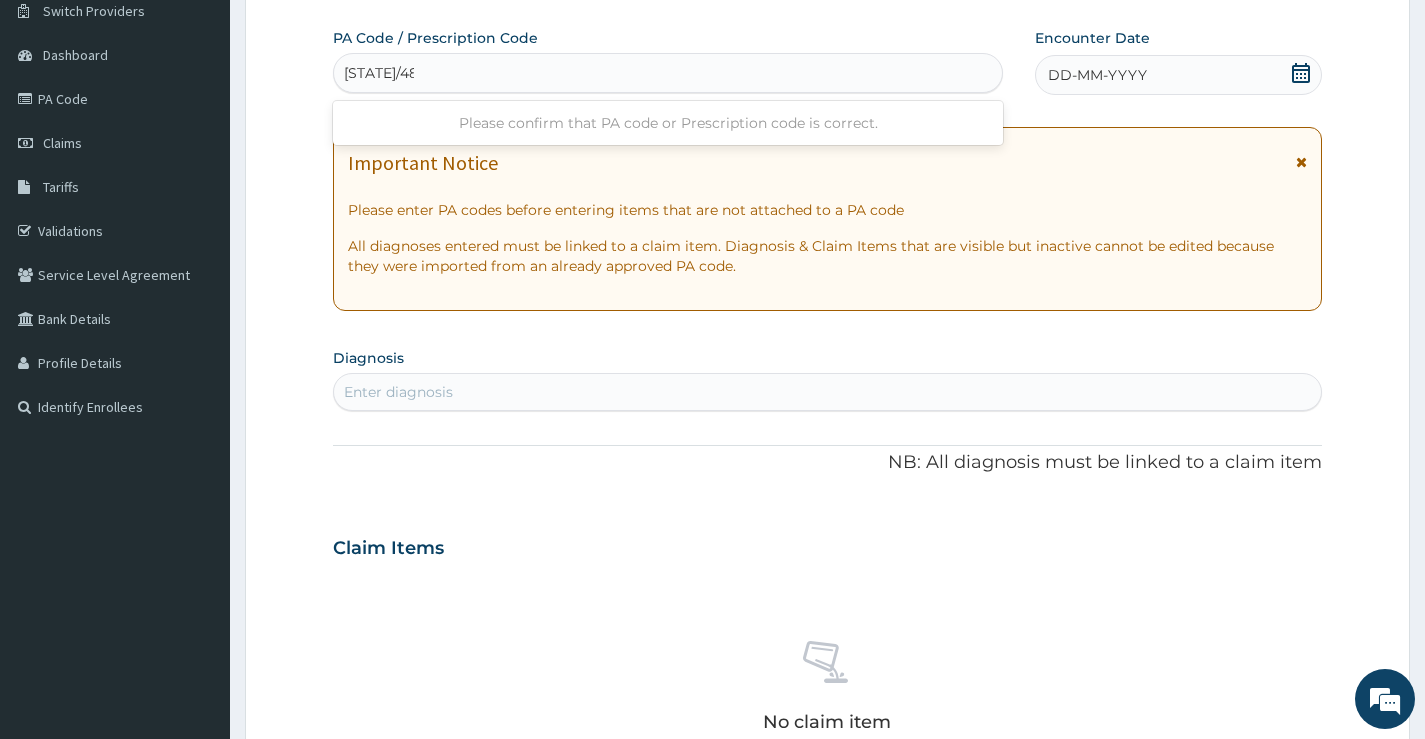 type on "PA/4862E1" 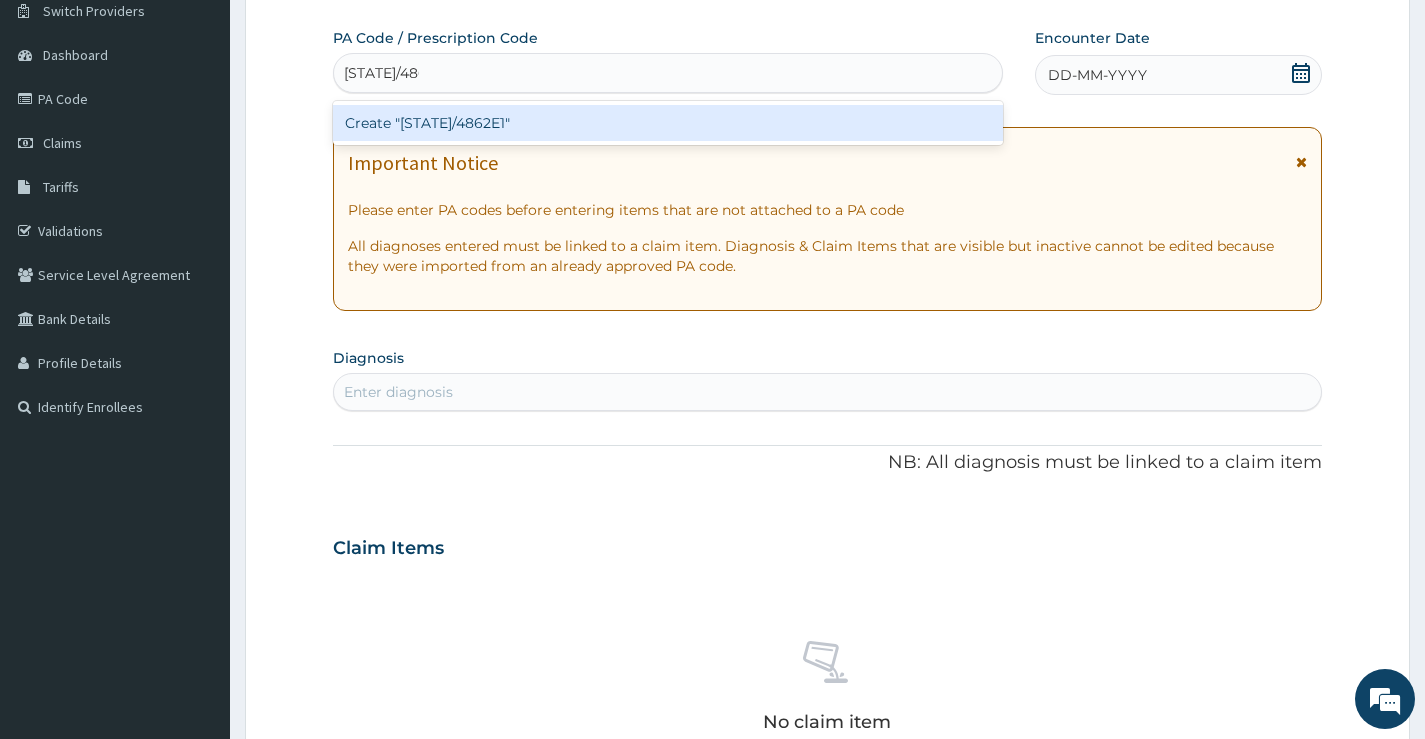 click on "Create "PA/4862E1"" at bounding box center (668, 123) 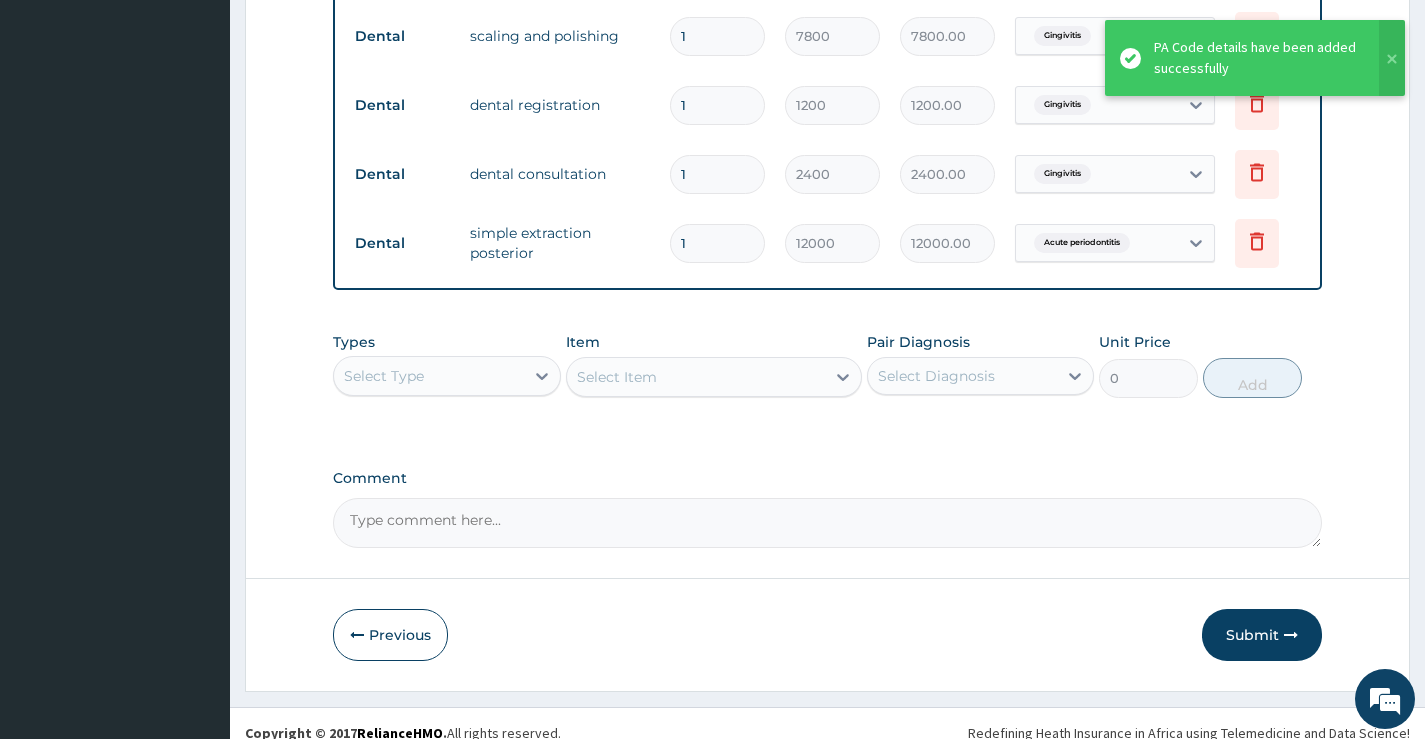scroll, scrollTop: 1175, scrollLeft: 0, axis: vertical 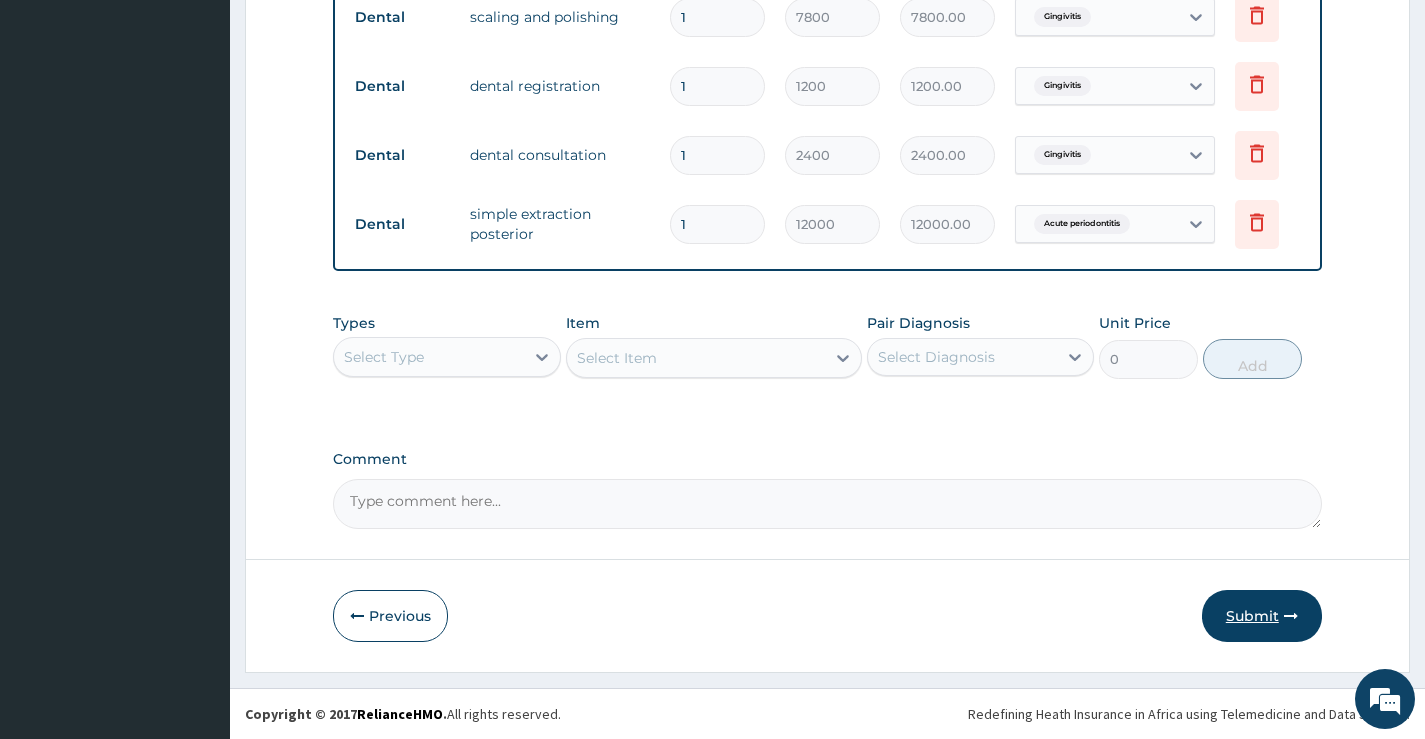 click on "Submit" at bounding box center [1262, 616] 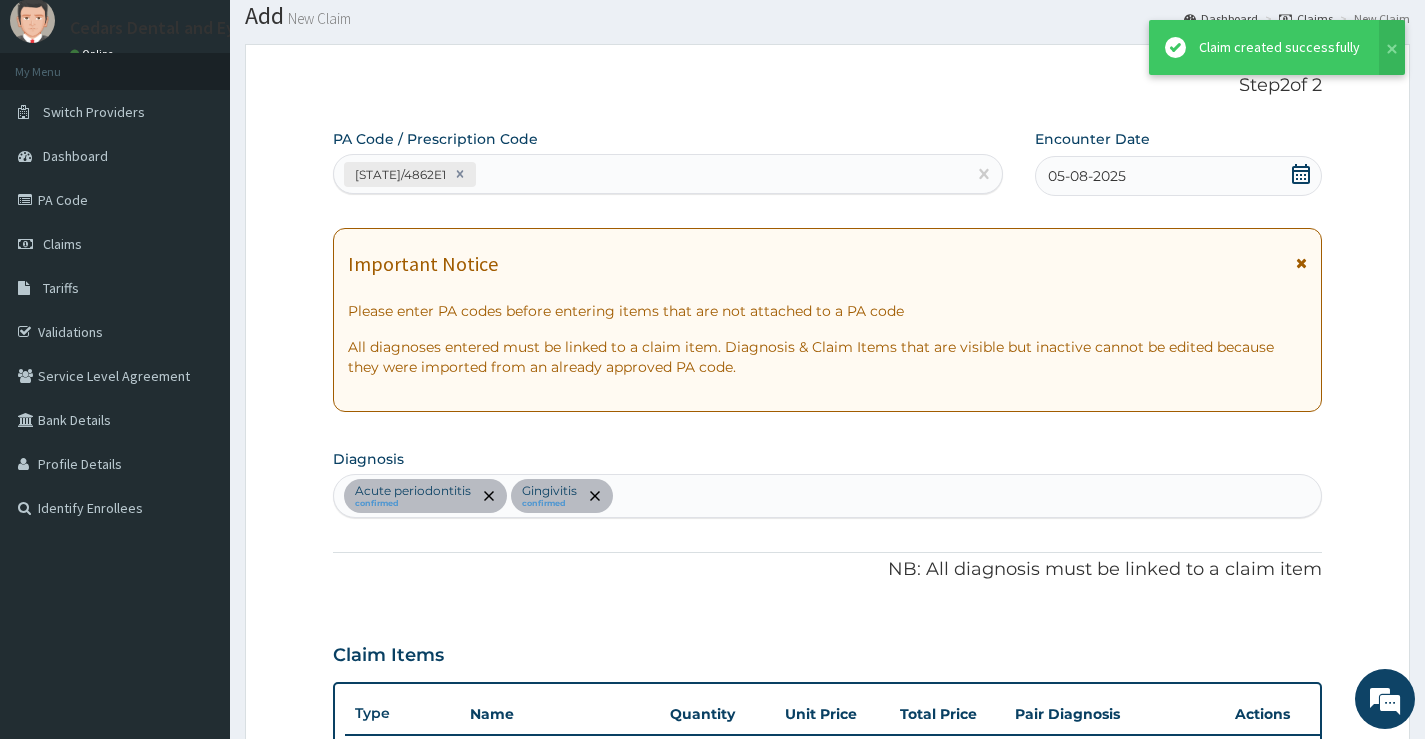 scroll, scrollTop: 1175, scrollLeft: 0, axis: vertical 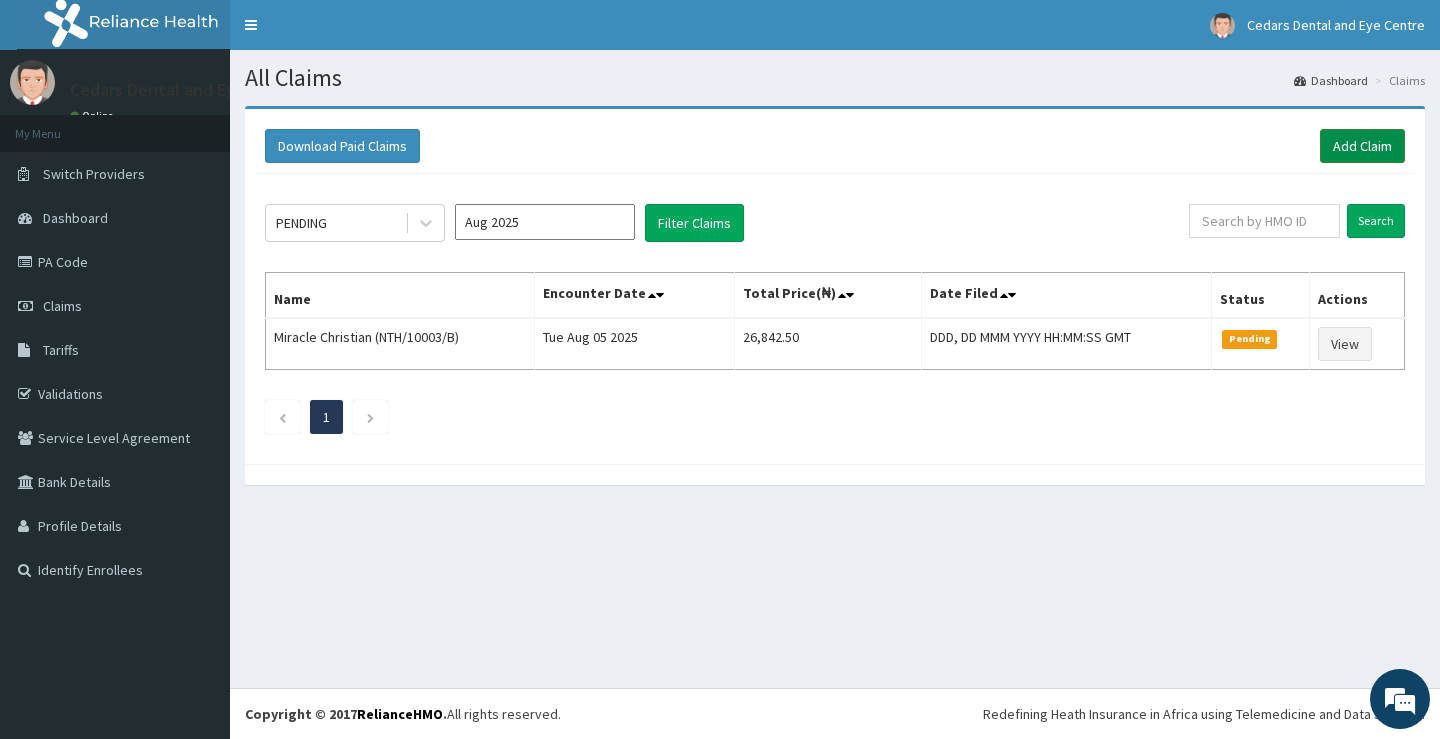 click on "Add Claim" at bounding box center [1362, 146] 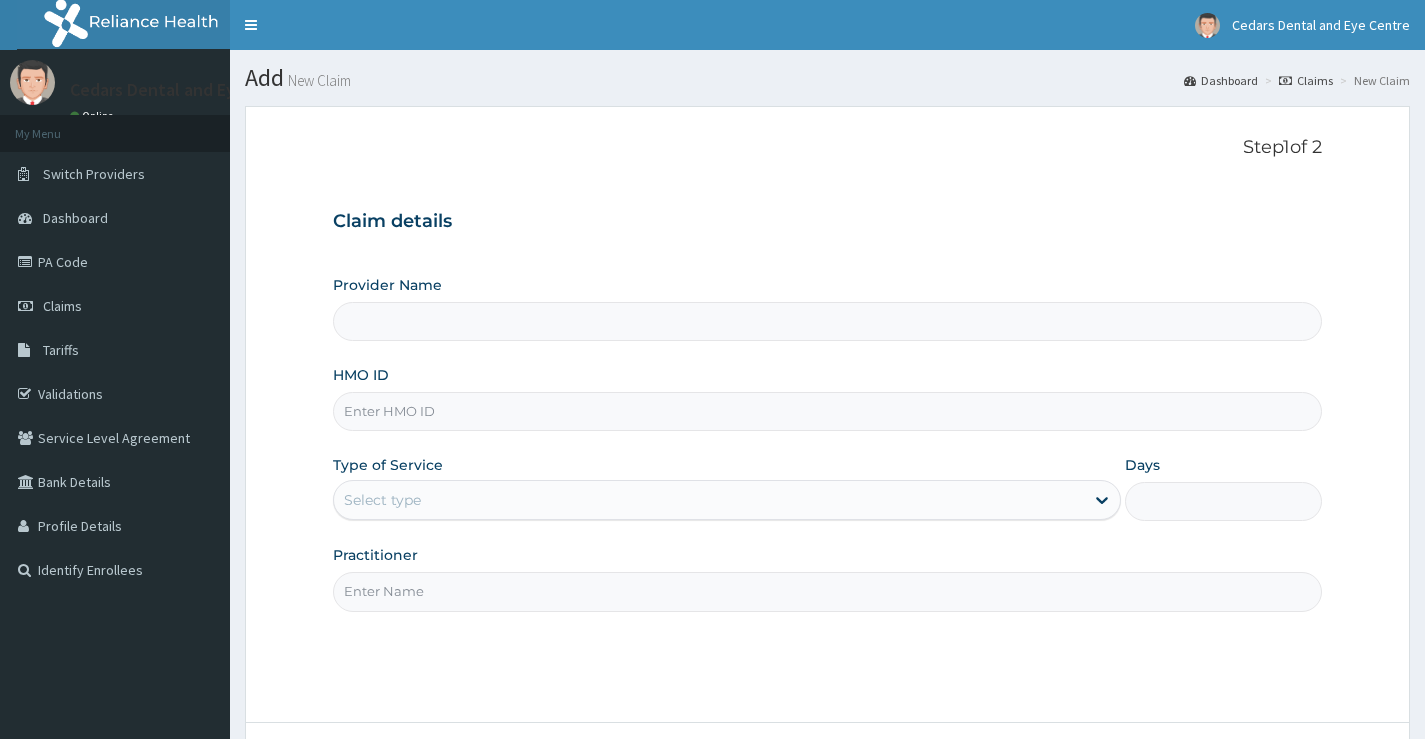 scroll, scrollTop: 0, scrollLeft: 0, axis: both 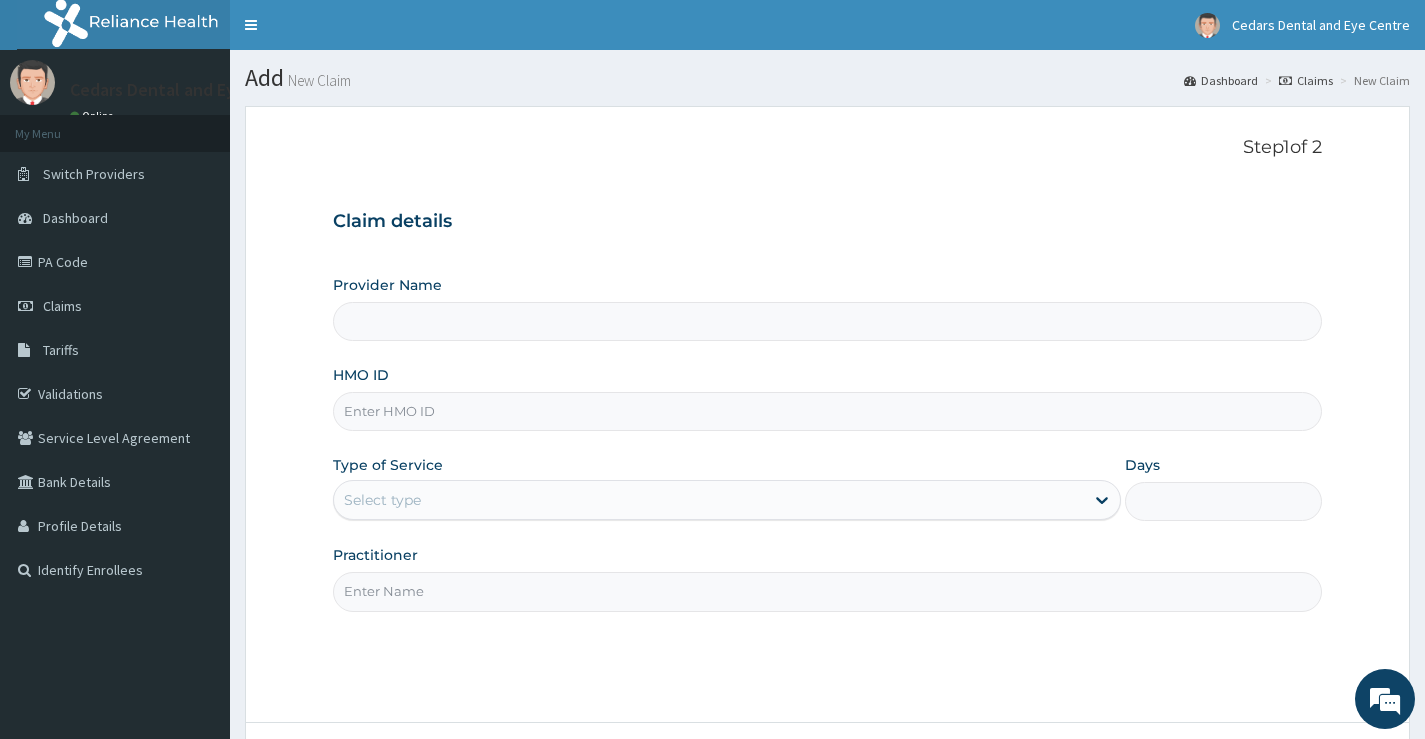 type on "Cedars Dental and Eye Center- Dental" 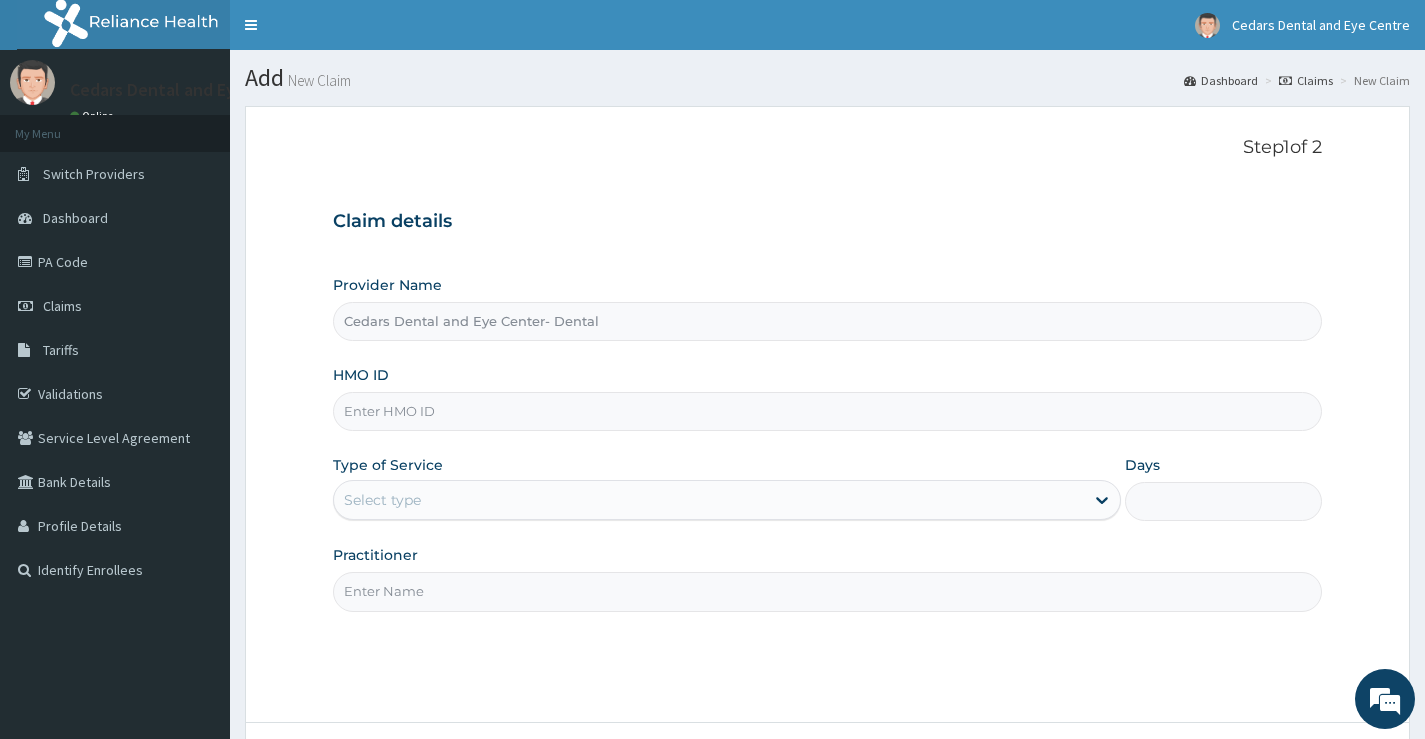 click on "HMO ID" at bounding box center (827, 411) 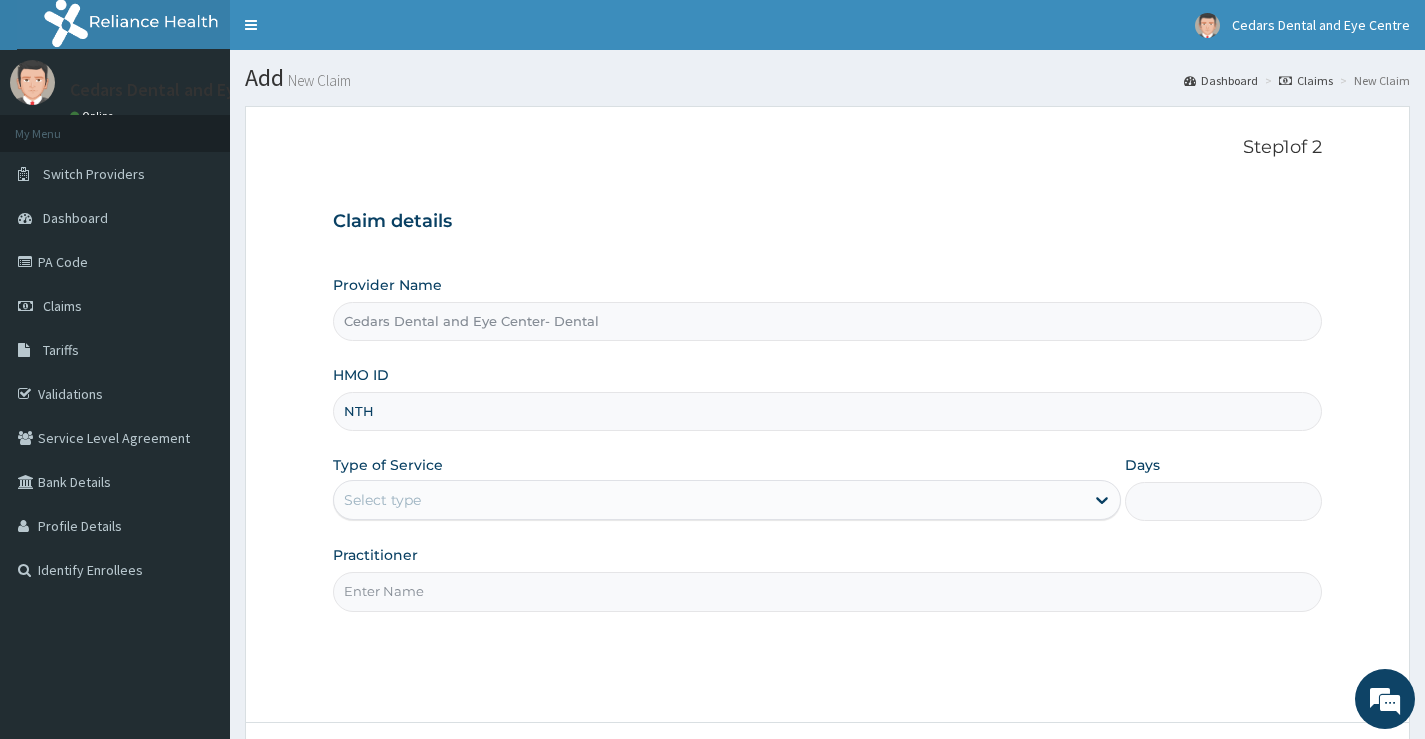 scroll, scrollTop: 0, scrollLeft: 0, axis: both 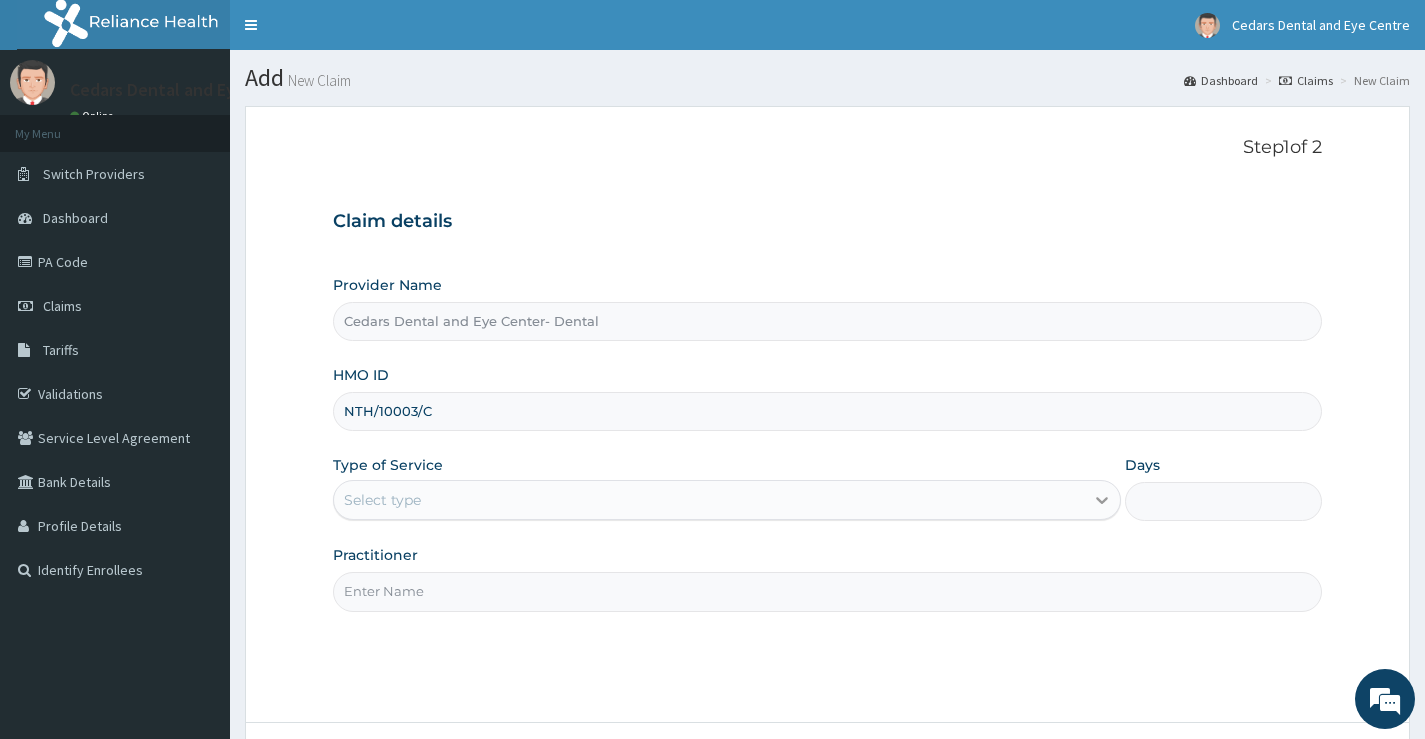 click 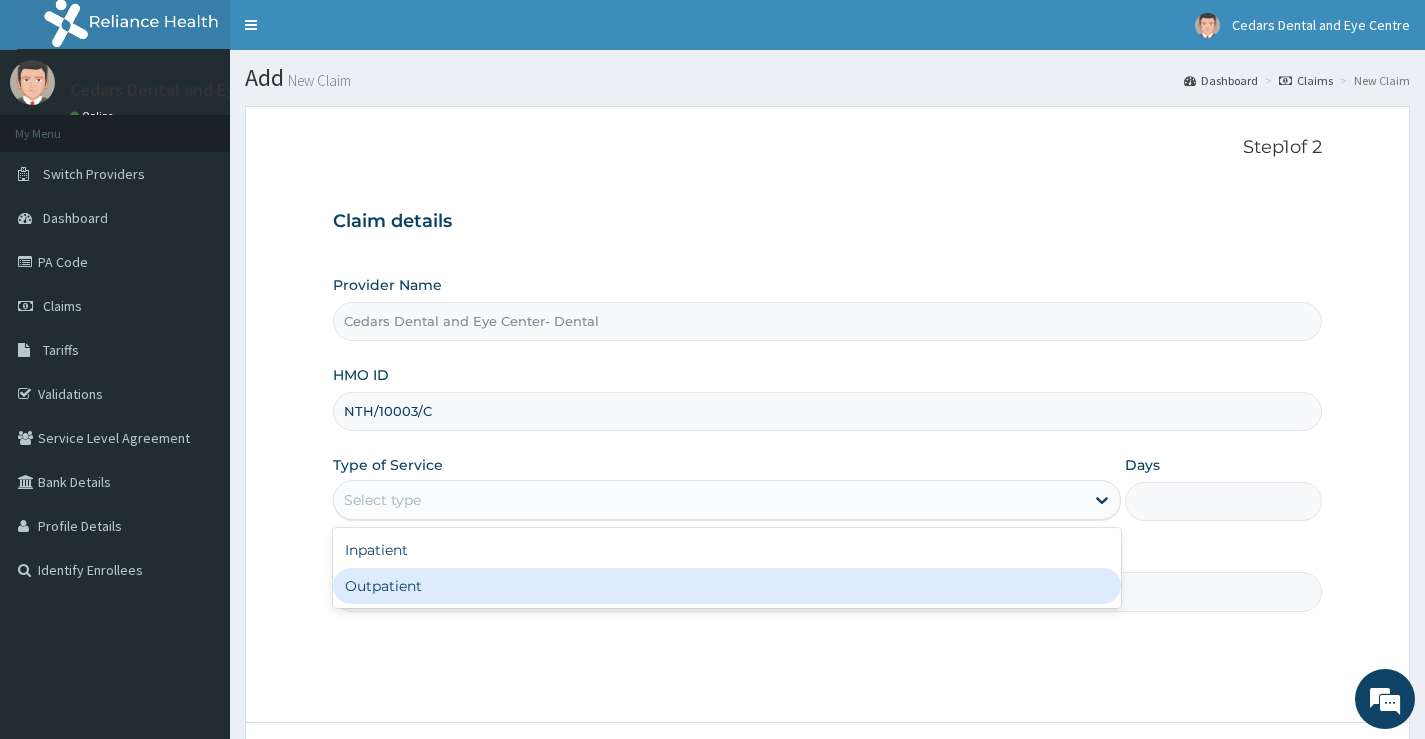 click on "Outpatient" at bounding box center [727, 586] 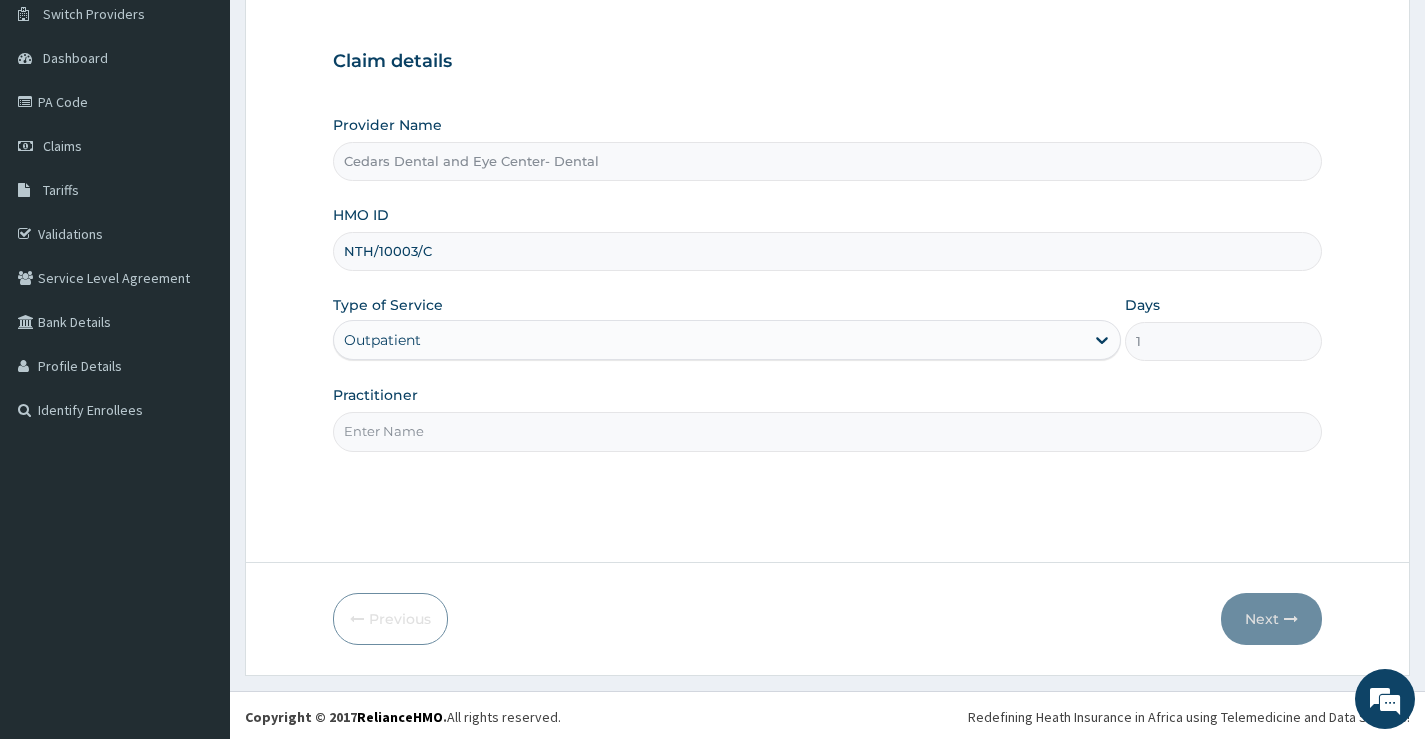 scroll, scrollTop: 163, scrollLeft: 0, axis: vertical 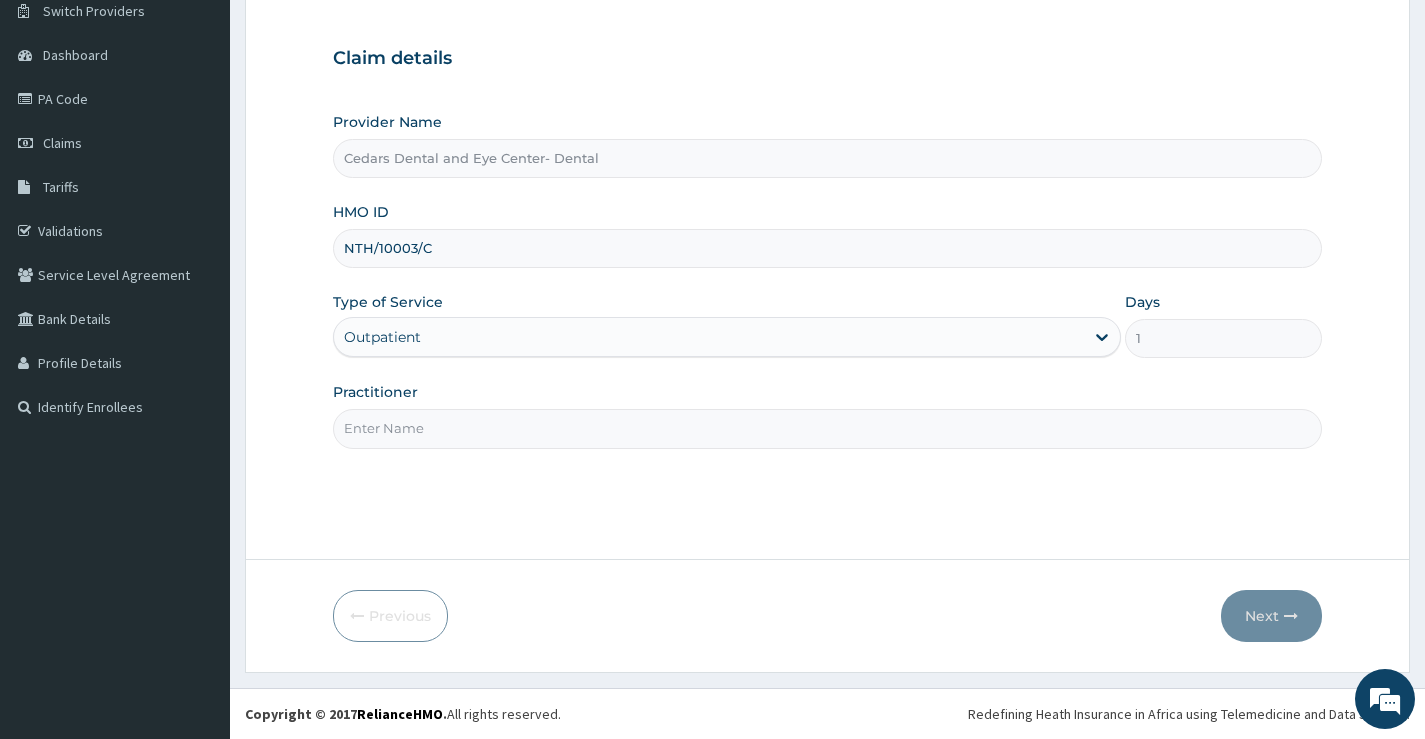 click on "Practitioner" at bounding box center (827, 428) 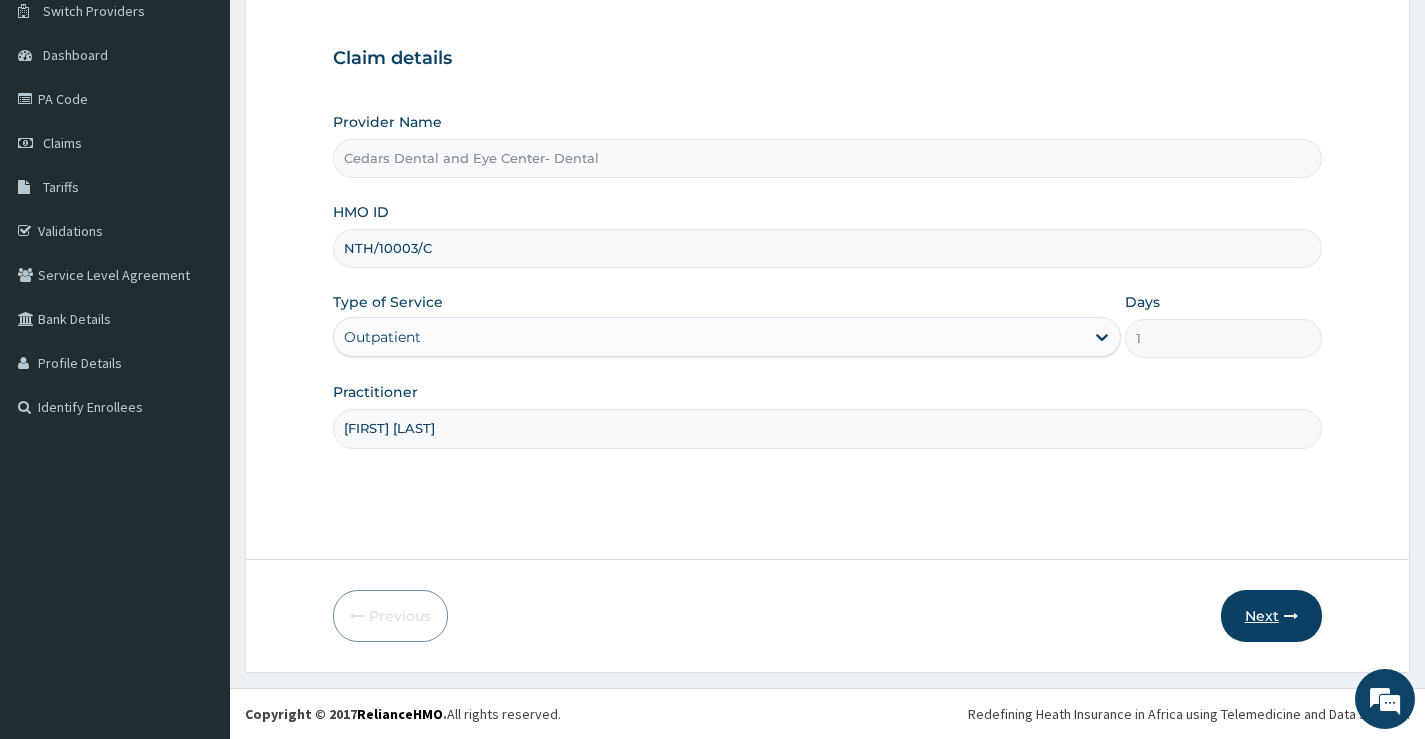 click on "Next" at bounding box center (1271, 616) 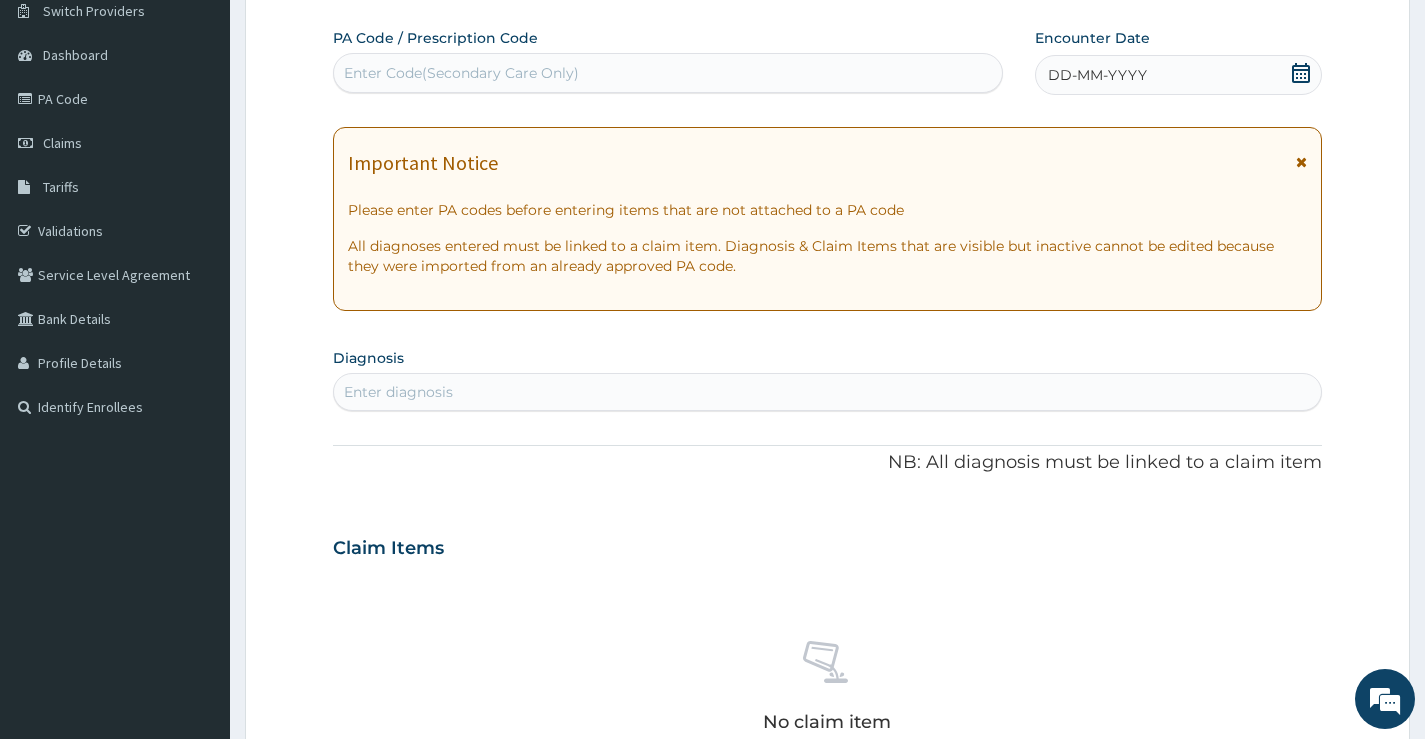 click on "Enter Code(Secondary Care Only)" at bounding box center (461, 73) 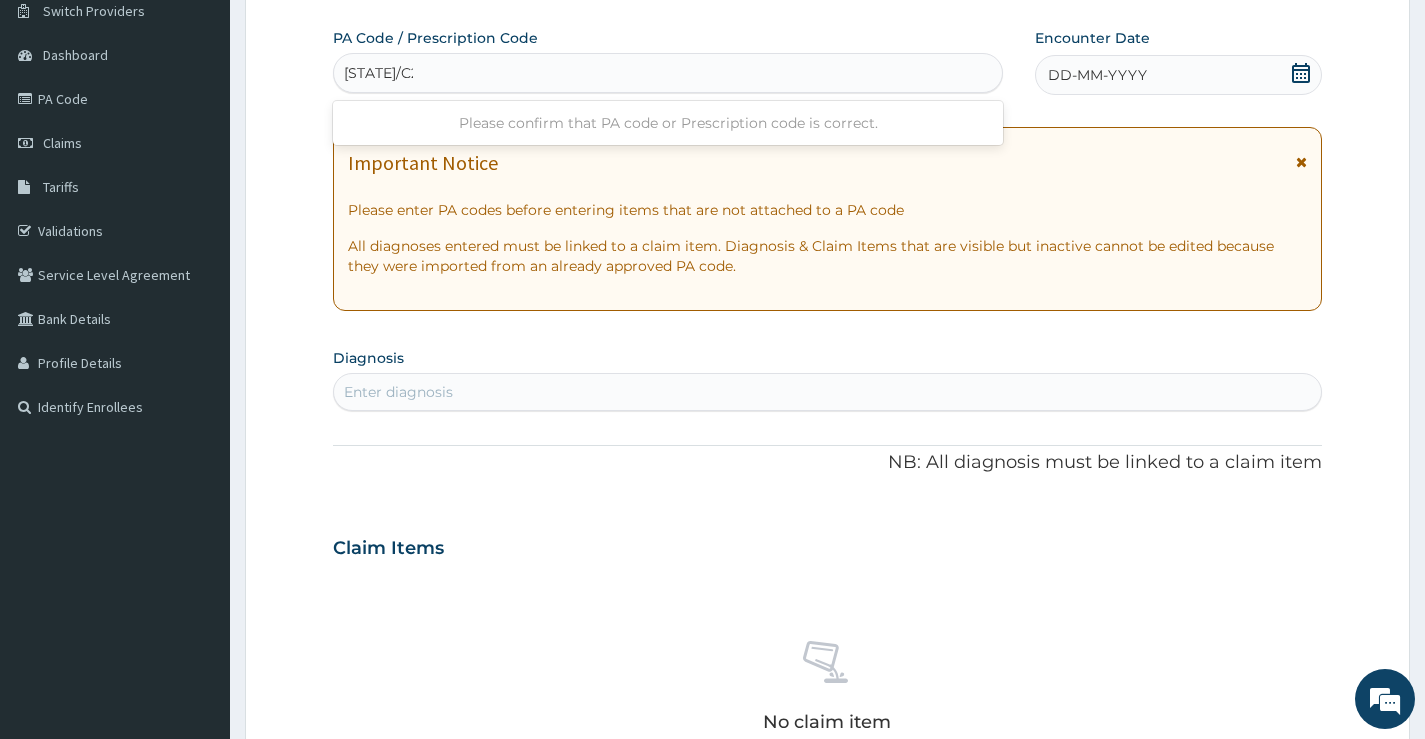 type on "PA/C26859" 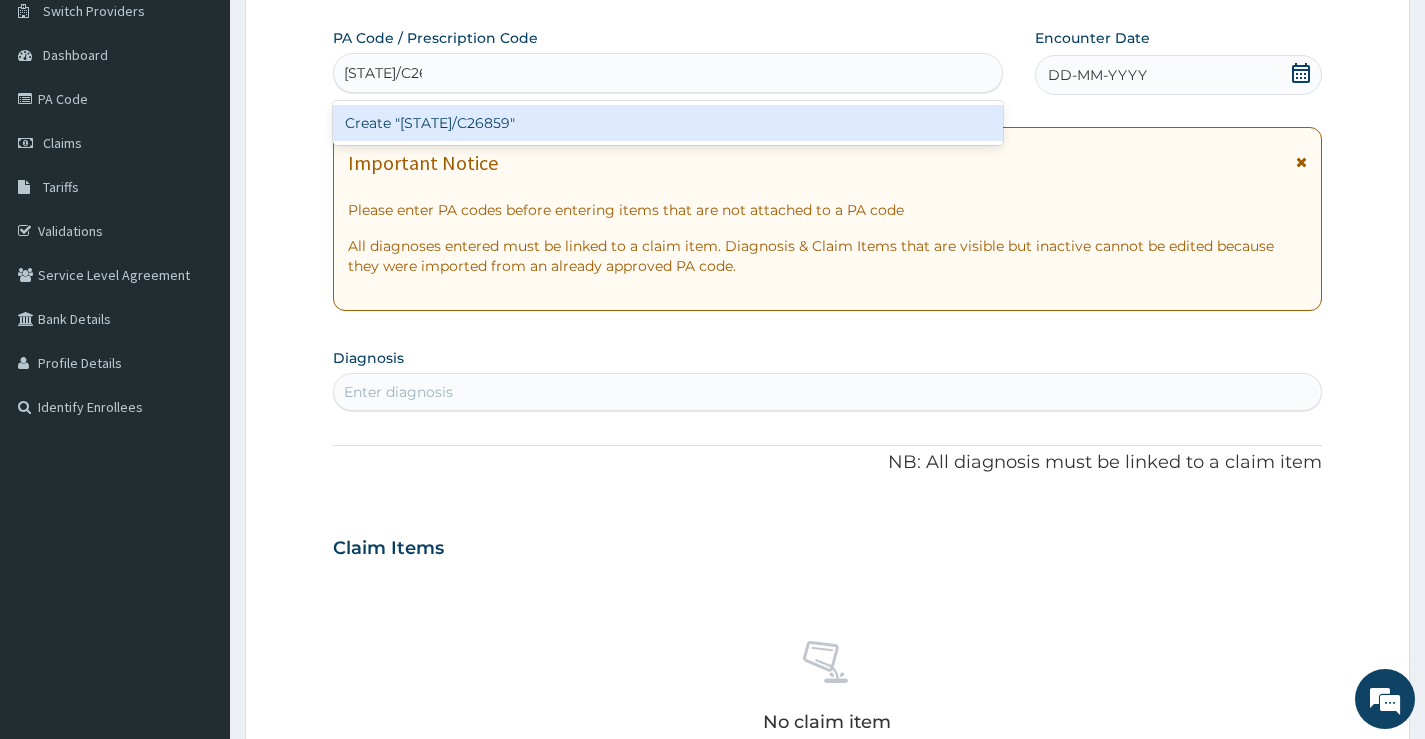 click on "Create "PA/C26859"" at bounding box center [668, 123] 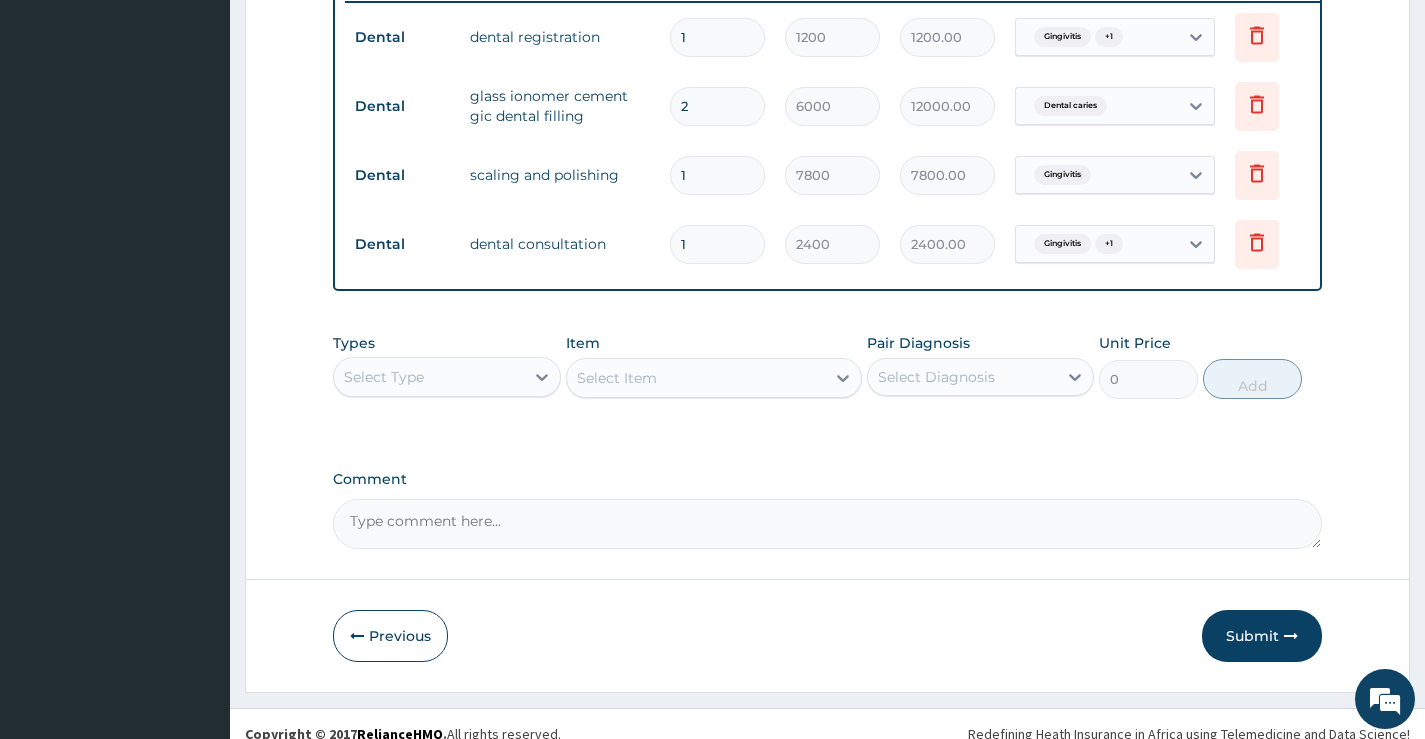scroll, scrollTop: 830, scrollLeft: 0, axis: vertical 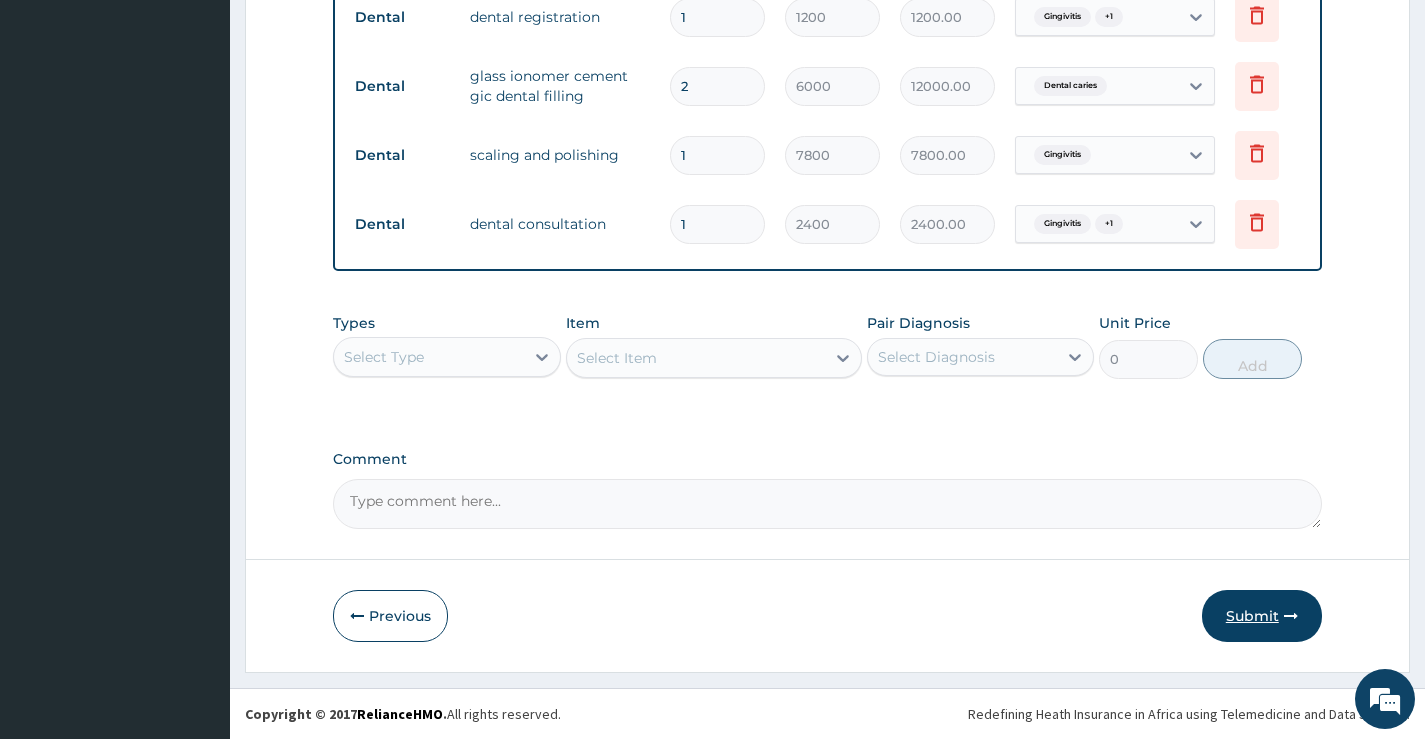 click on "Submit" at bounding box center (1262, 616) 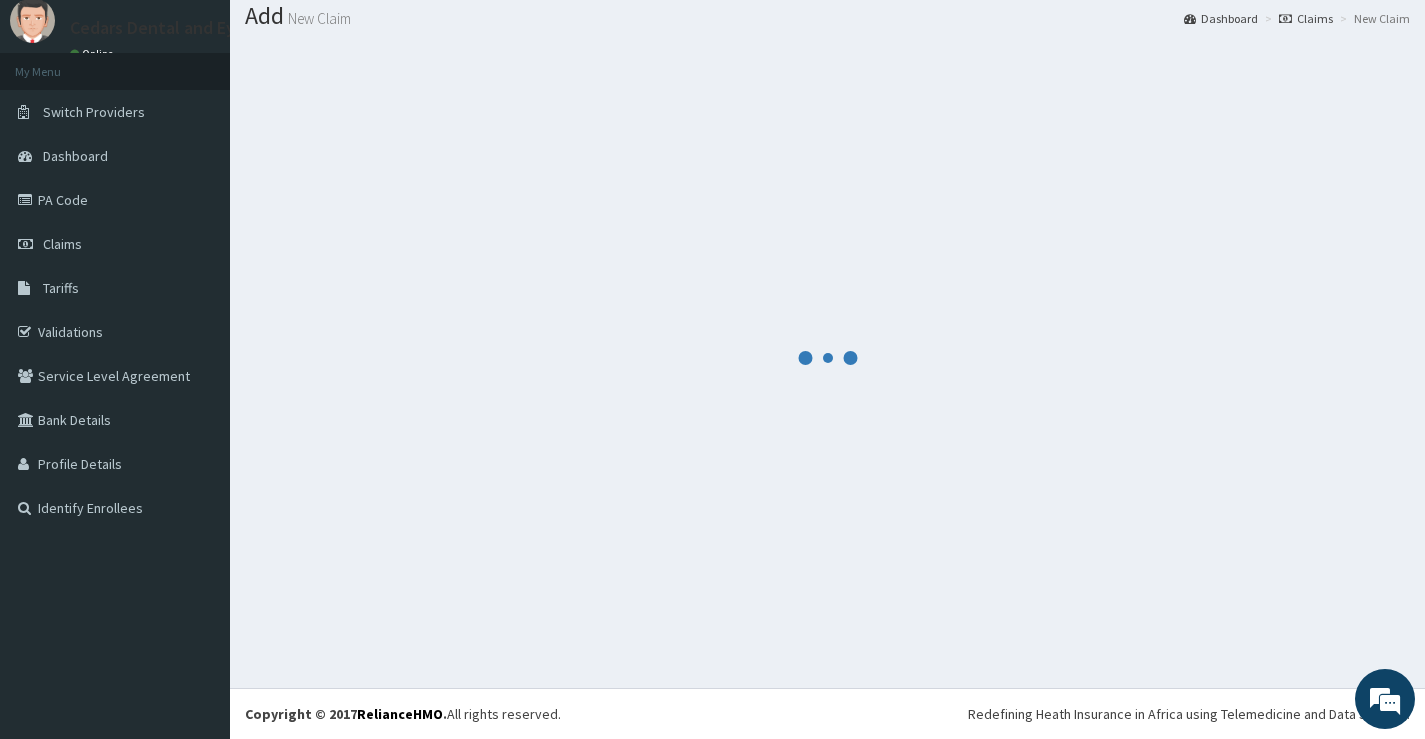 scroll, scrollTop: 830, scrollLeft: 0, axis: vertical 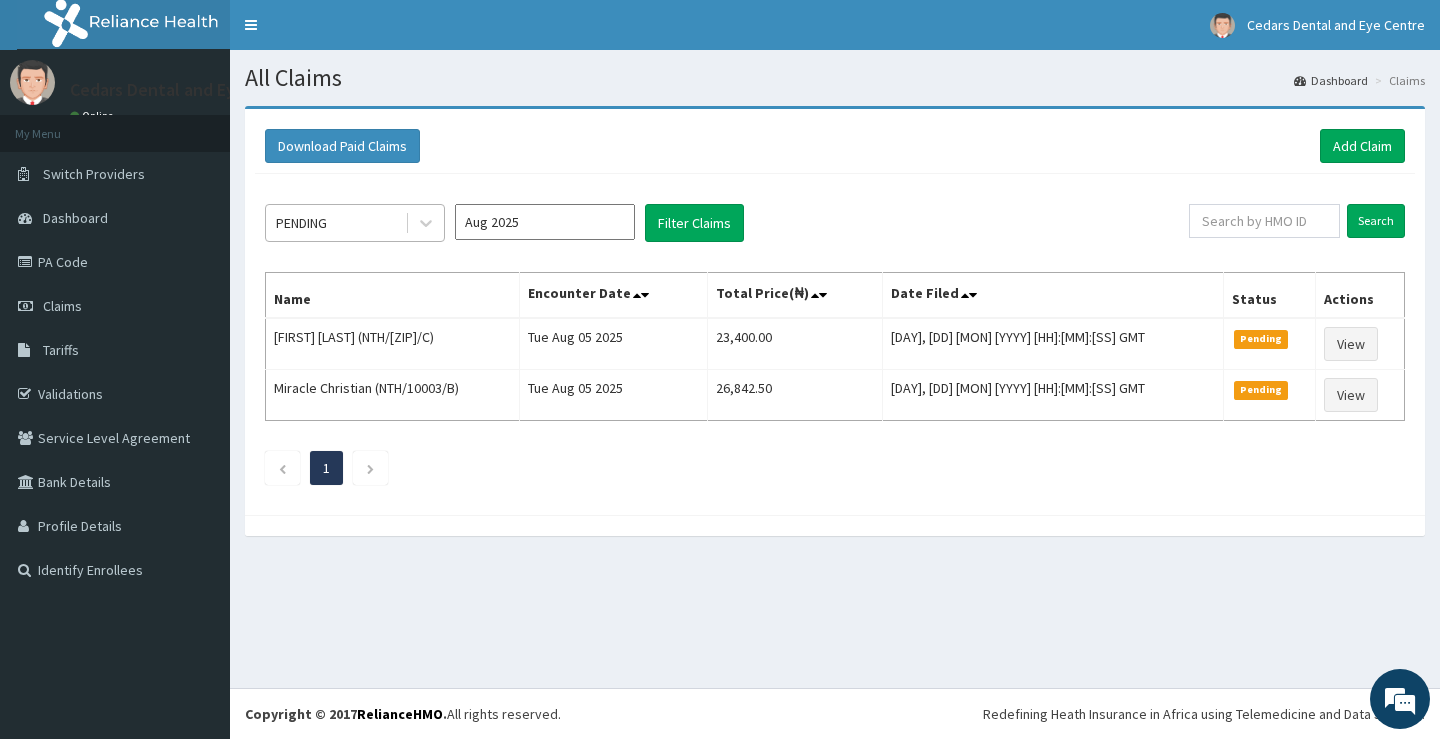 click on "PENDING" at bounding box center (335, 223) 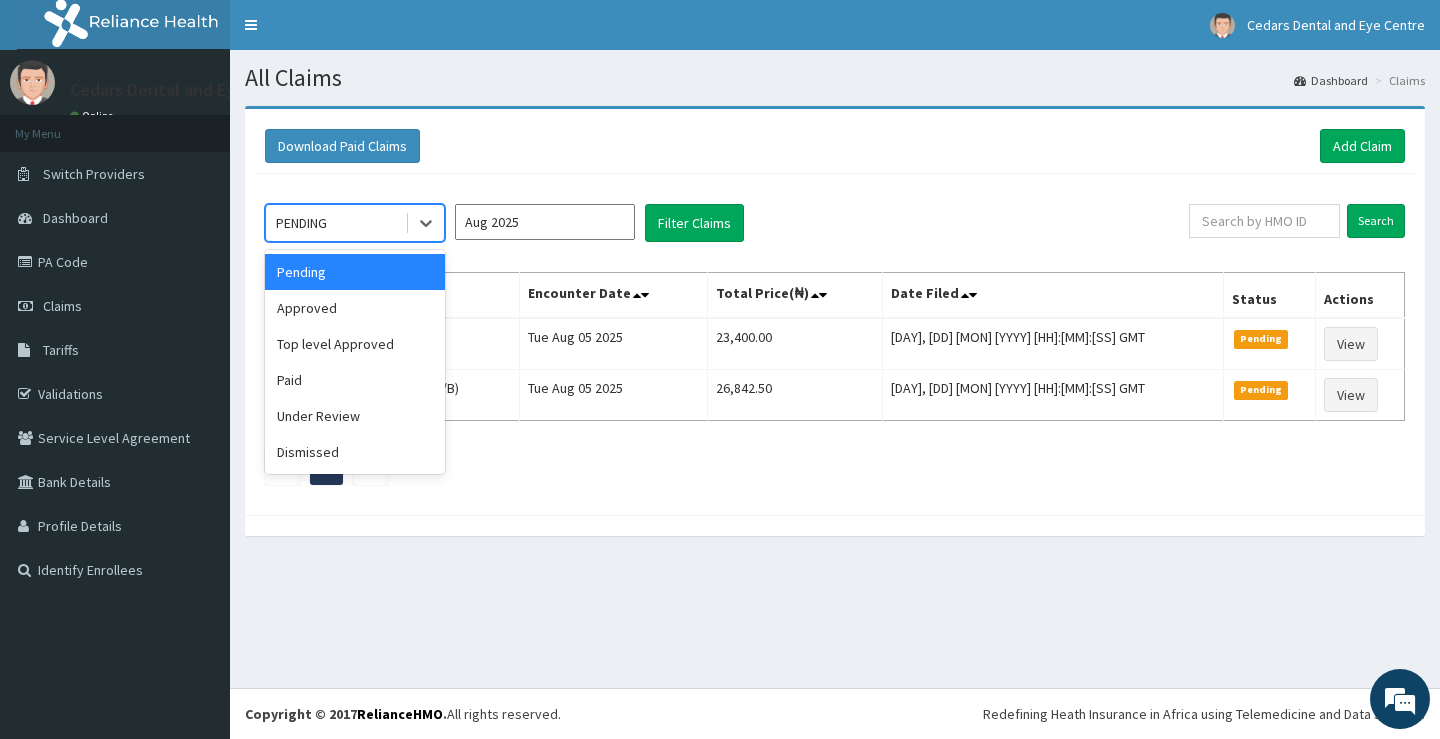 drag, startPoint x: 363, startPoint y: 269, endPoint x: 418, endPoint y: 257, distance: 56.293873 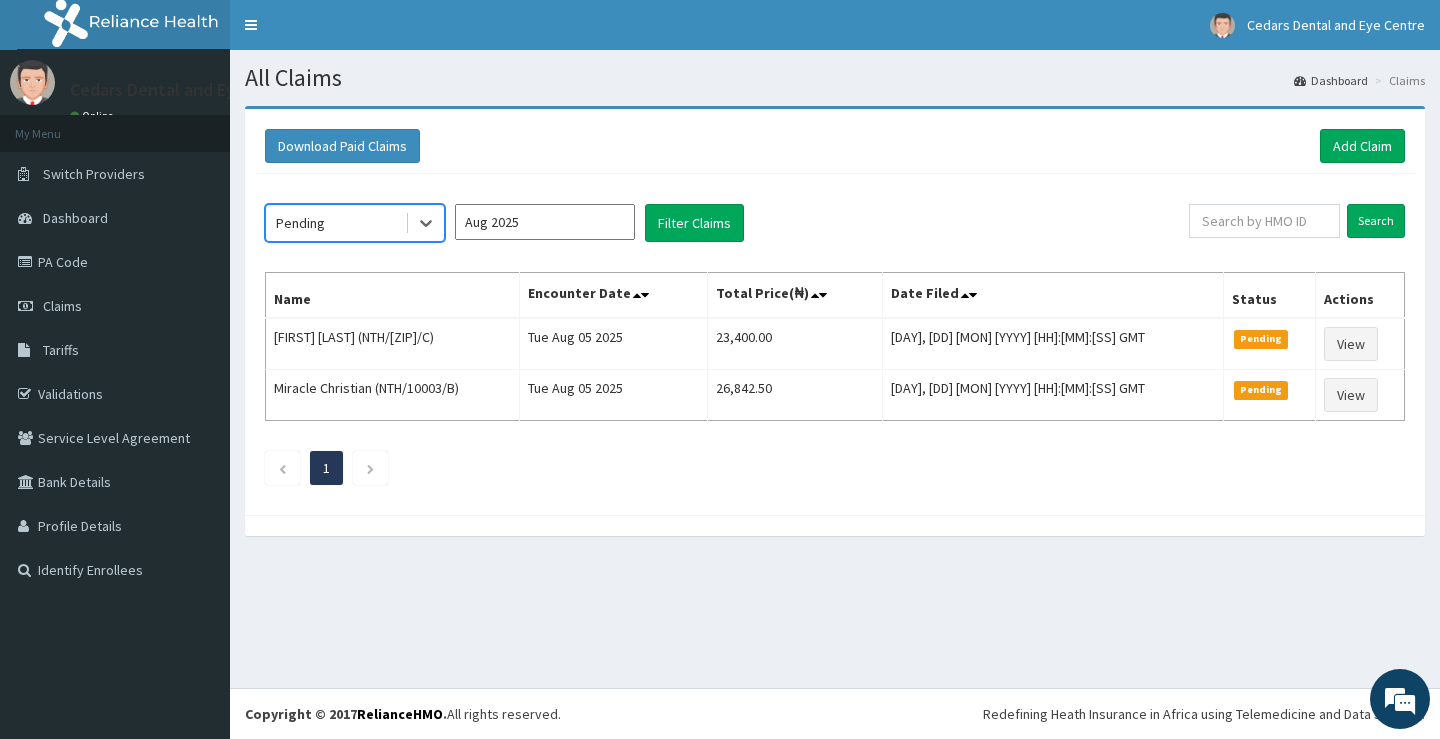 scroll, scrollTop: 0, scrollLeft: 0, axis: both 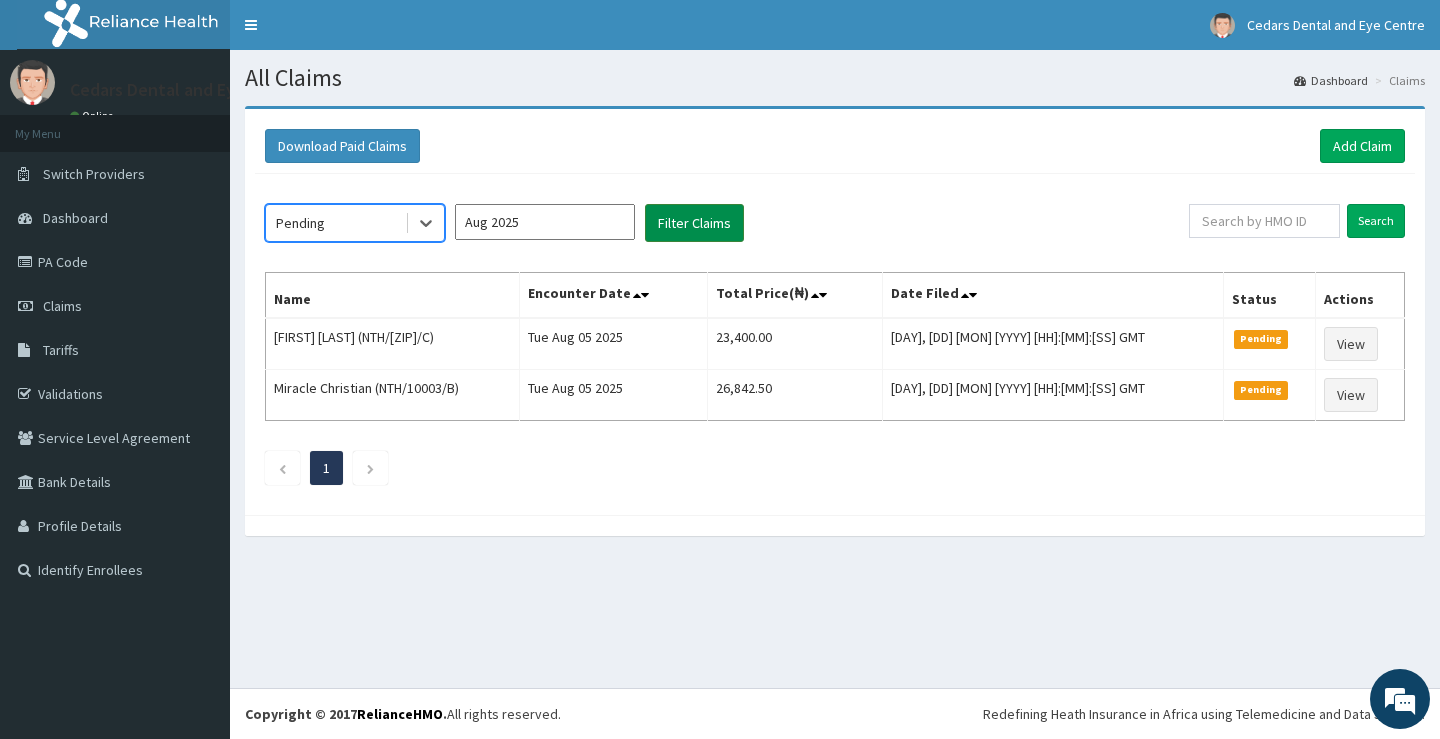 click on "Filter Claims" at bounding box center (694, 223) 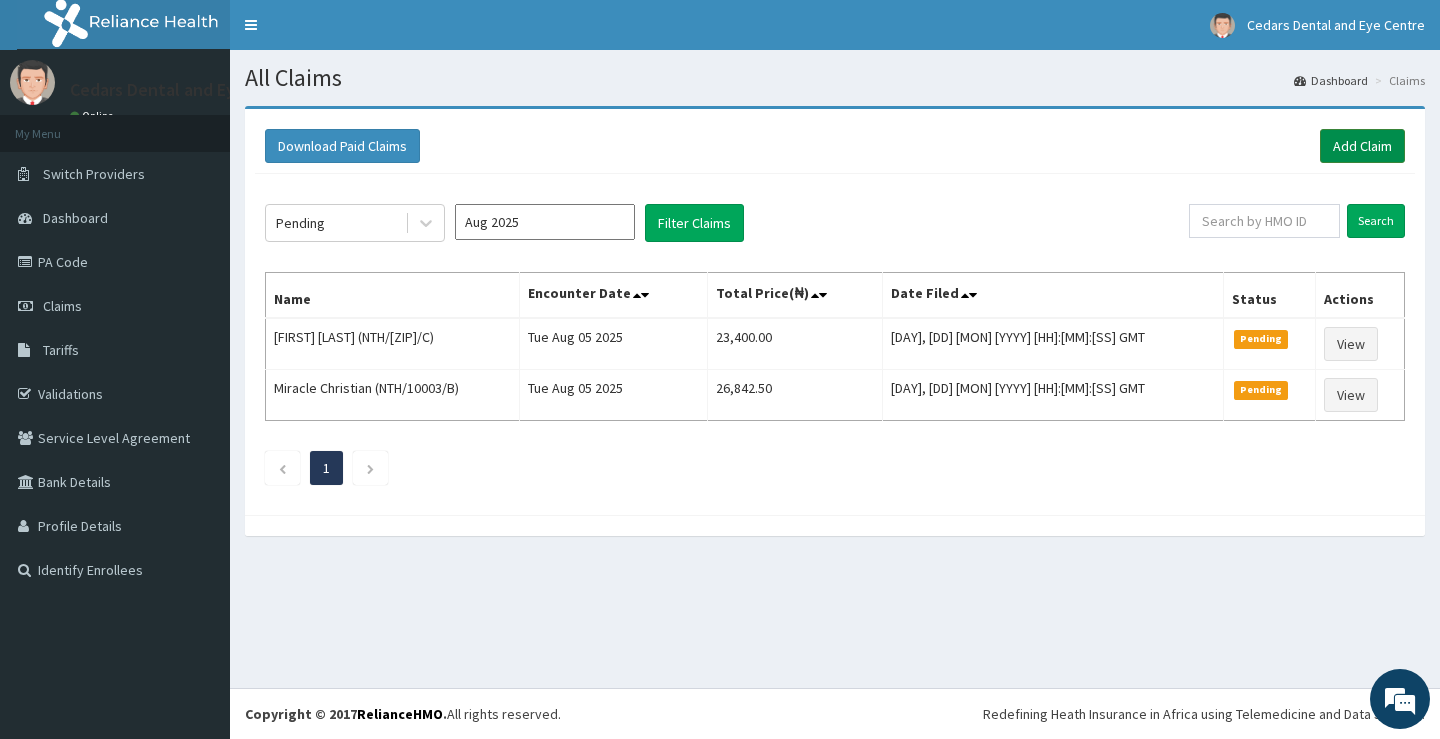 click on "Add Claim" at bounding box center [1362, 146] 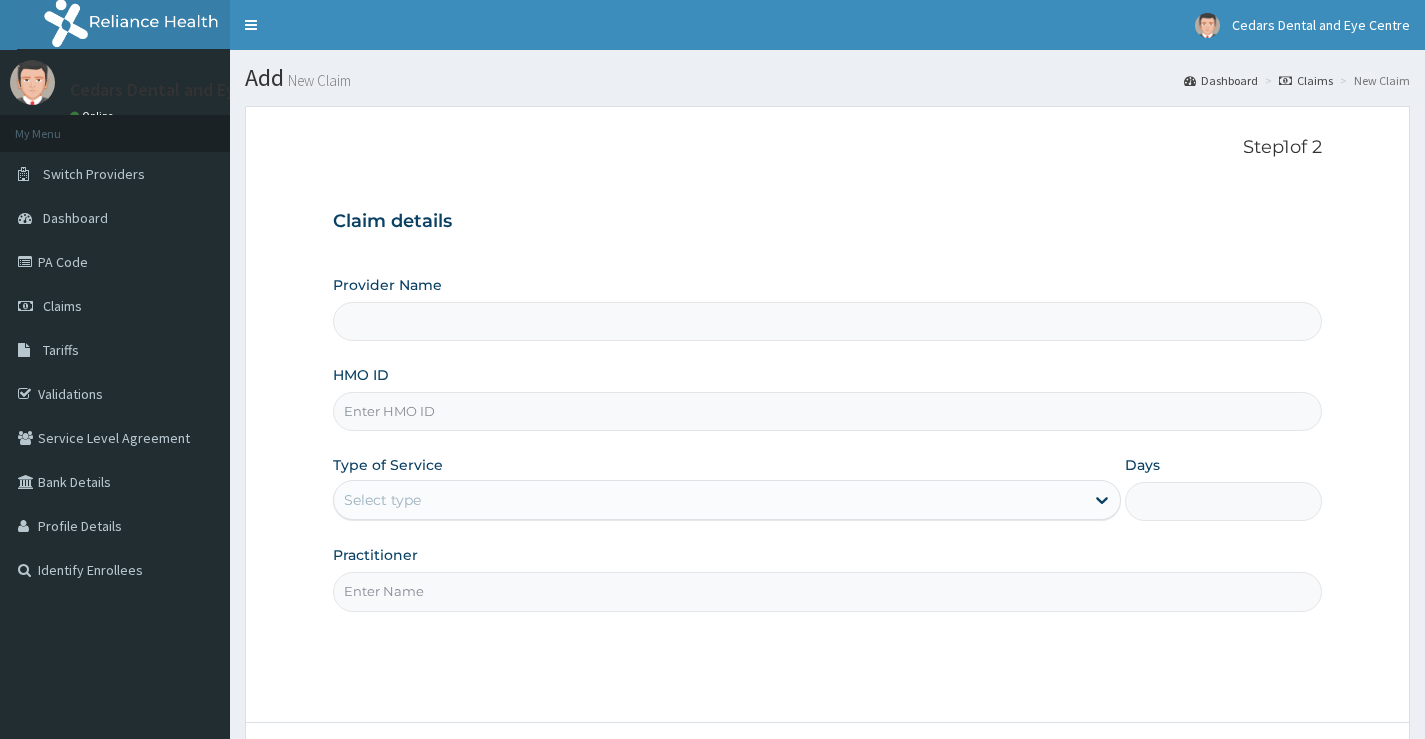 scroll, scrollTop: 0, scrollLeft: 0, axis: both 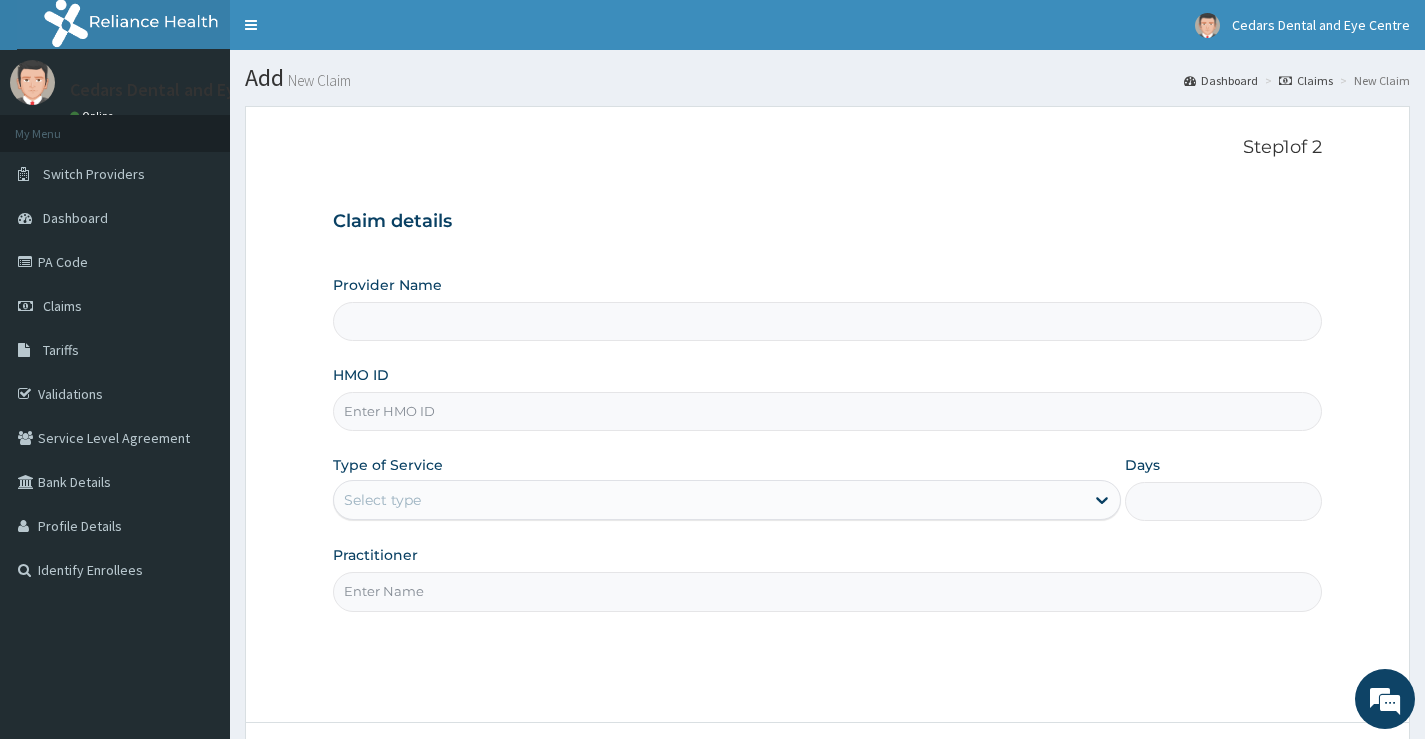 click on "HMO ID" at bounding box center [827, 411] 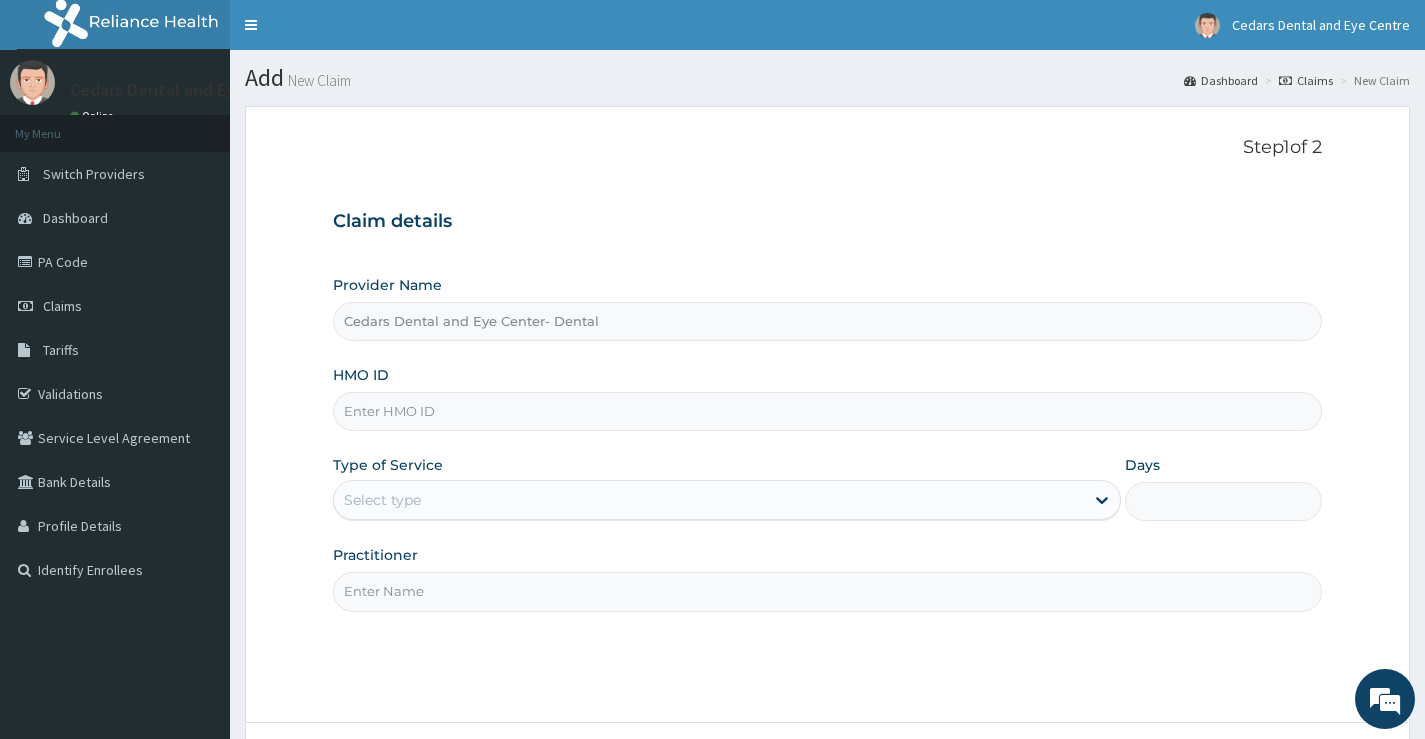 scroll, scrollTop: 0, scrollLeft: 0, axis: both 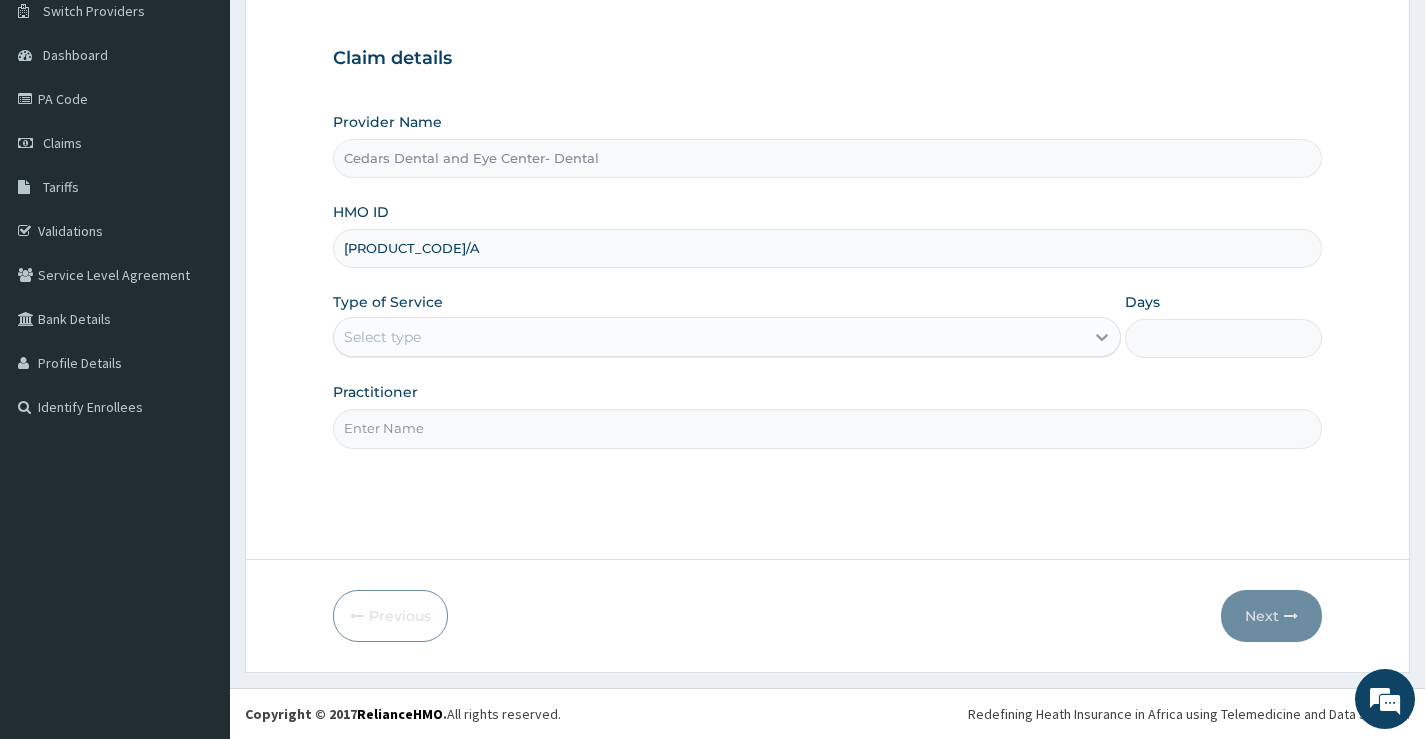 type on "NTH/10003/A" 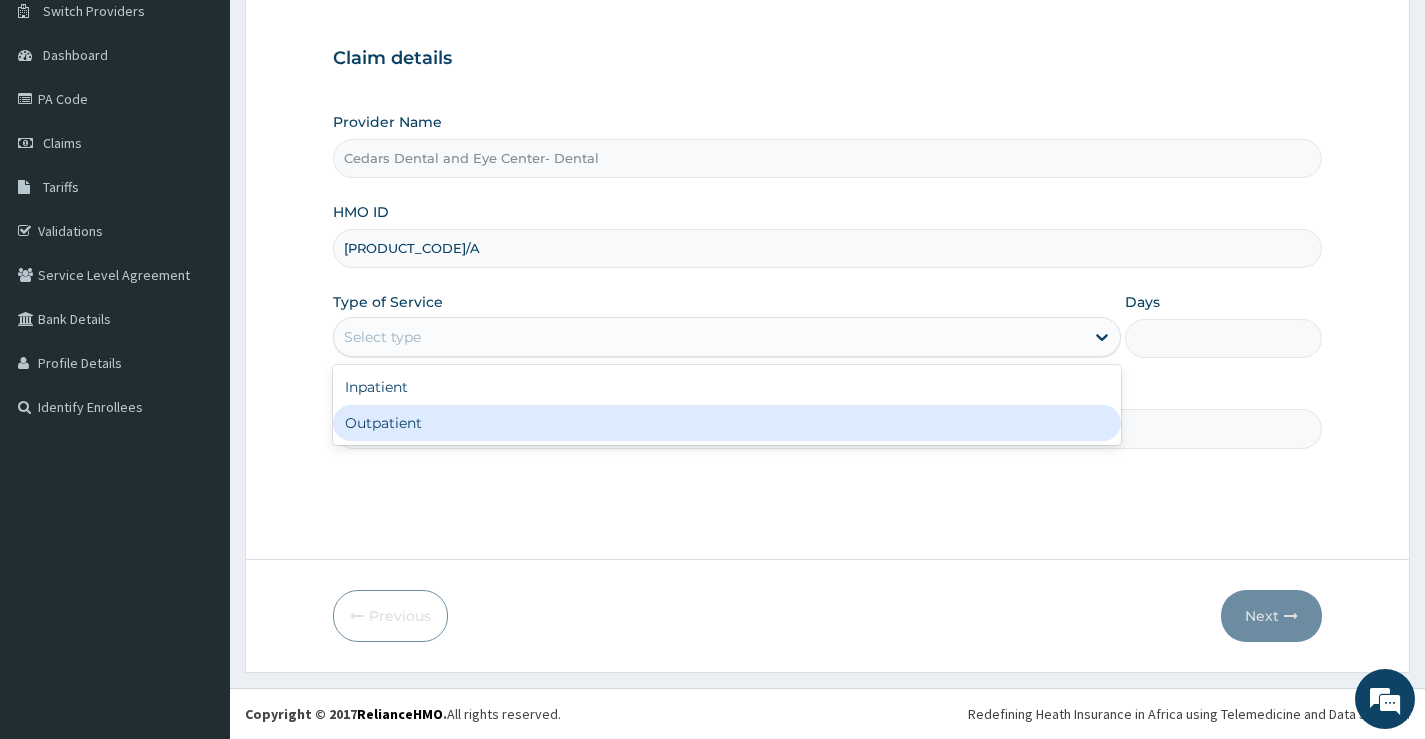 click on "Outpatient" at bounding box center (727, 423) 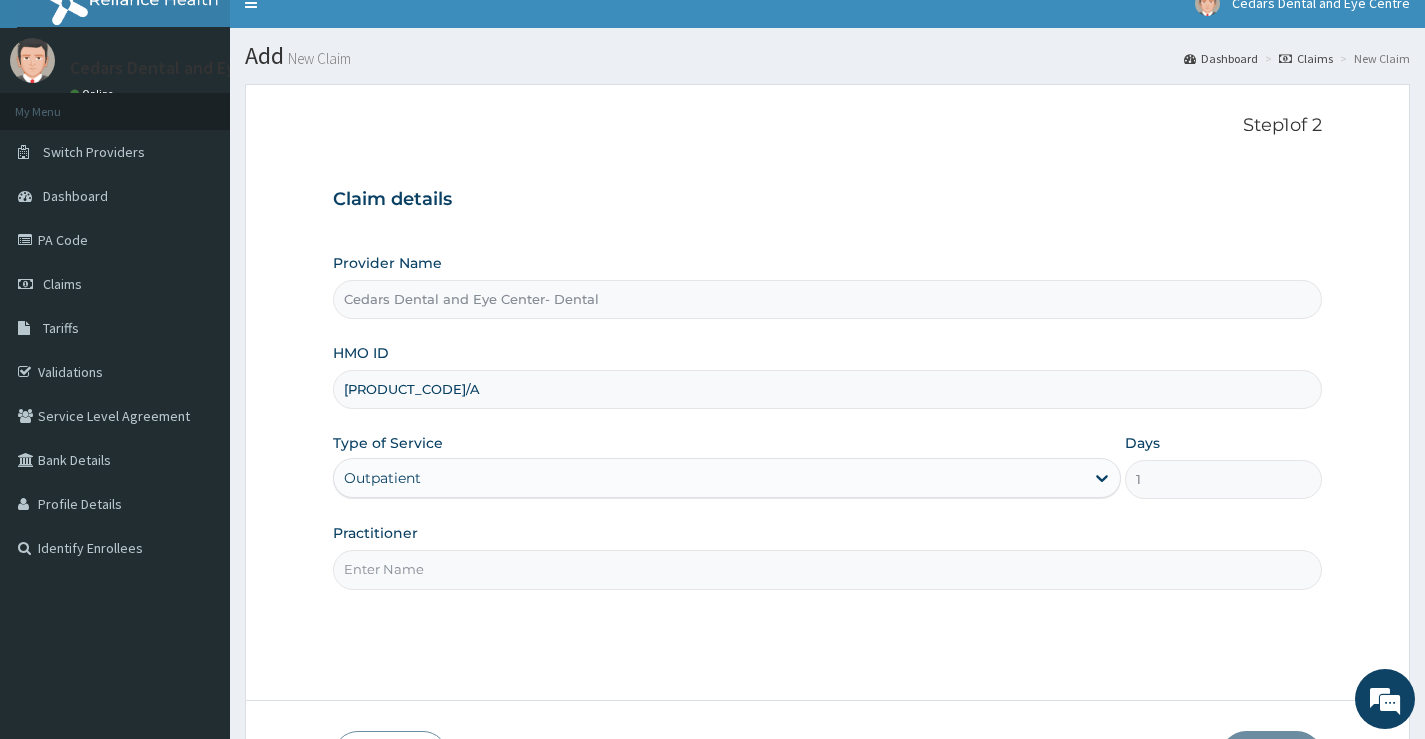 scroll, scrollTop: 0, scrollLeft: 0, axis: both 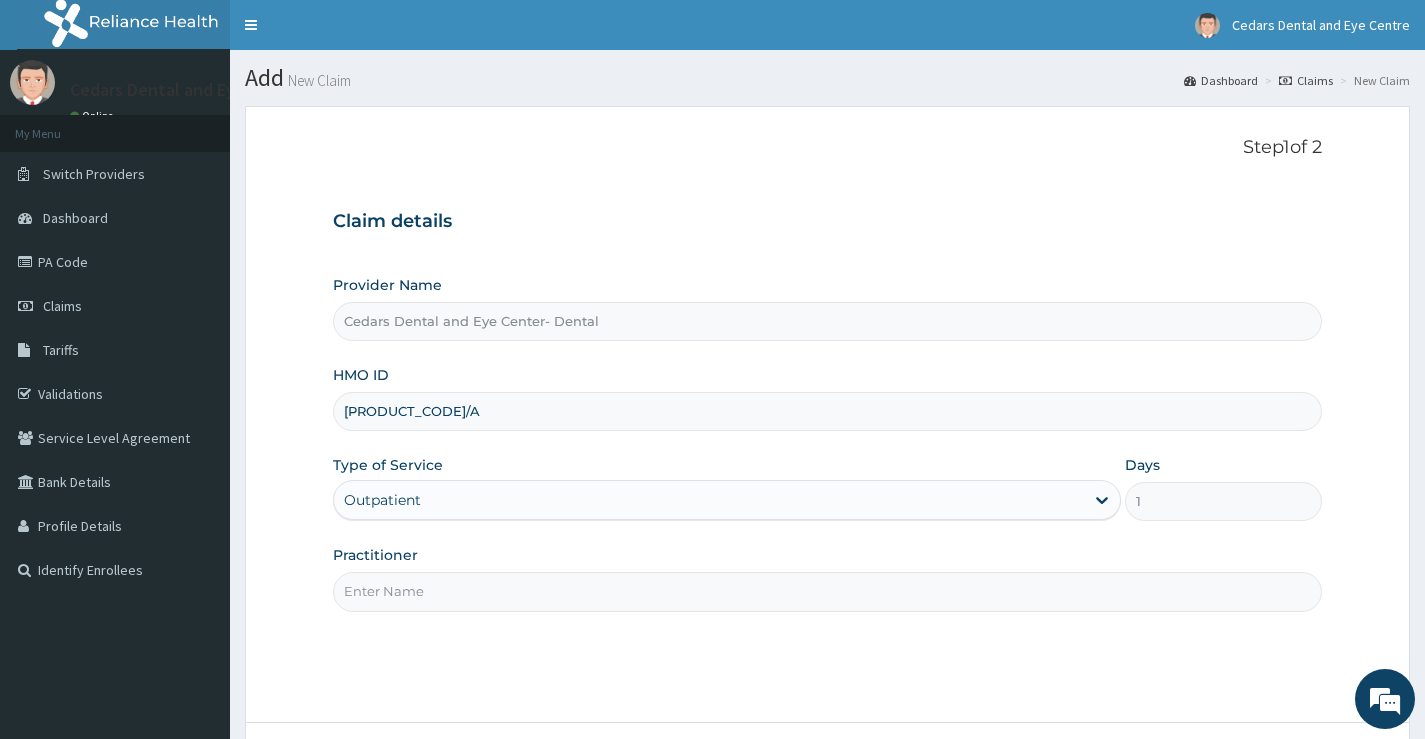 click on "Practitioner" at bounding box center (827, 591) 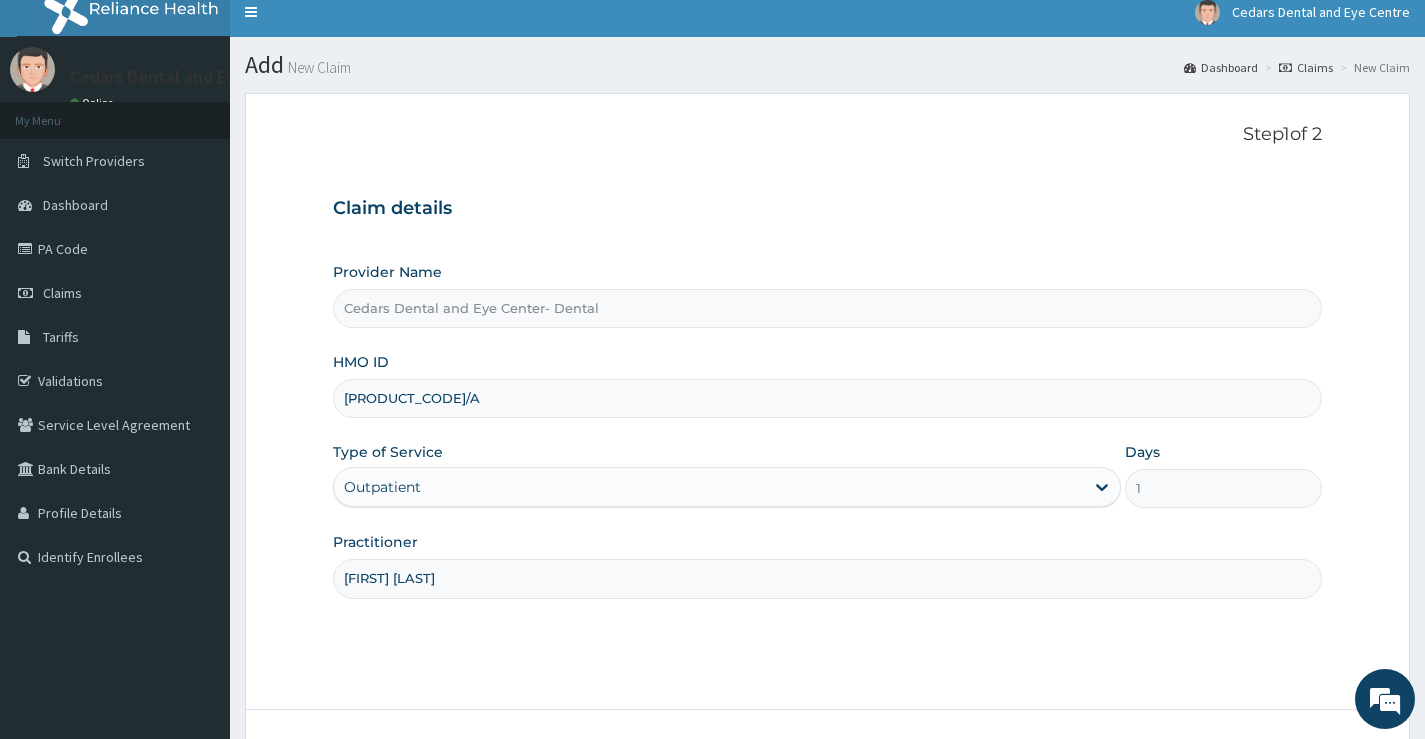 scroll, scrollTop: 163, scrollLeft: 0, axis: vertical 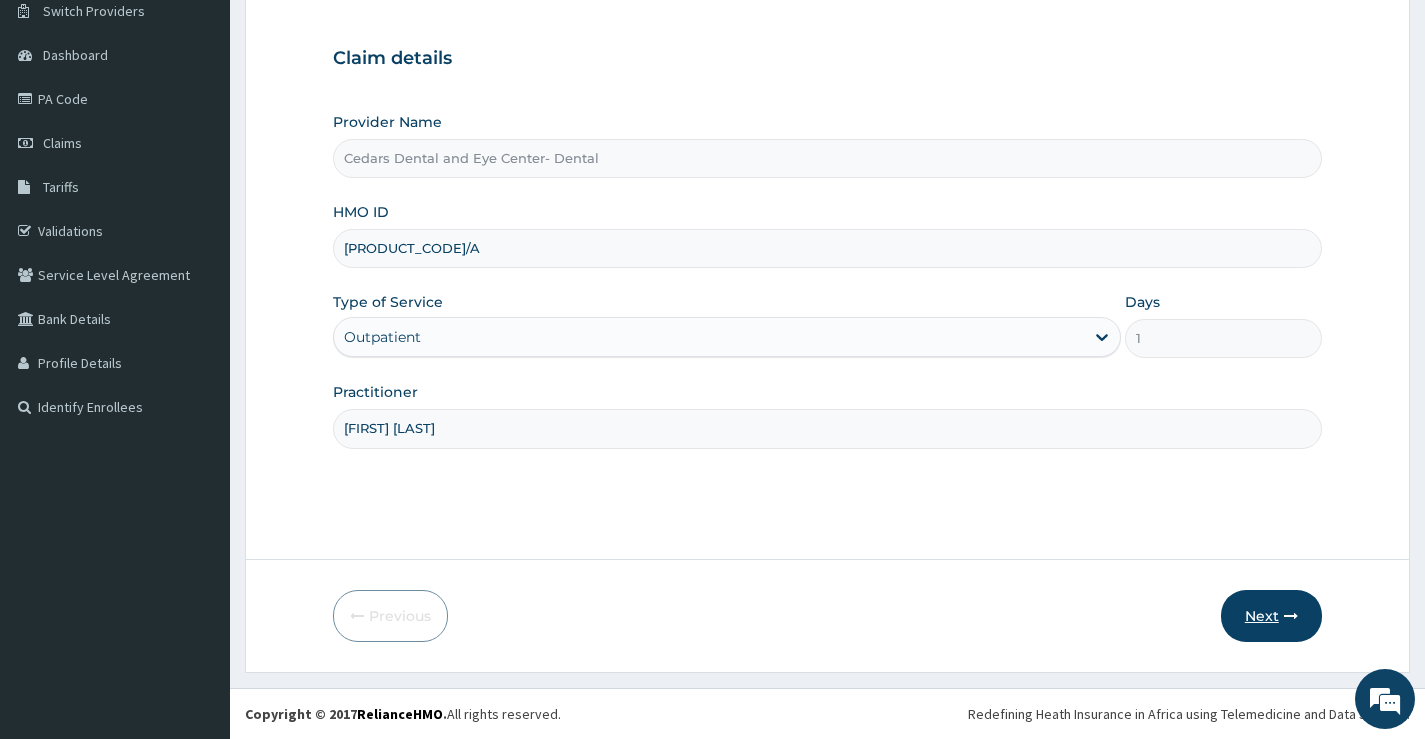 click at bounding box center (1291, 616) 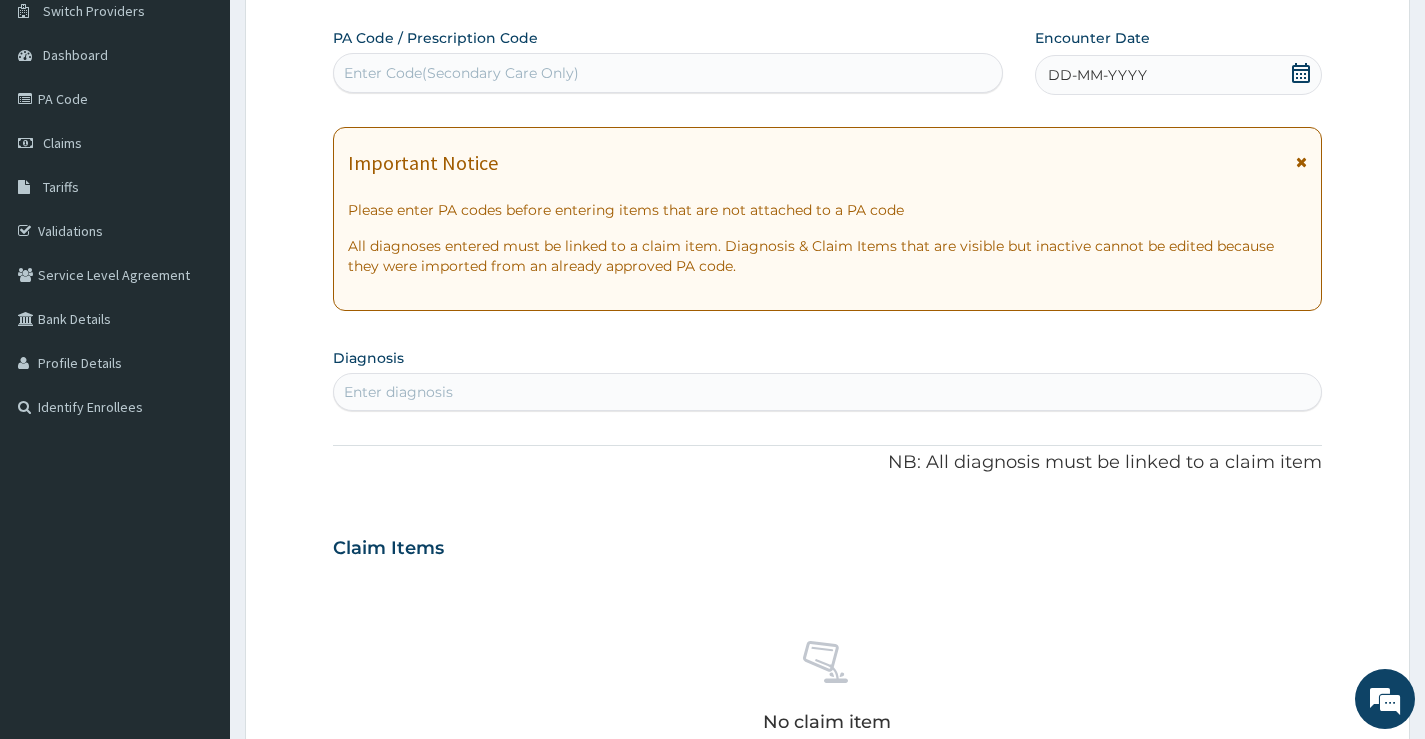 click on "Enter Code(Secondary Care Only)" at bounding box center (668, 73) 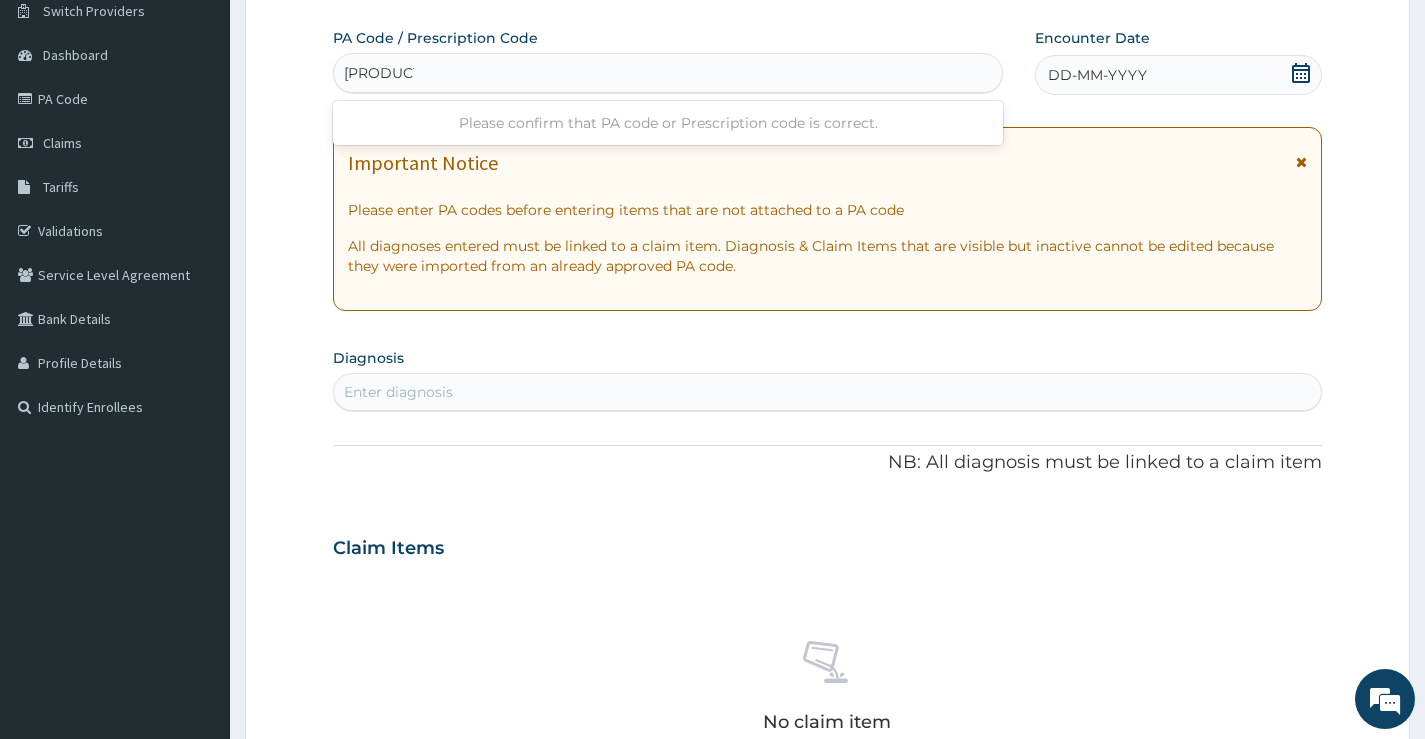 type on "PA/71BAEC" 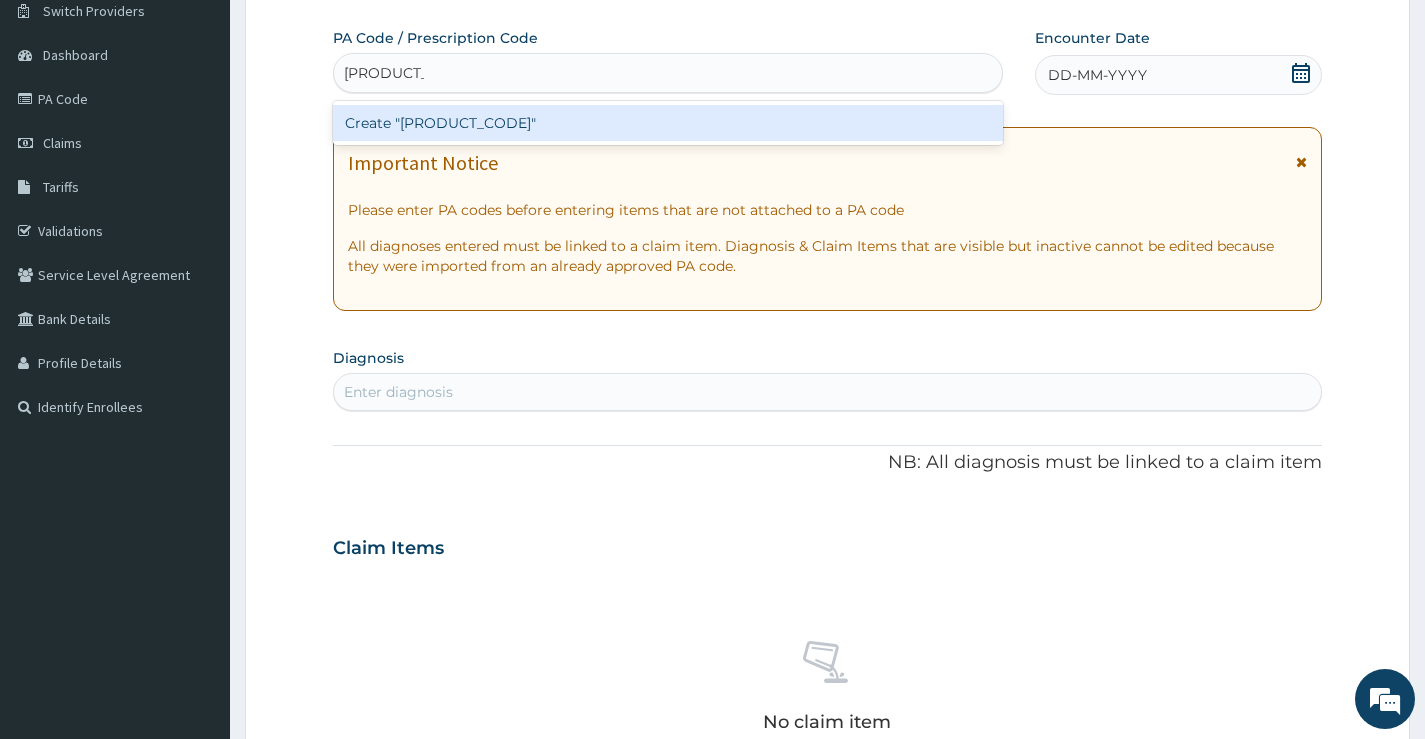 click on "Create "PA/71BAEC"" at bounding box center (668, 123) 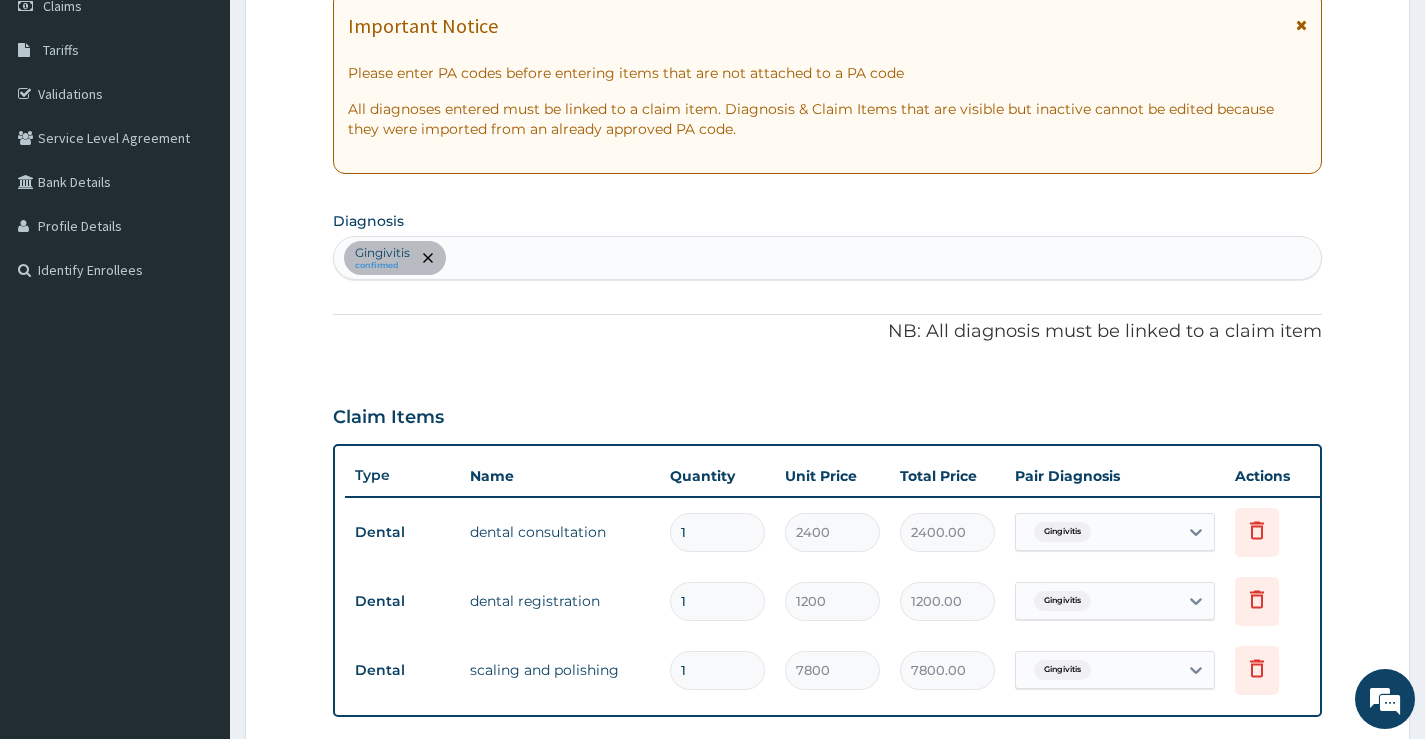 scroll, scrollTop: 0, scrollLeft: 0, axis: both 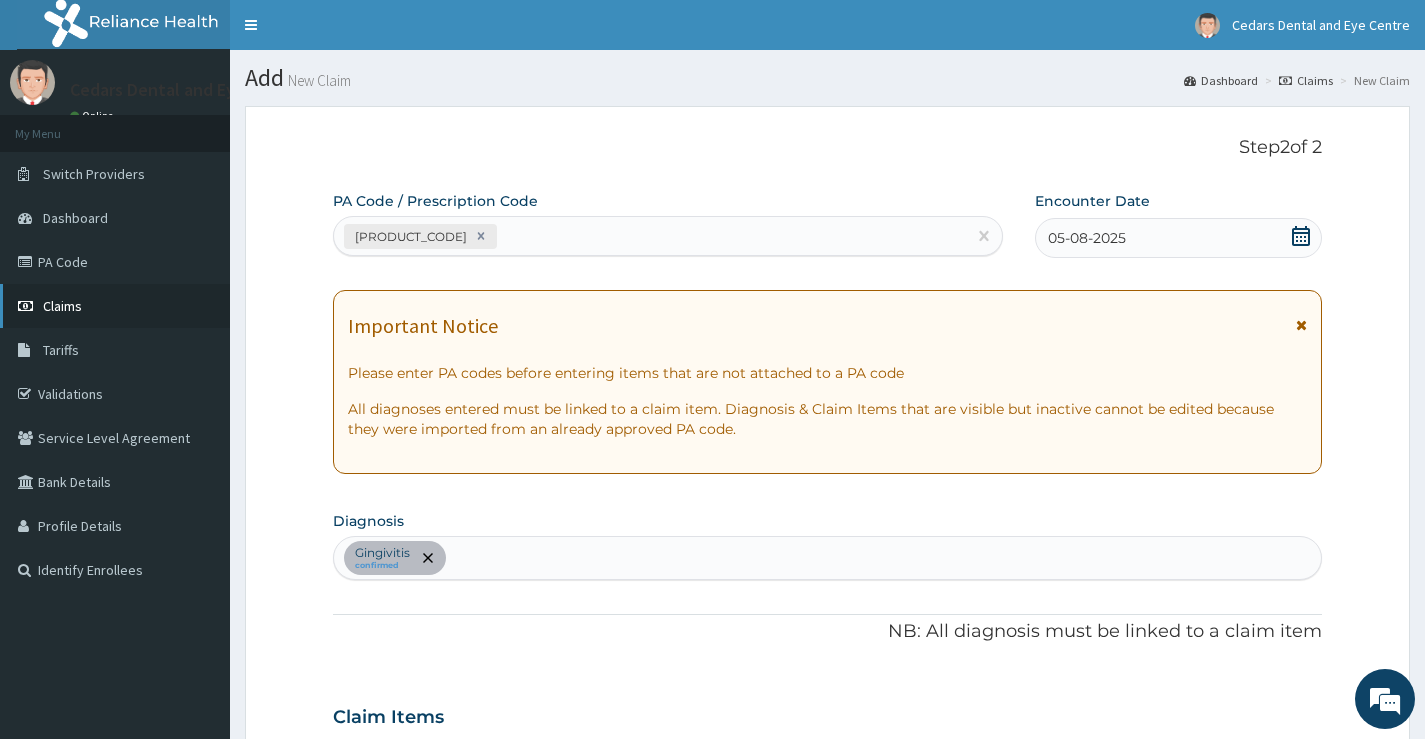 click on "Claims" at bounding box center (62, 306) 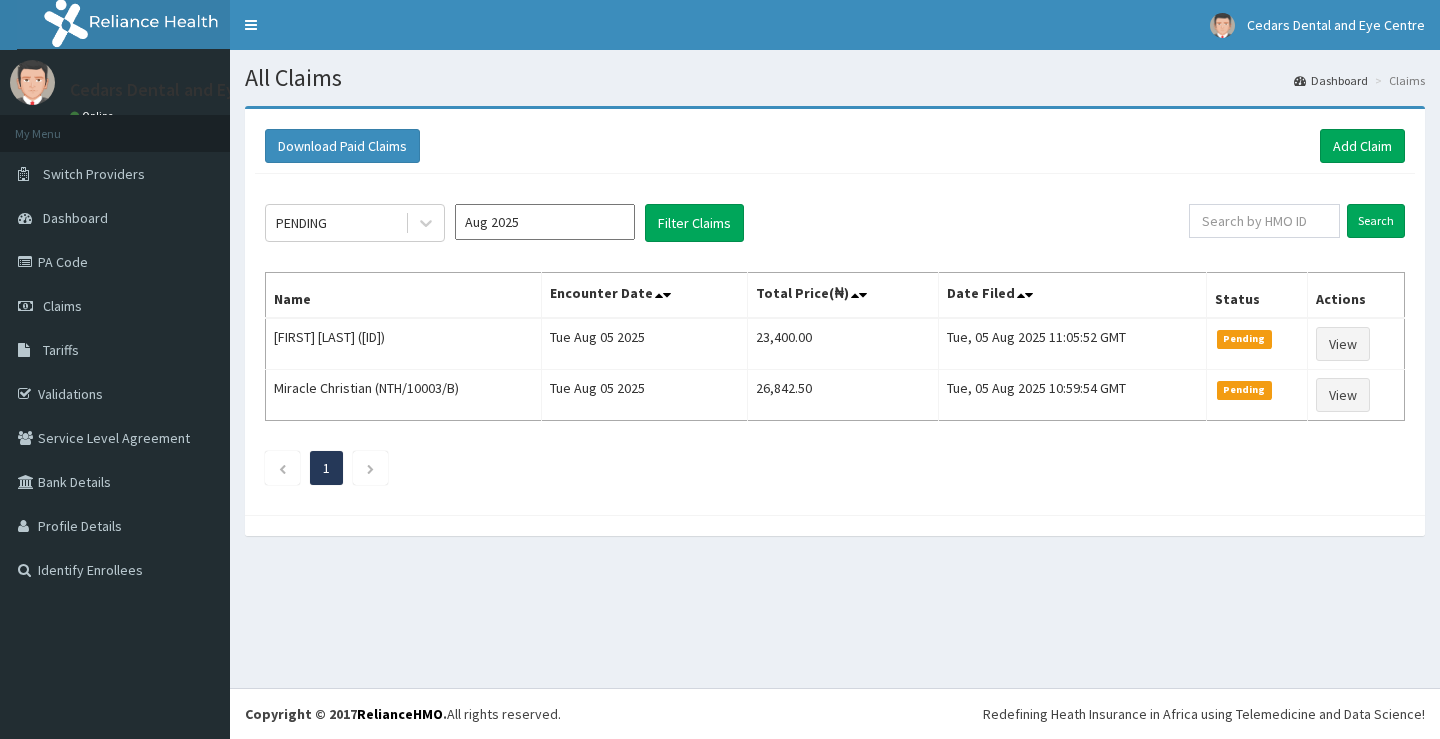 scroll, scrollTop: 0, scrollLeft: 0, axis: both 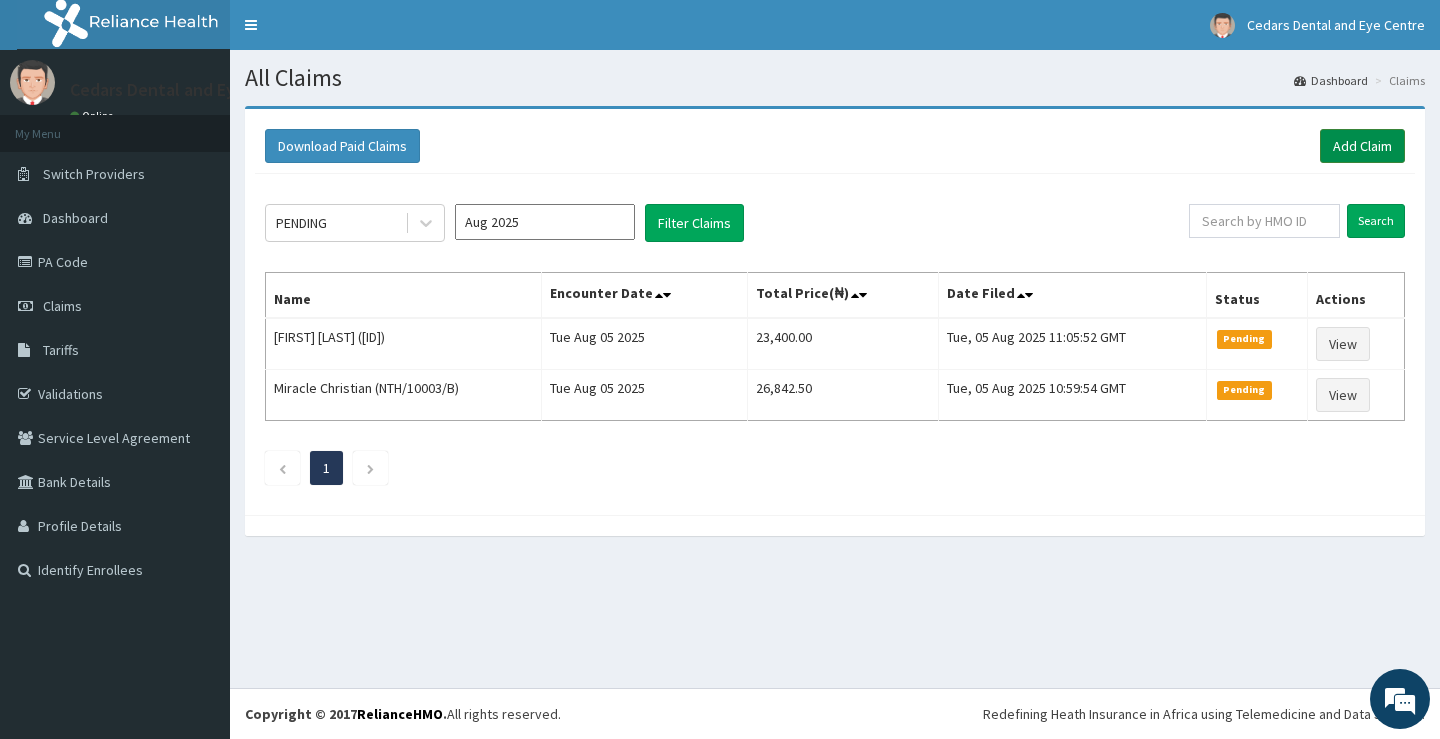 click on "Add Claim" at bounding box center (1362, 146) 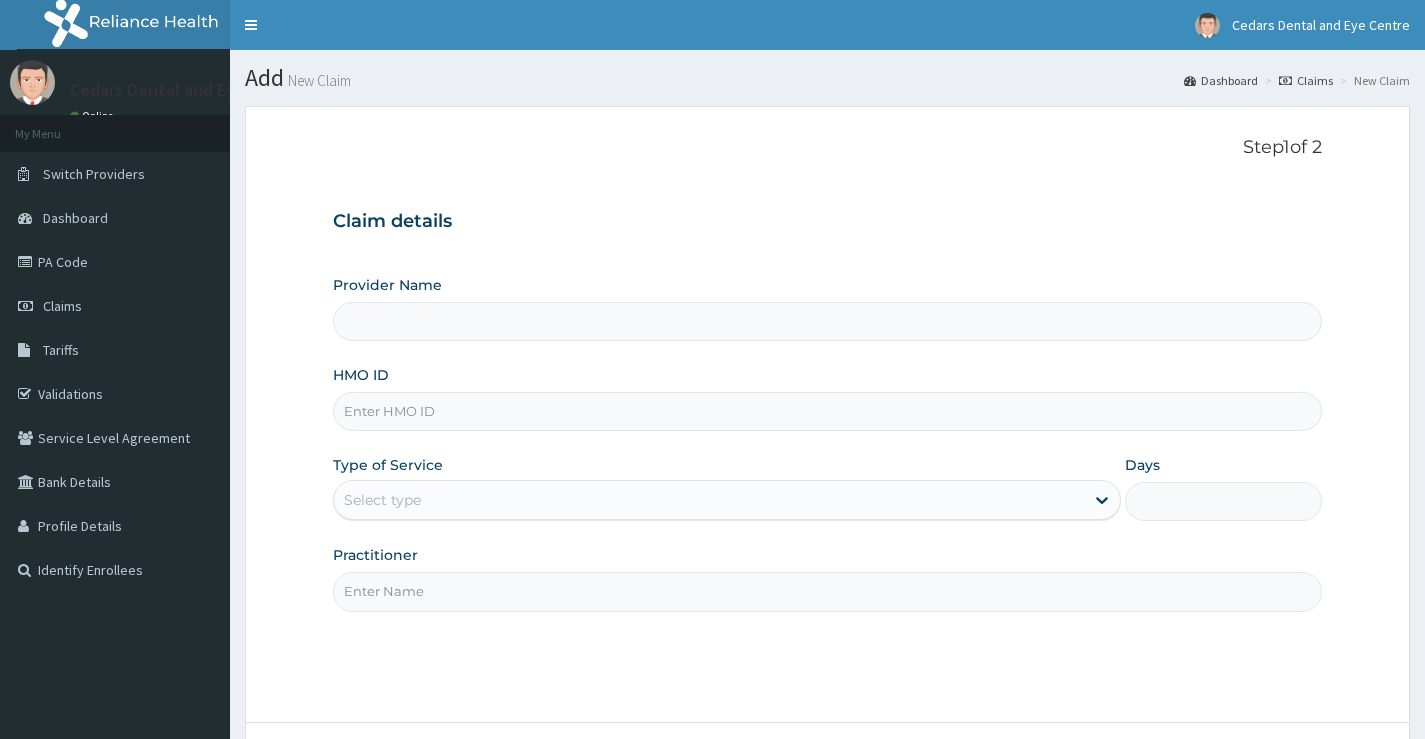 scroll, scrollTop: 0, scrollLeft: 0, axis: both 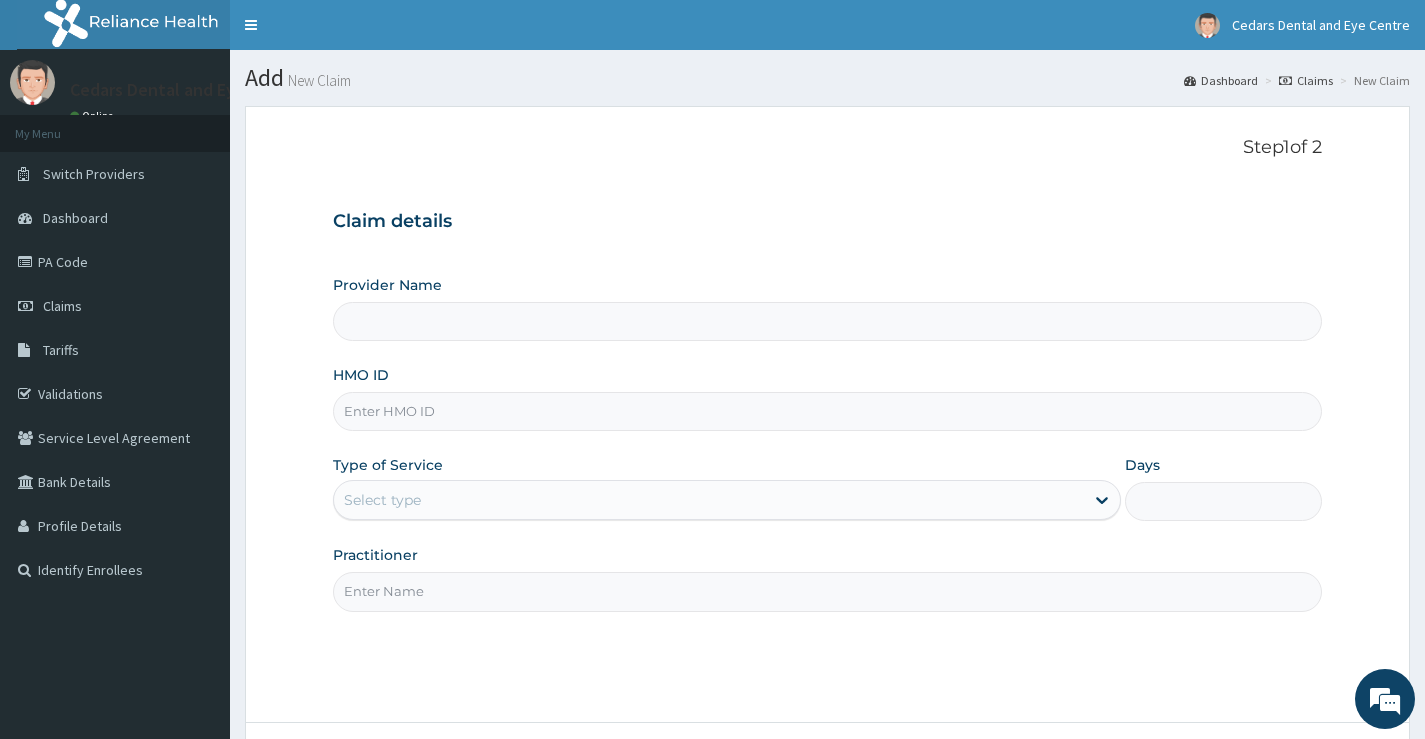 type on "Cedars Dental and Eye Center- Dental" 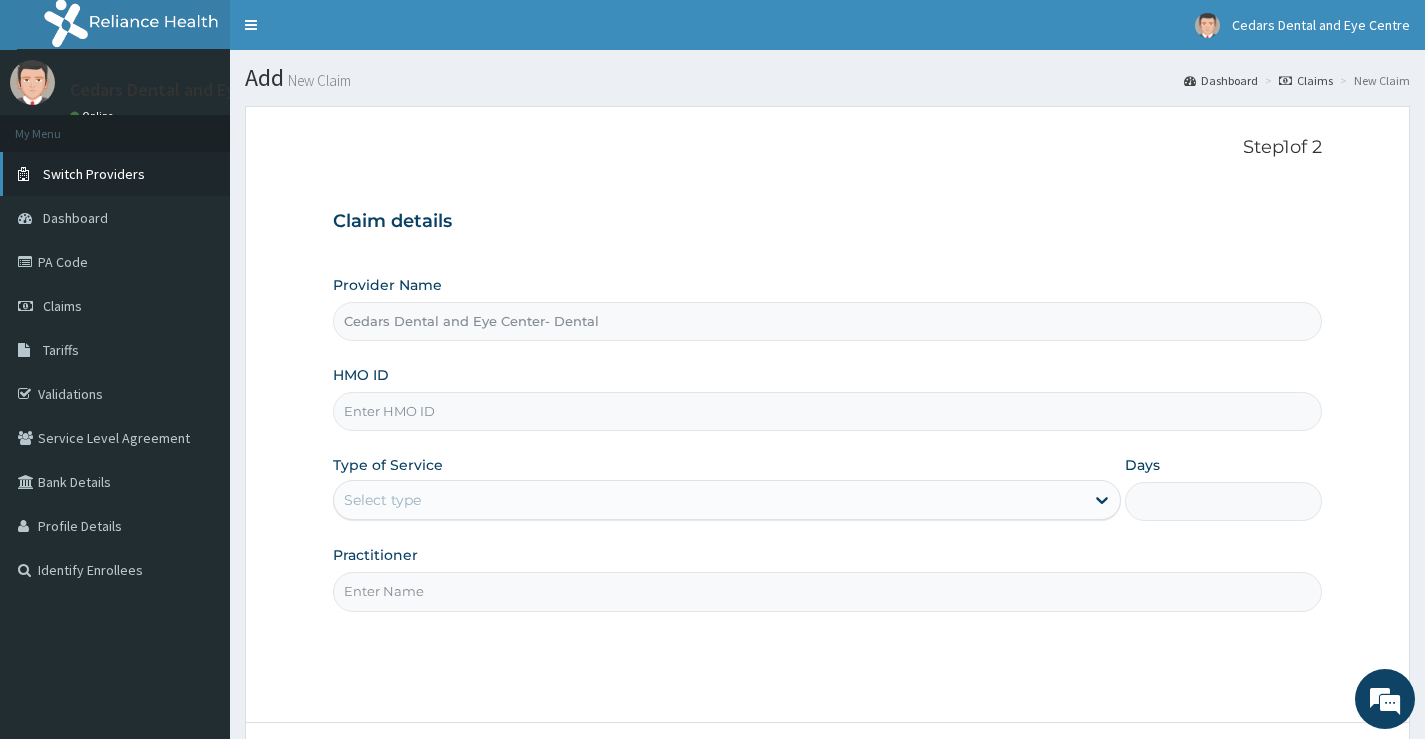click on "Switch Providers" at bounding box center (115, 174) 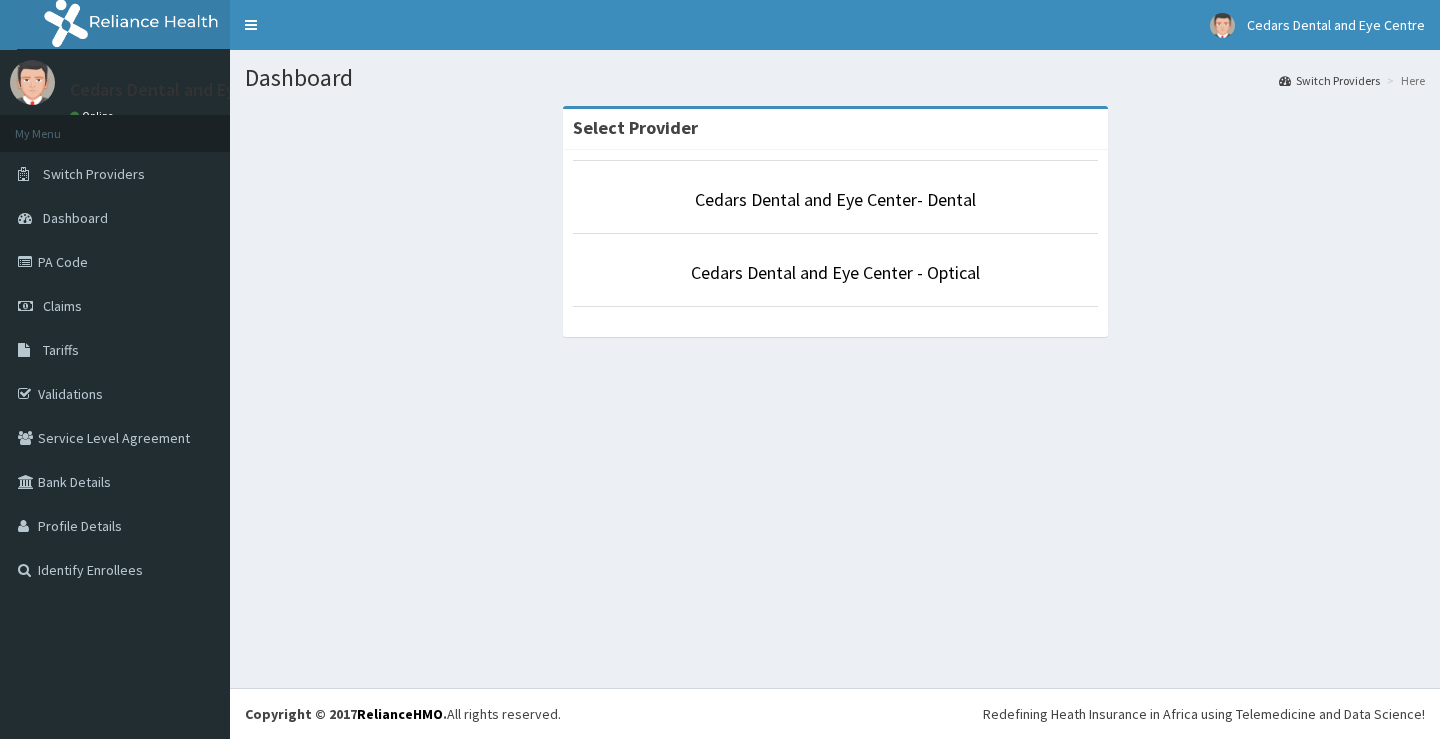 scroll, scrollTop: 0, scrollLeft: 0, axis: both 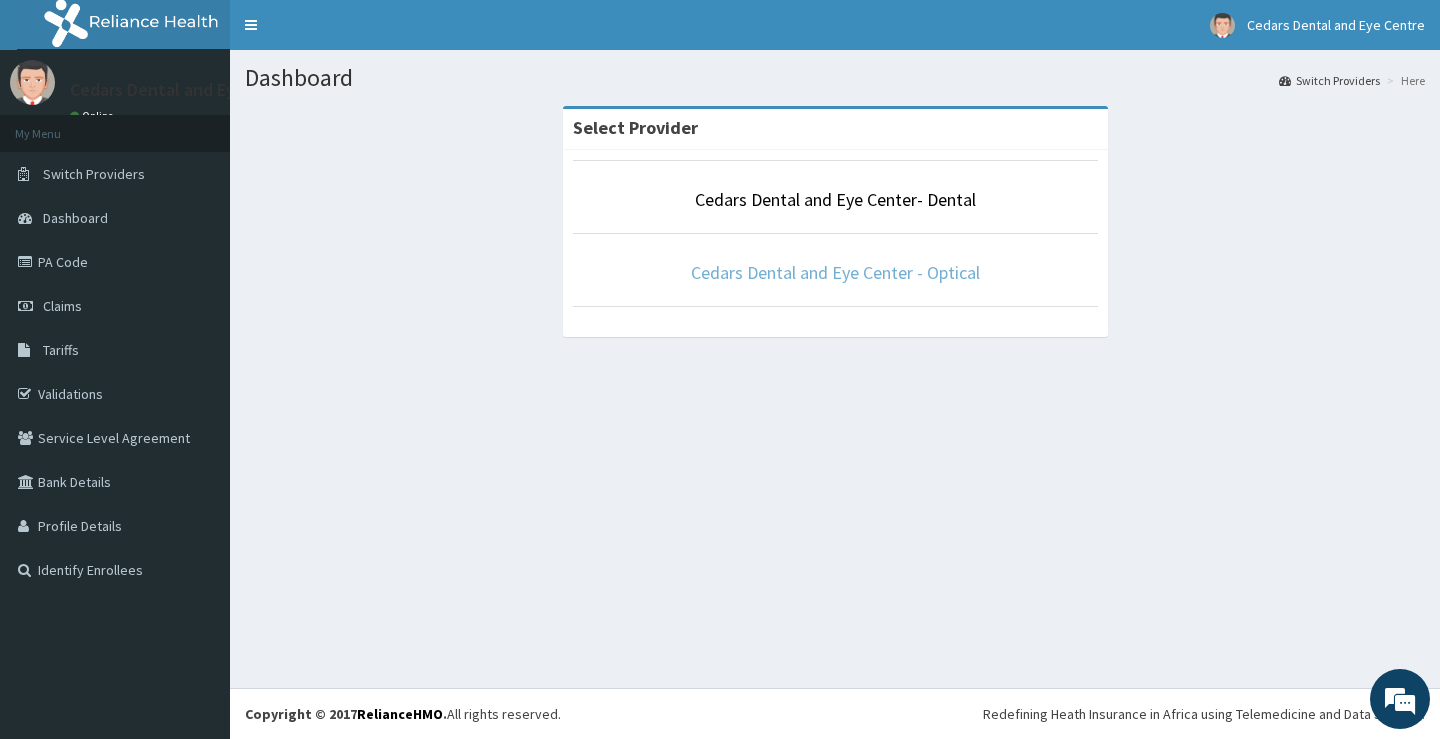 click on "Cedars Dental and Eye Center - Optical" at bounding box center [835, 272] 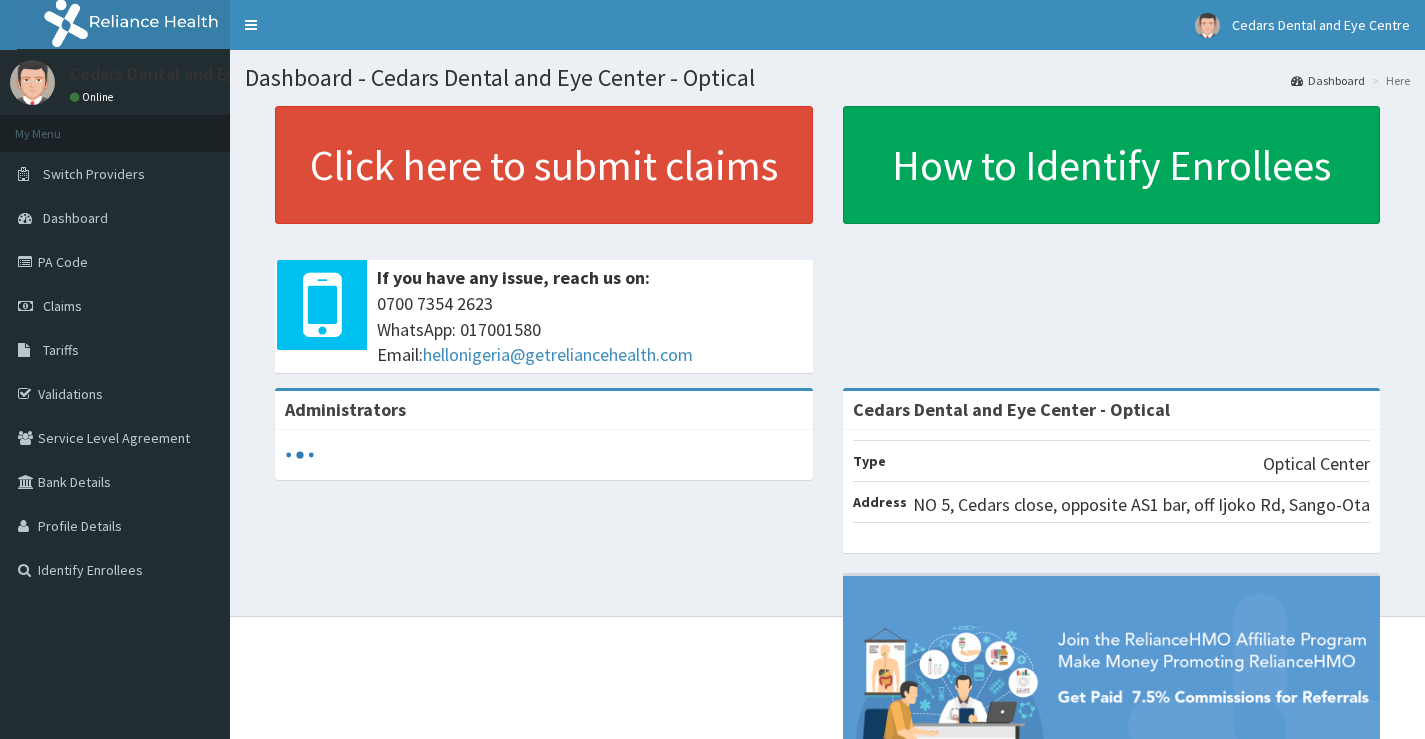 scroll, scrollTop: 0, scrollLeft: 0, axis: both 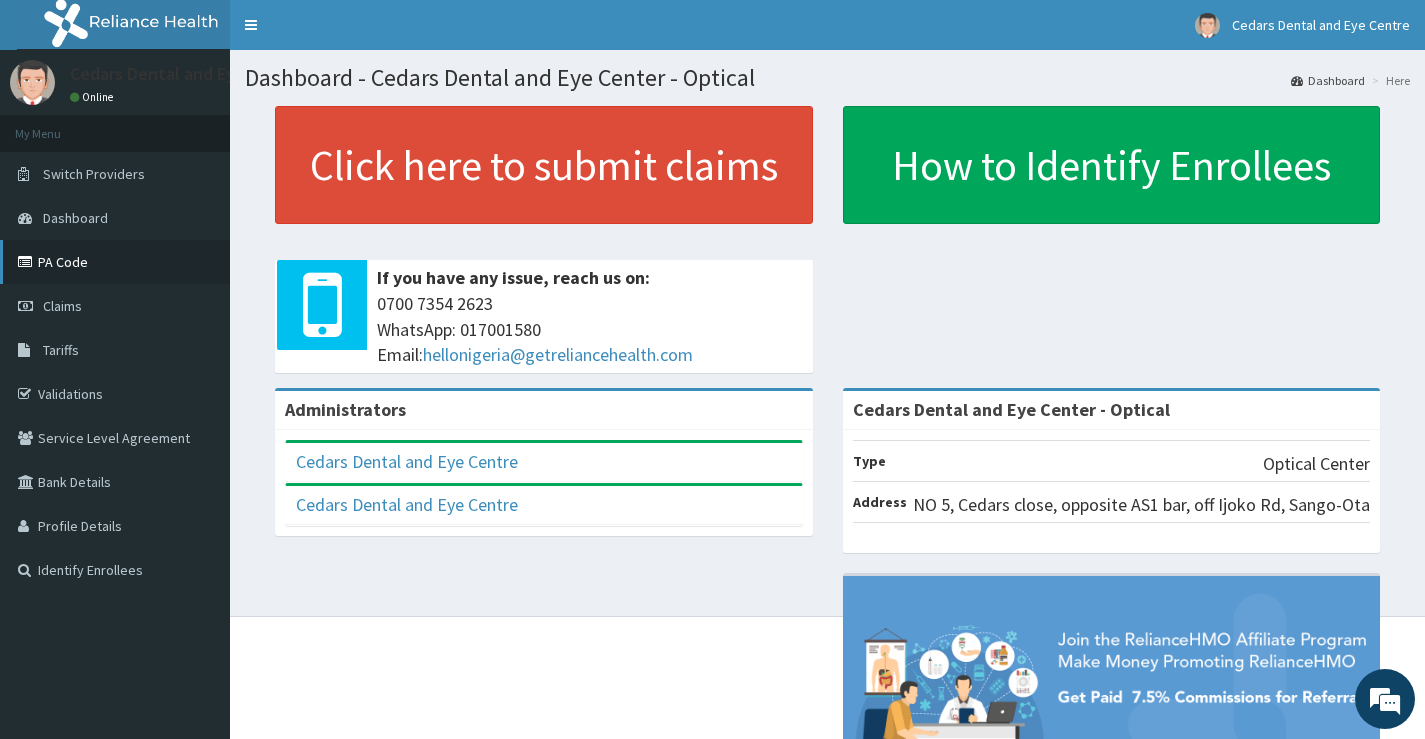 click on "PA Code" at bounding box center (115, 262) 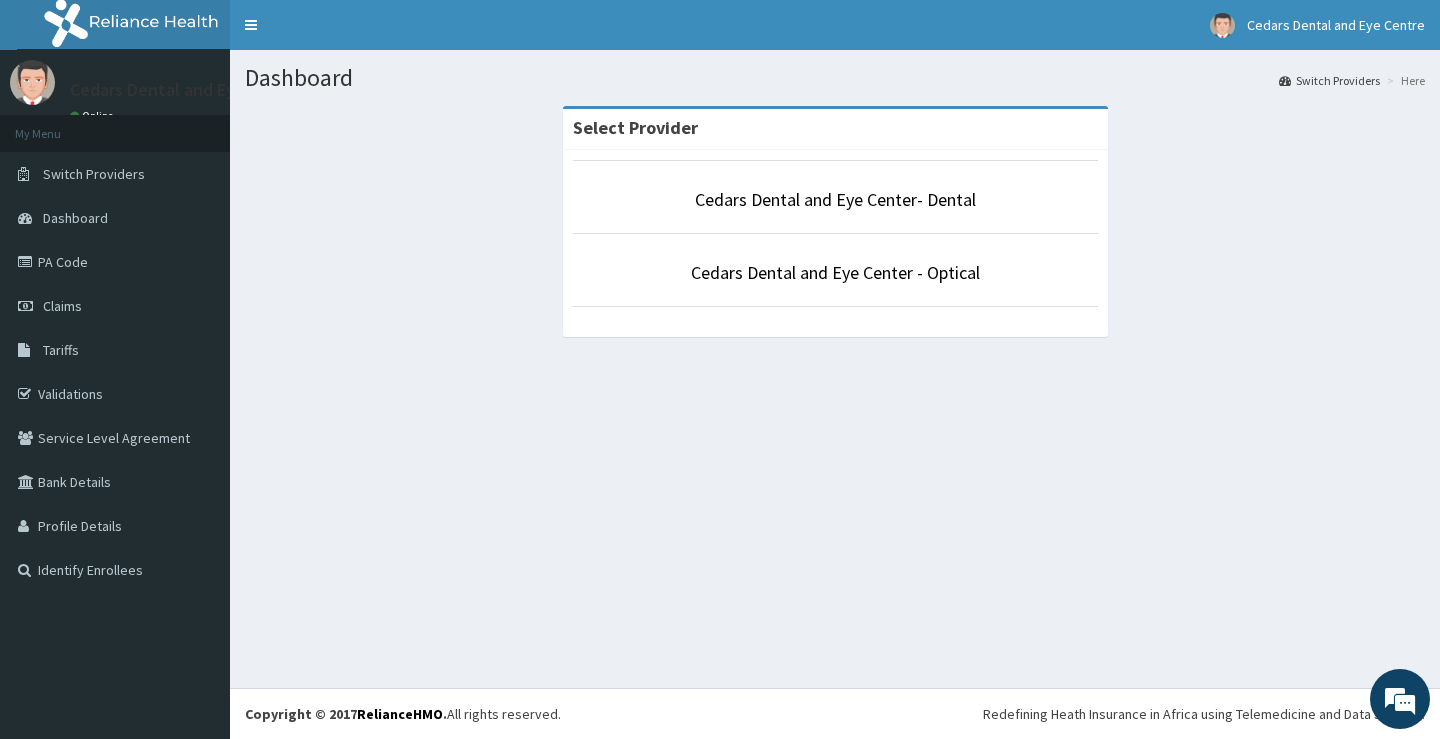 scroll, scrollTop: 0, scrollLeft: 0, axis: both 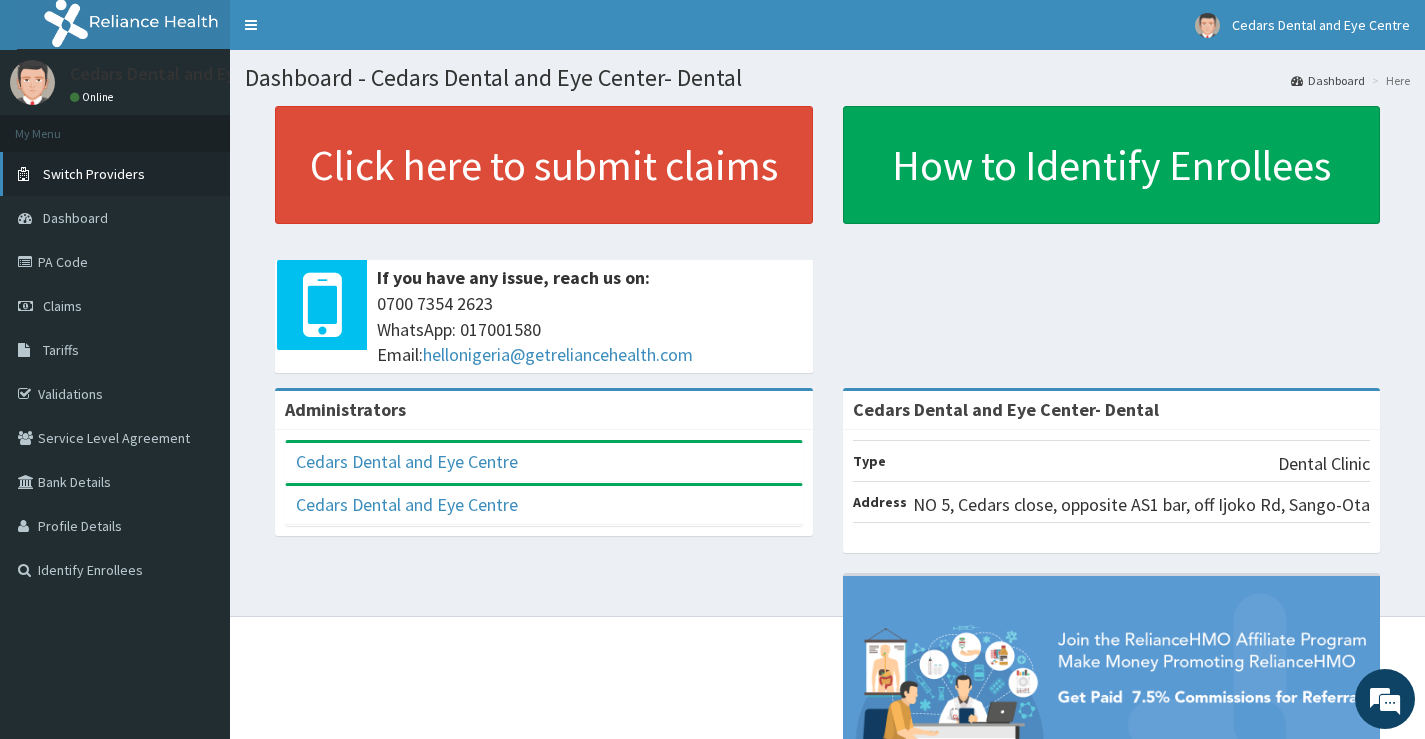 click on "Switch Providers" at bounding box center (94, 174) 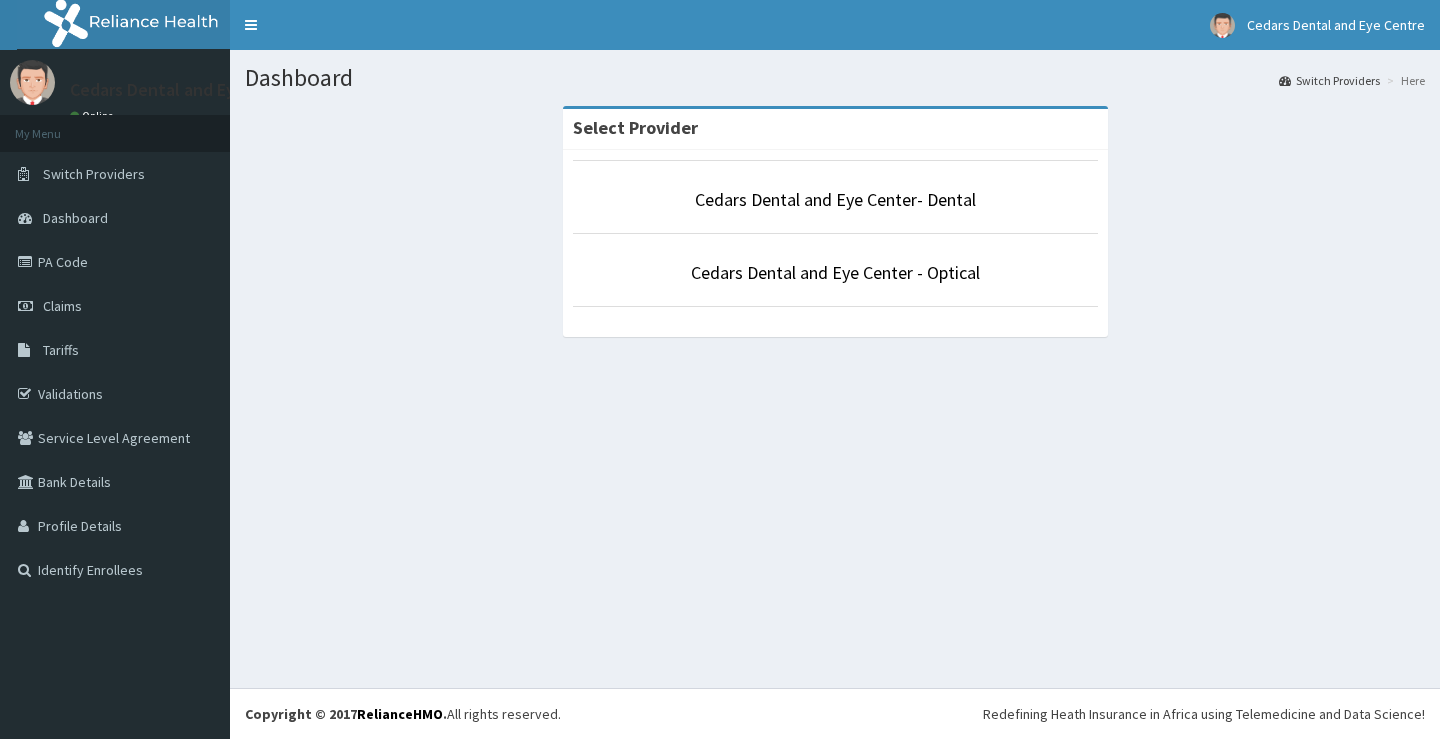 scroll, scrollTop: 0, scrollLeft: 0, axis: both 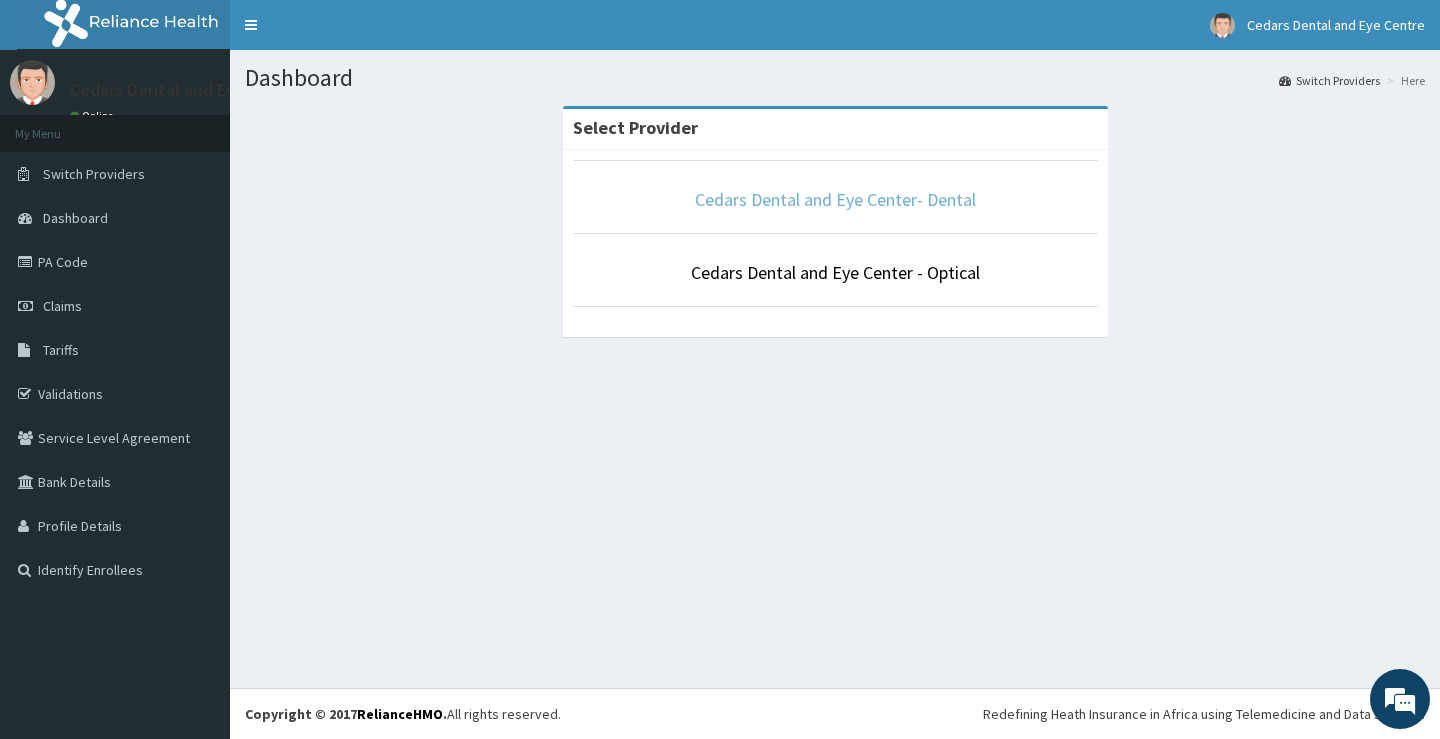drag, startPoint x: 798, startPoint y: 200, endPoint x: 740, endPoint y: 232, distance: 66.24198 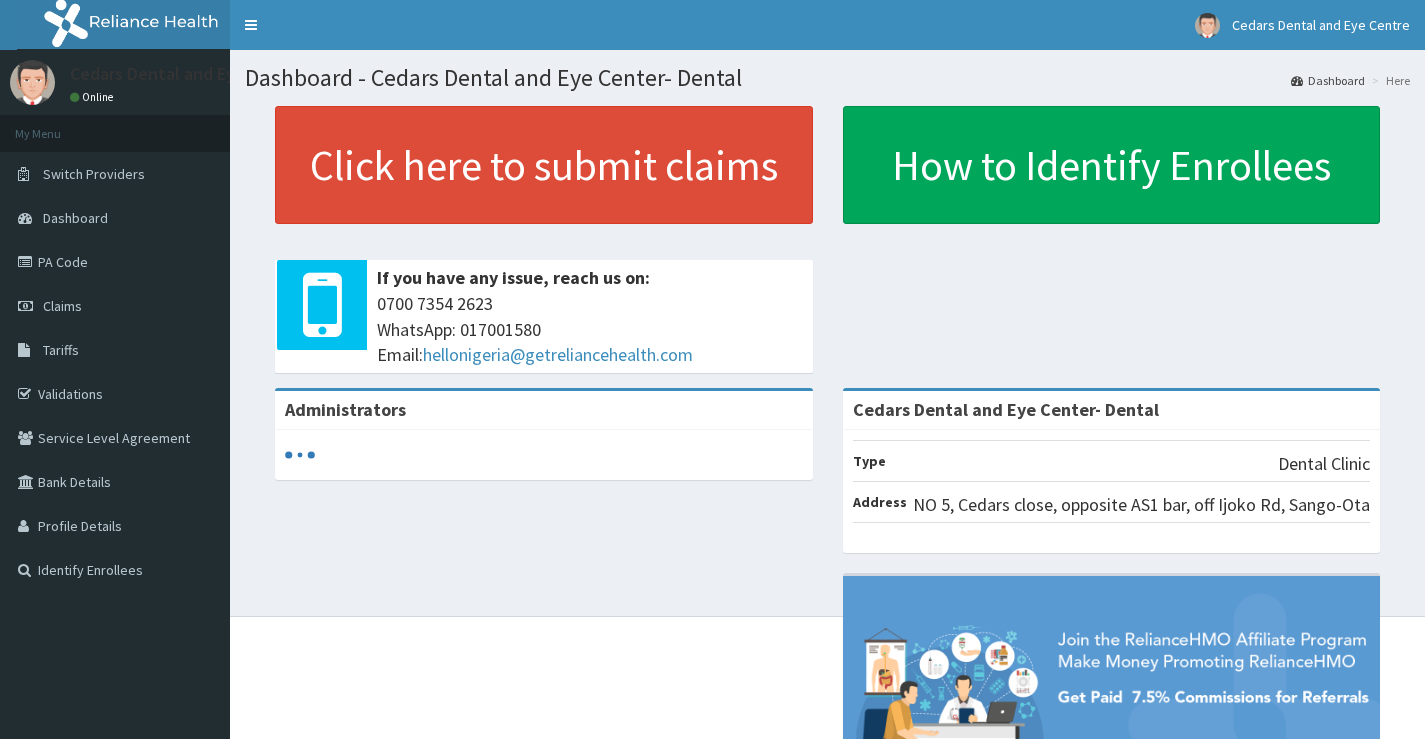 scroll, scrollTop: 0, scrollLeft: 0, axis: both 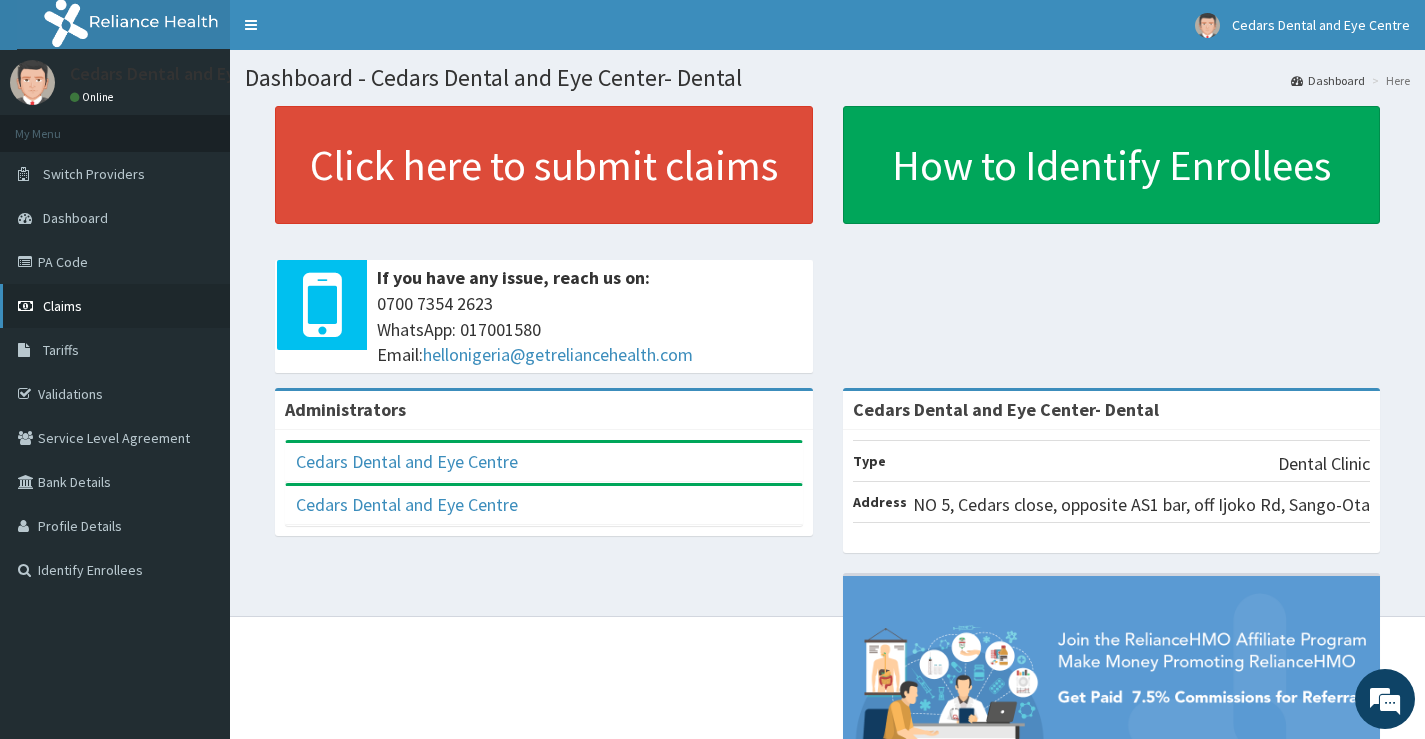 drag, startPoint x: 80, startPoint y: 305, endPoint x: 104, endPoint y: 309, distance: 24.33105 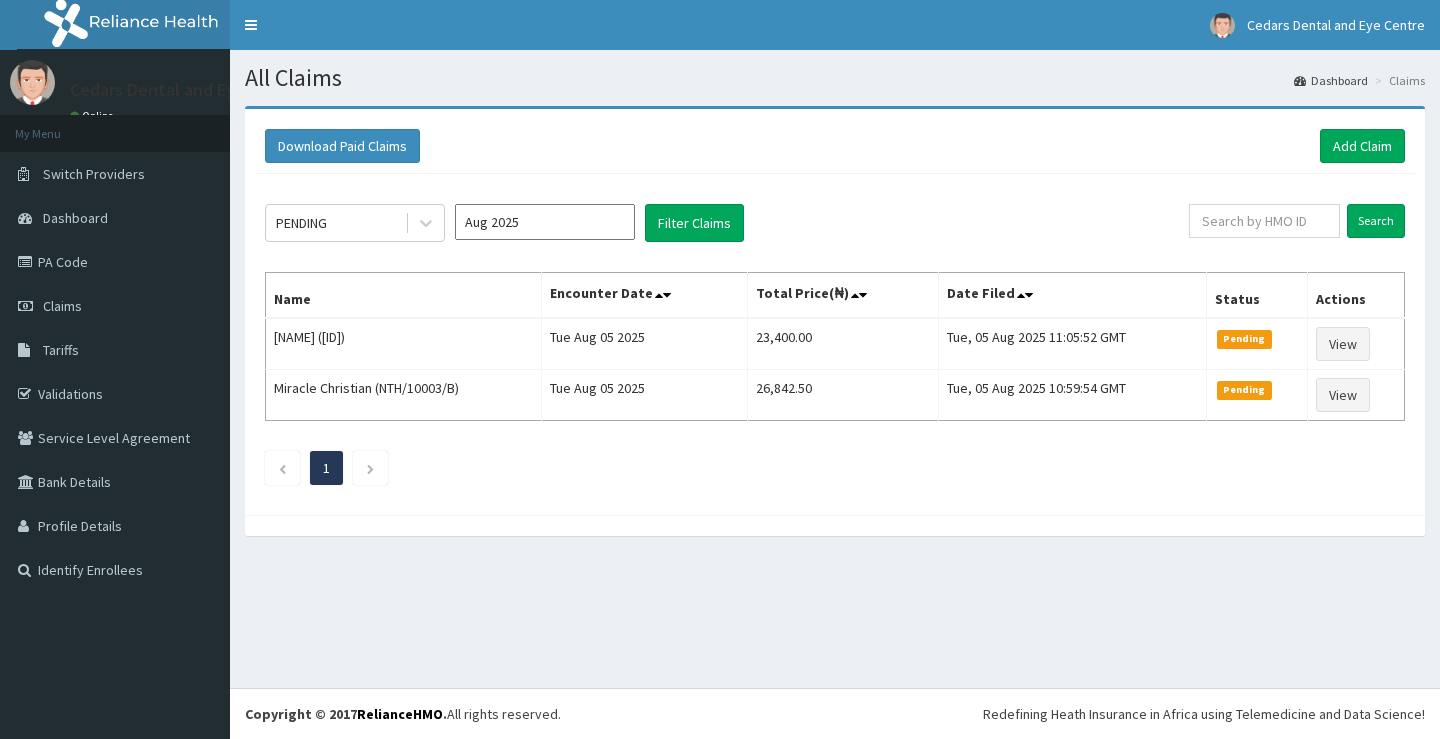 scroll, scrollTop: 0, scrollLeft: 0, axis: both 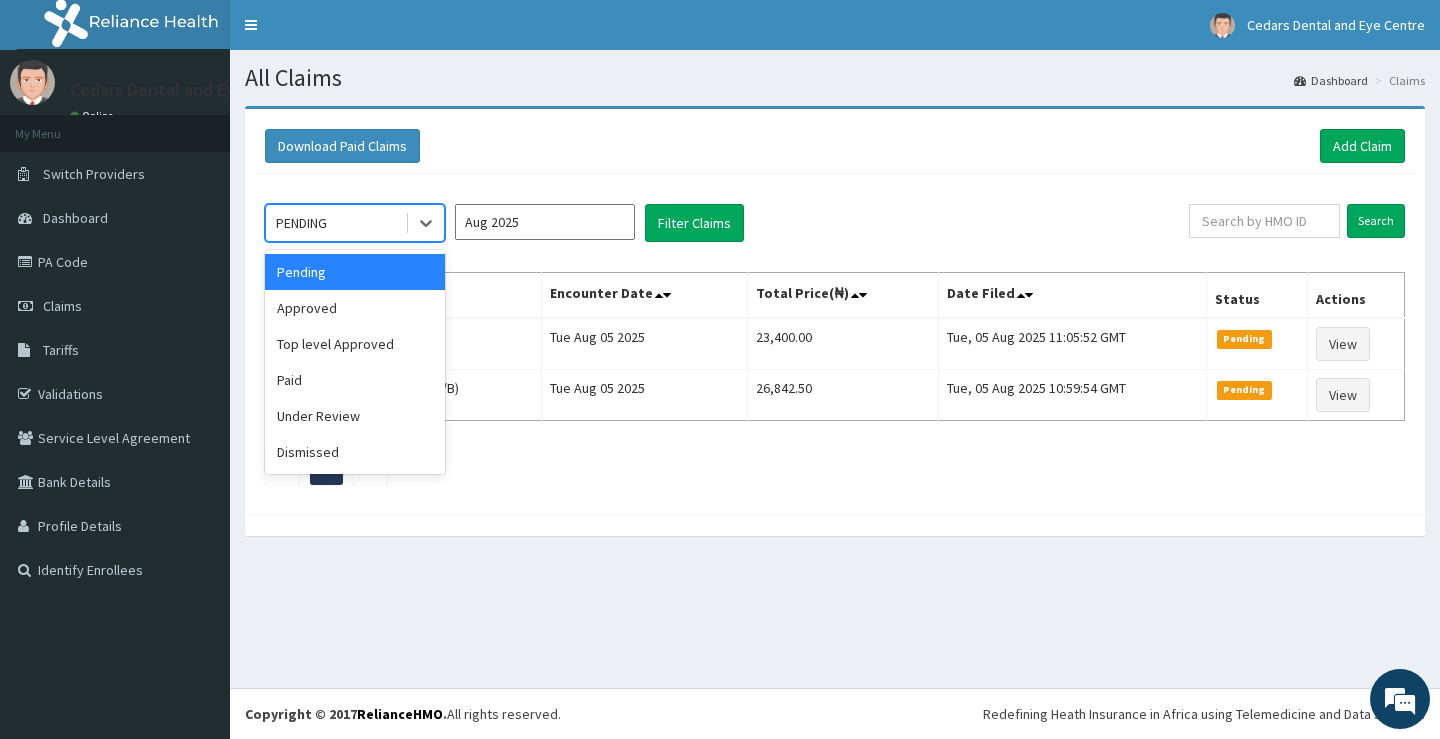drag, startPoint x: 314, startPoint y: 229, endPoint x: 354, endPoint y: 230, distance: 40.012497 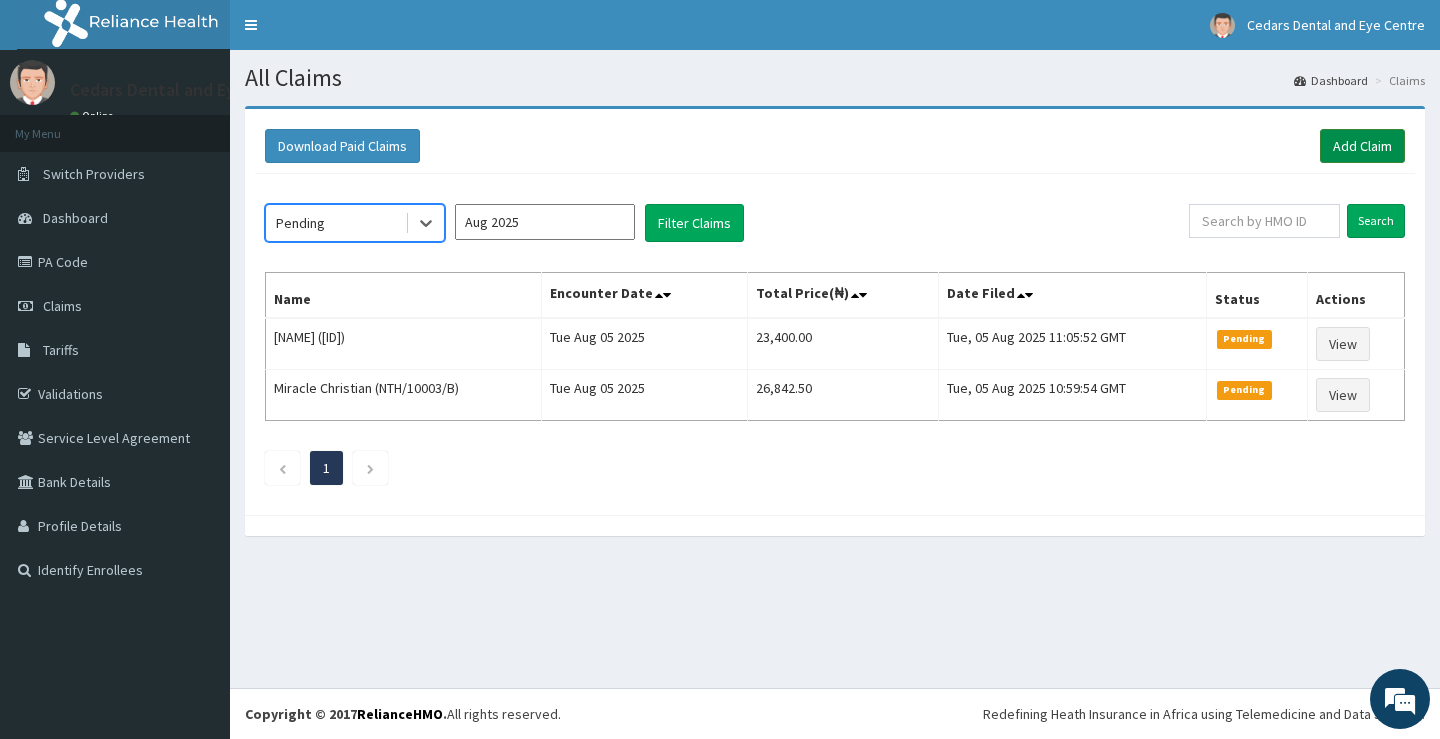 click on "Add Claim" at bounding box center (1362, 146) 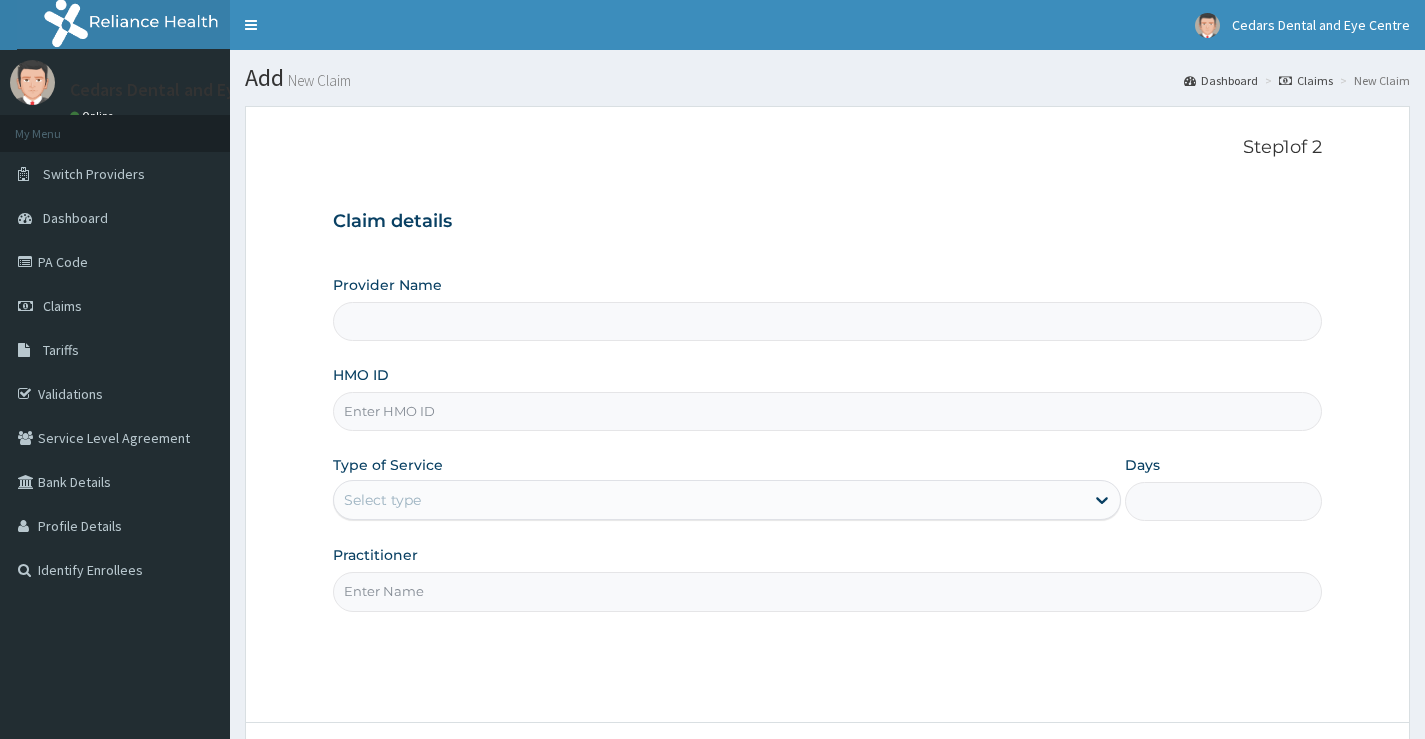 scroll, scrollTop: 0, scrollLeft: 0, axis: both 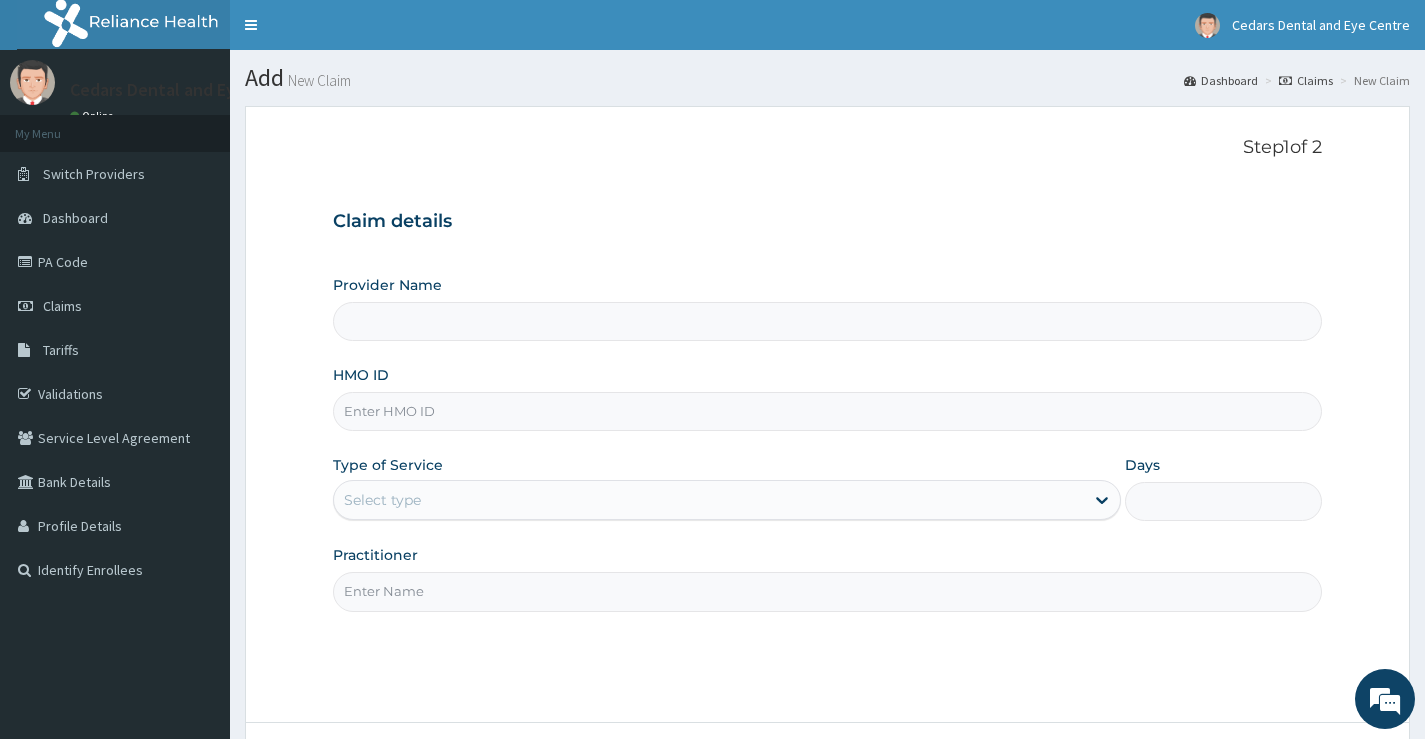 type on "Cedars Dental and Eye Center- Dental" 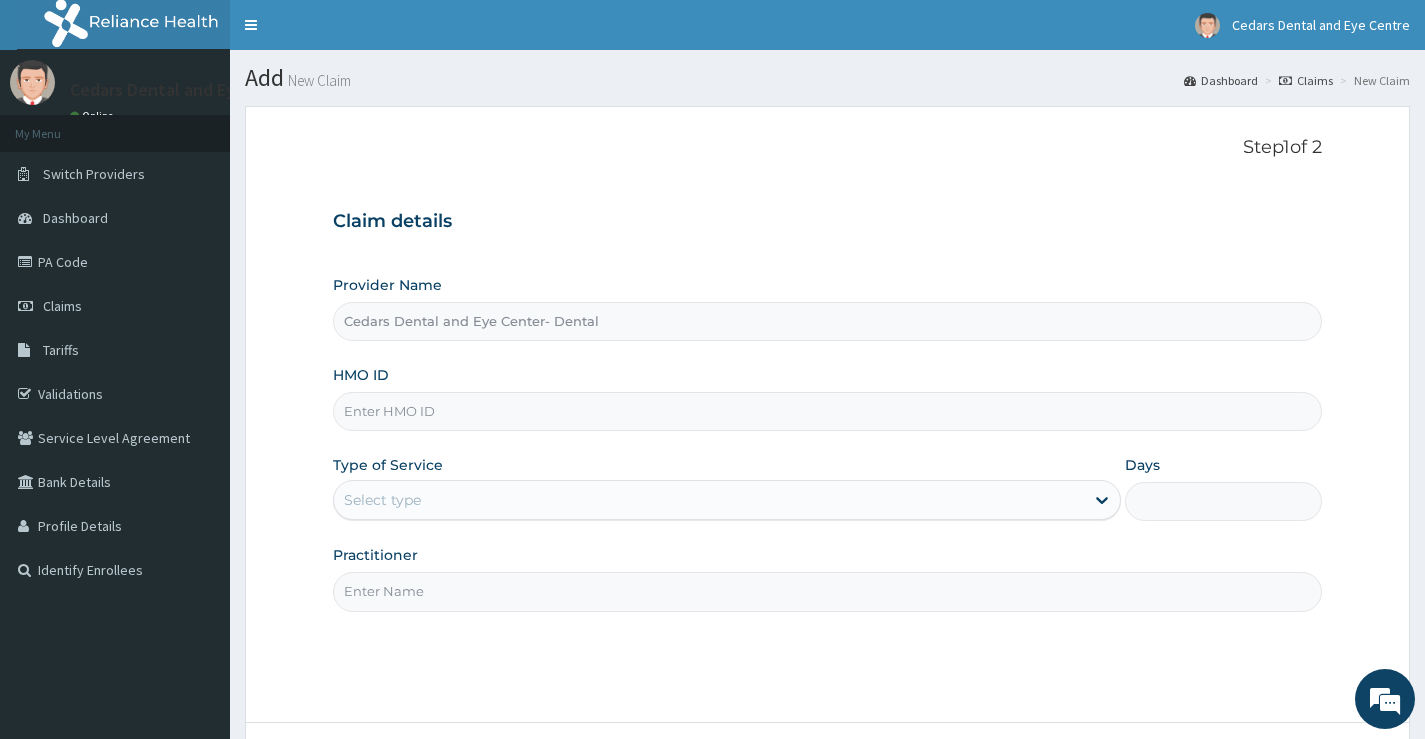 click on "HMO ID" at bounding box center [827, 411] 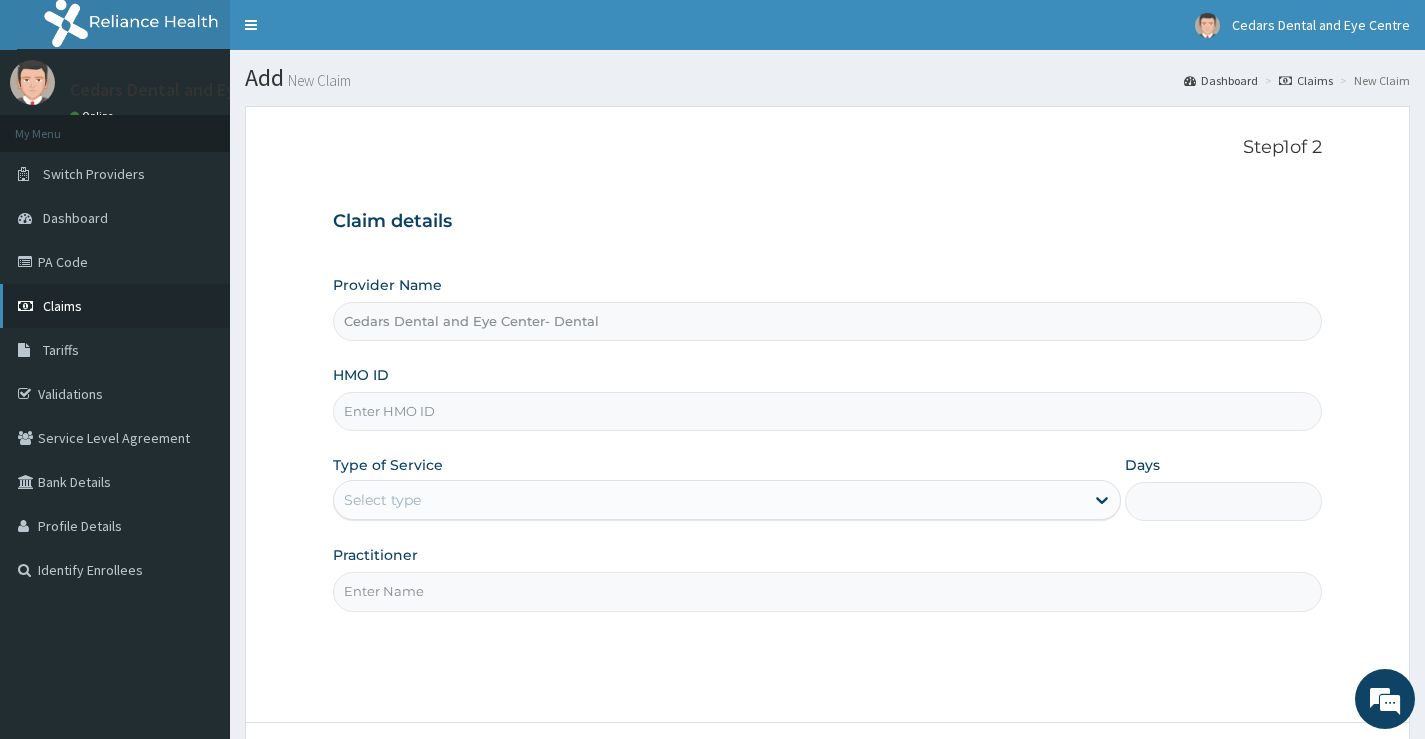 click on "Claims" at bounding box center (62, 306) 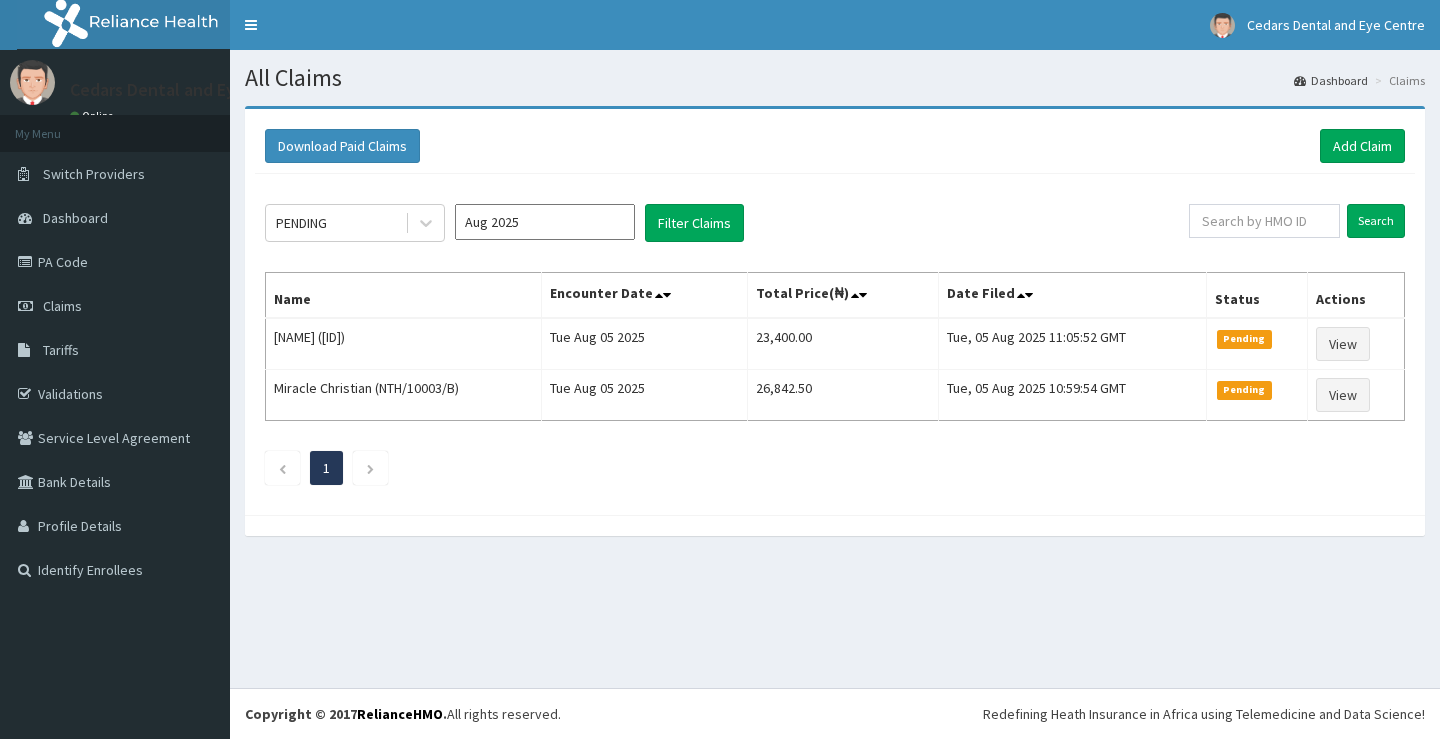 scroll, scrollTop: 0, scrollLeft: 0, axis: both 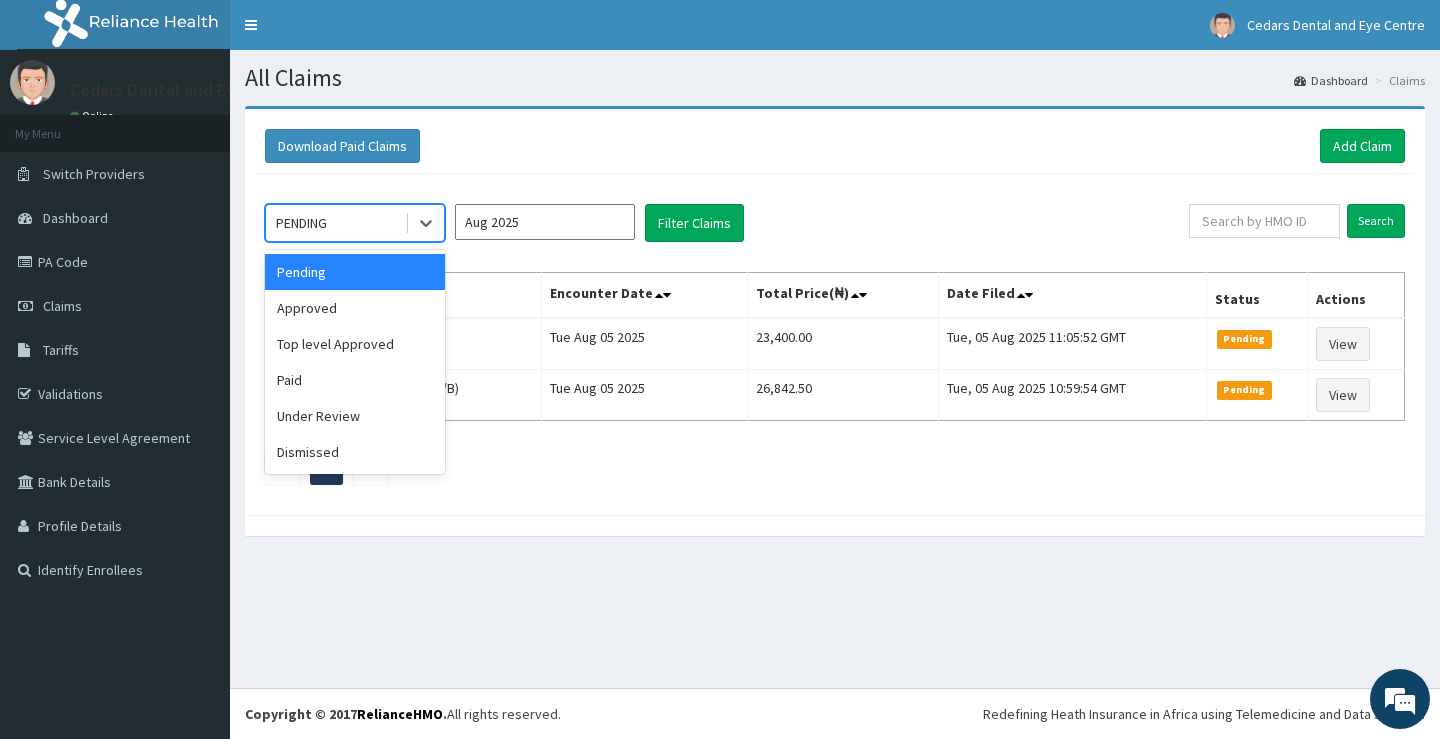 click on "PENDING" at bounding box center (335, 223) 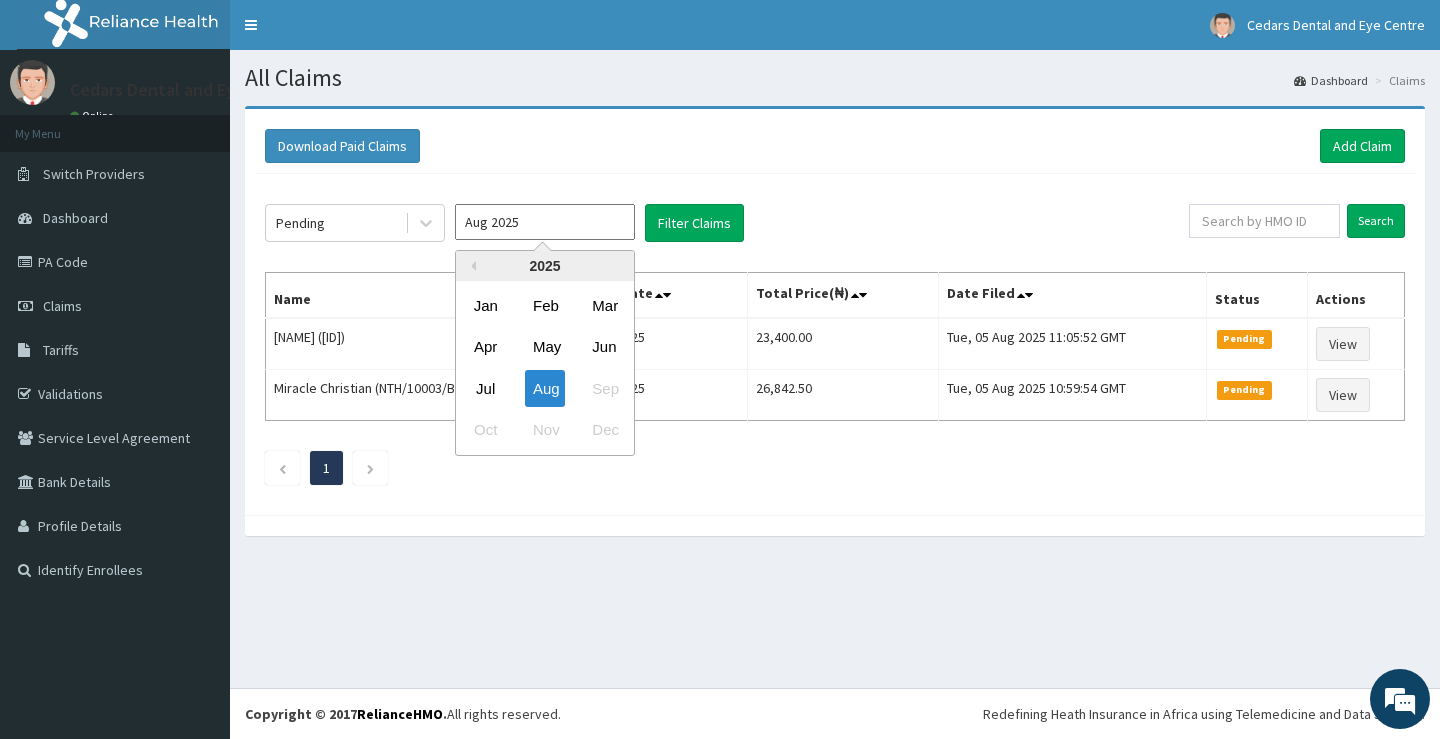 click on "Aug 2025" at bounding box center [545, 222] 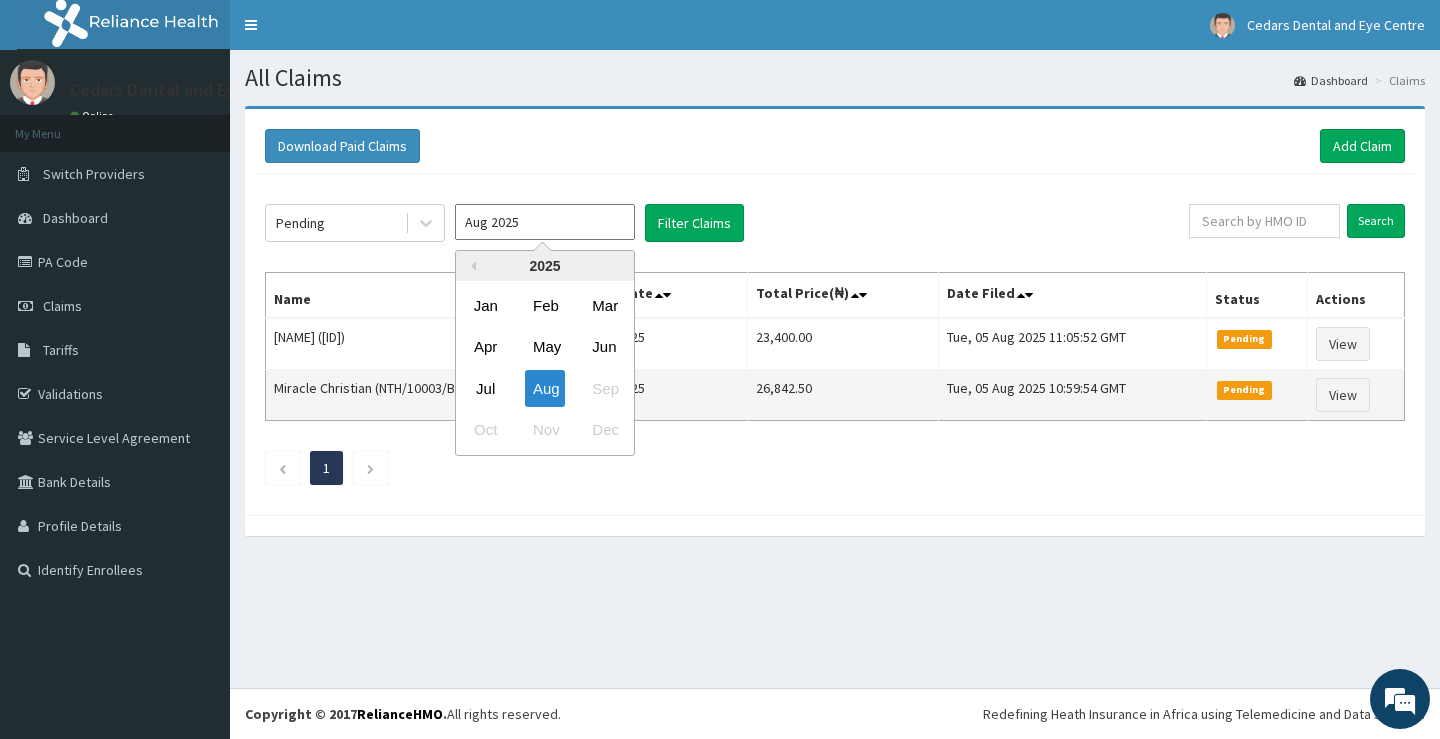 drag, startPoint x: 534, startPoint y: 377, endPoint x: 545, endPoint y: 376, distance: 11.045361 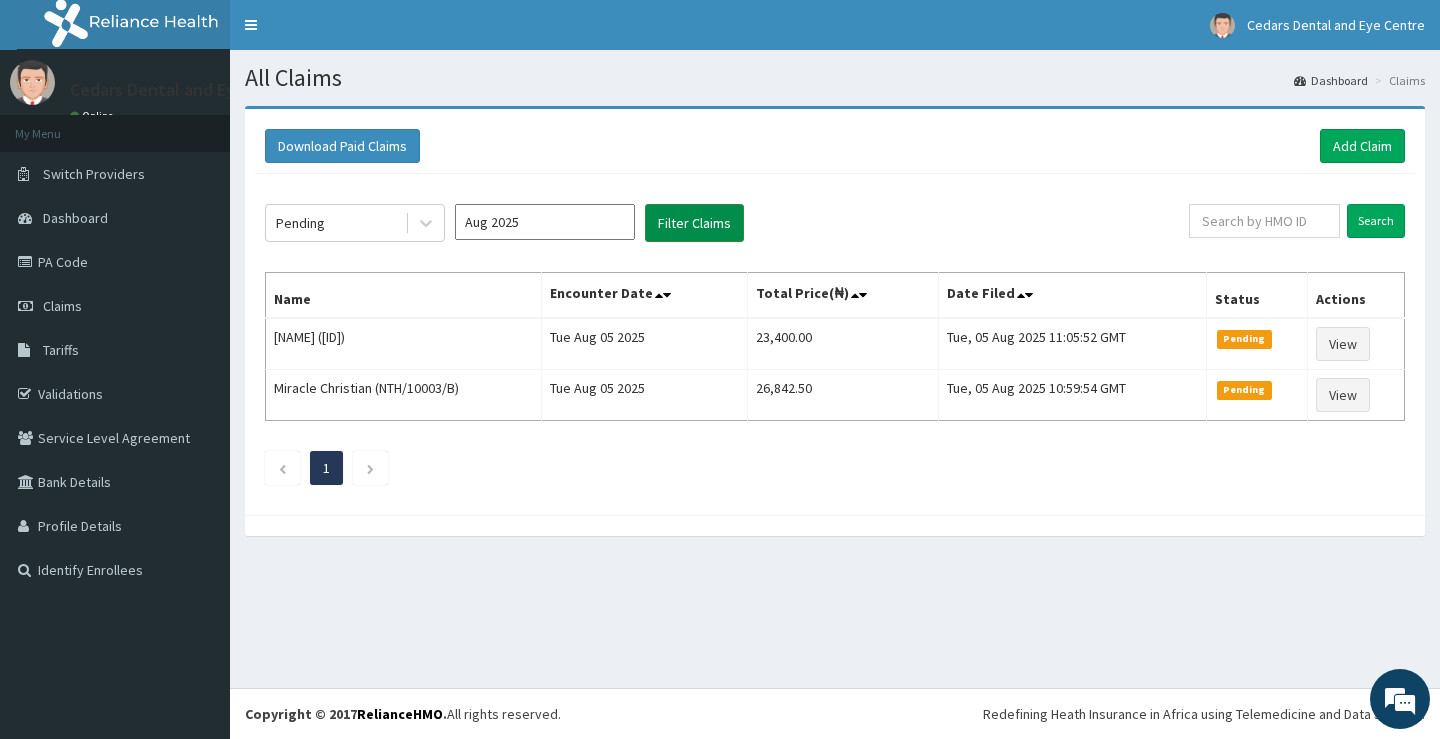 click on "Filter Claims" at bounding box center [694, 223] 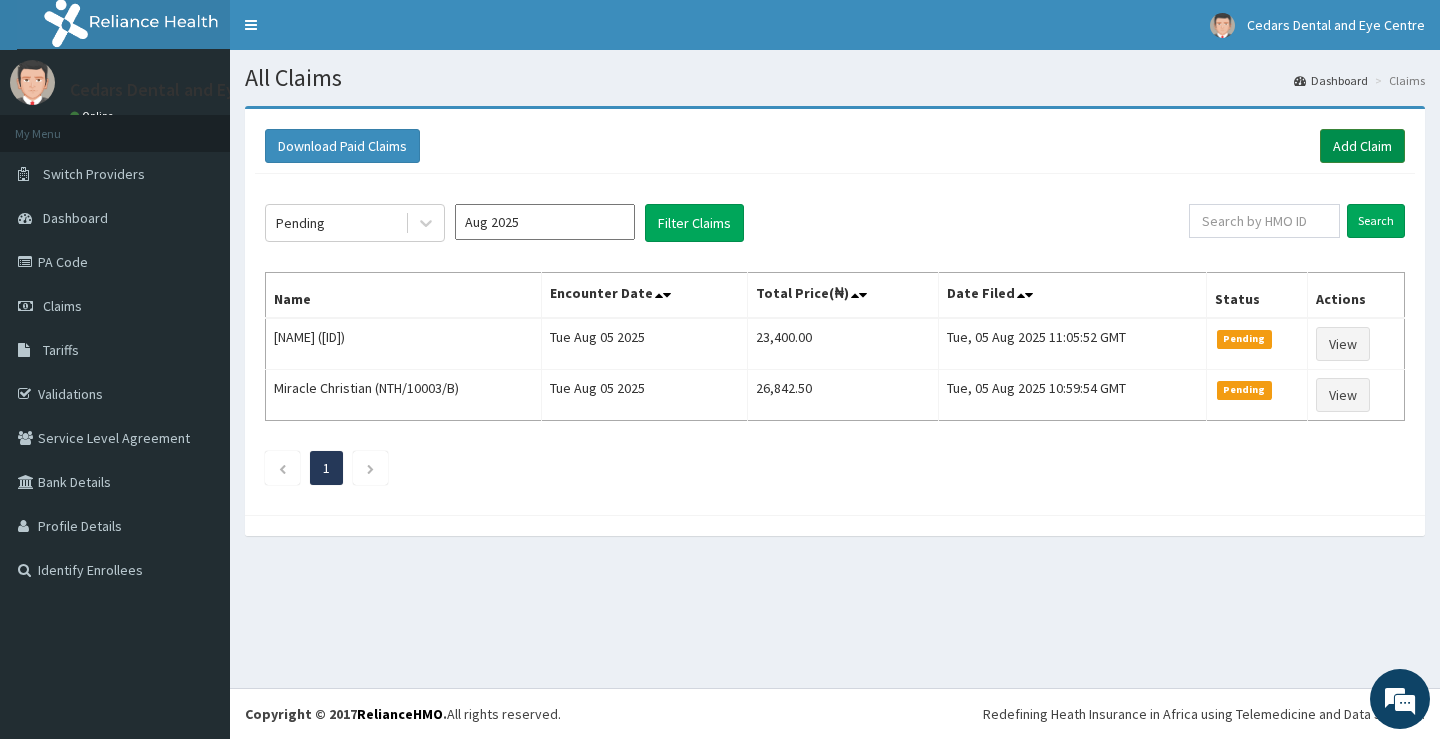 click on "Add Claim" at bounding box center [1362, 146] 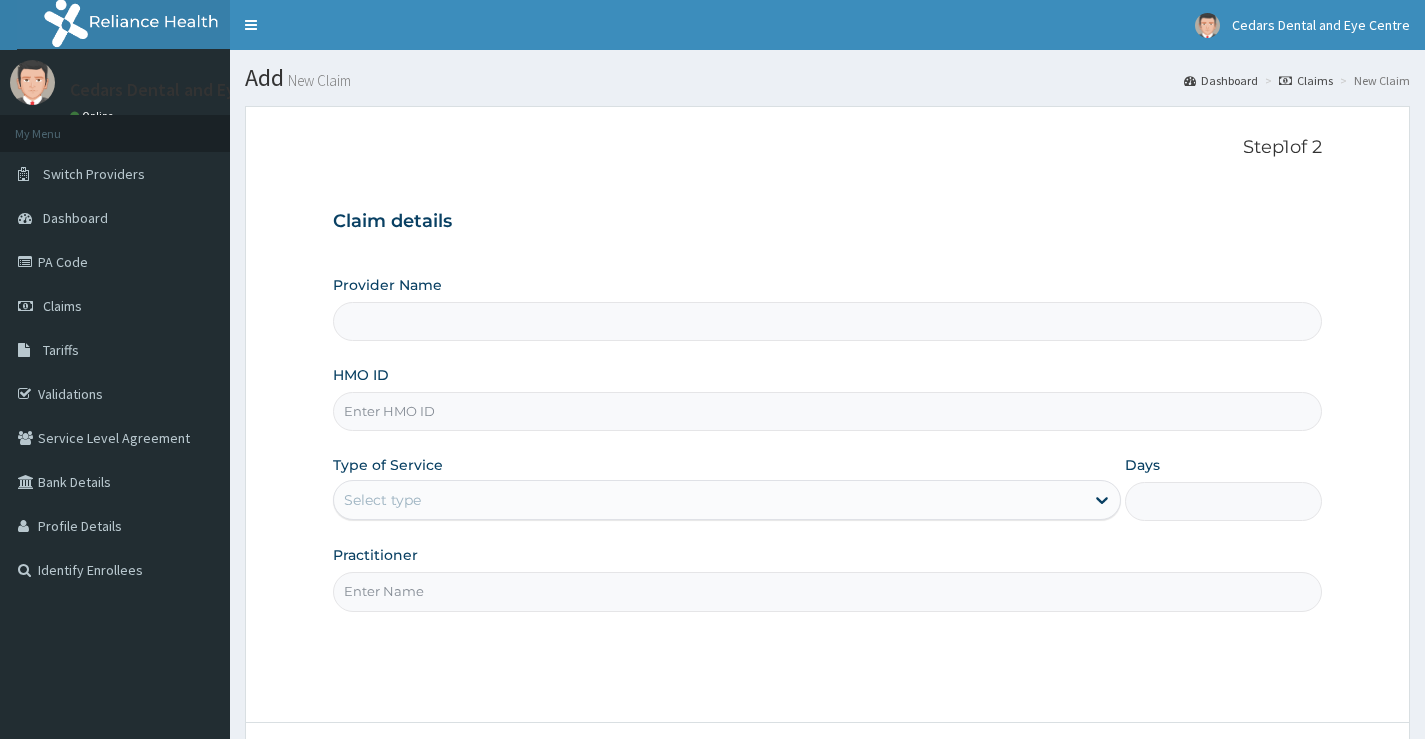 scroll, scrollTop: 0, scrollLeft: 0, axis: both 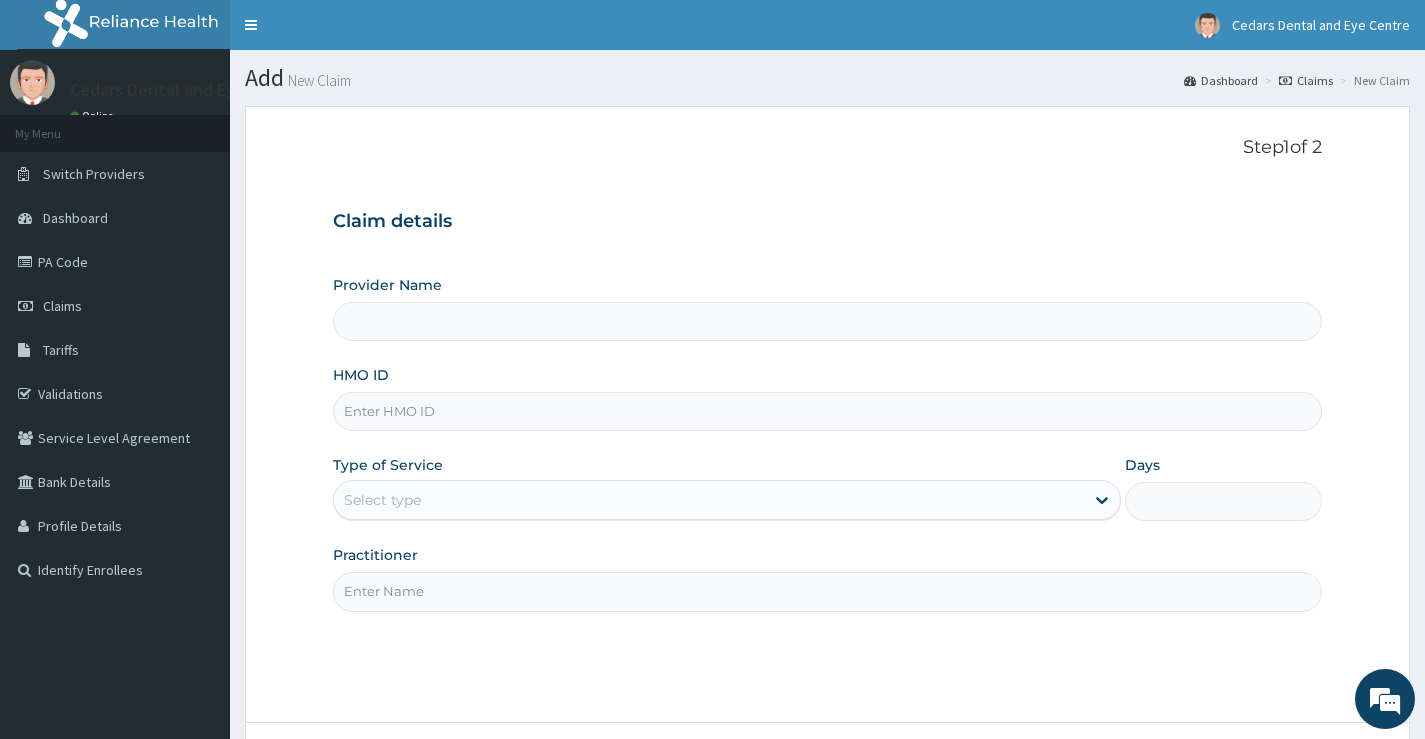 type on "Cedars Dental and Eye Center- Dental" 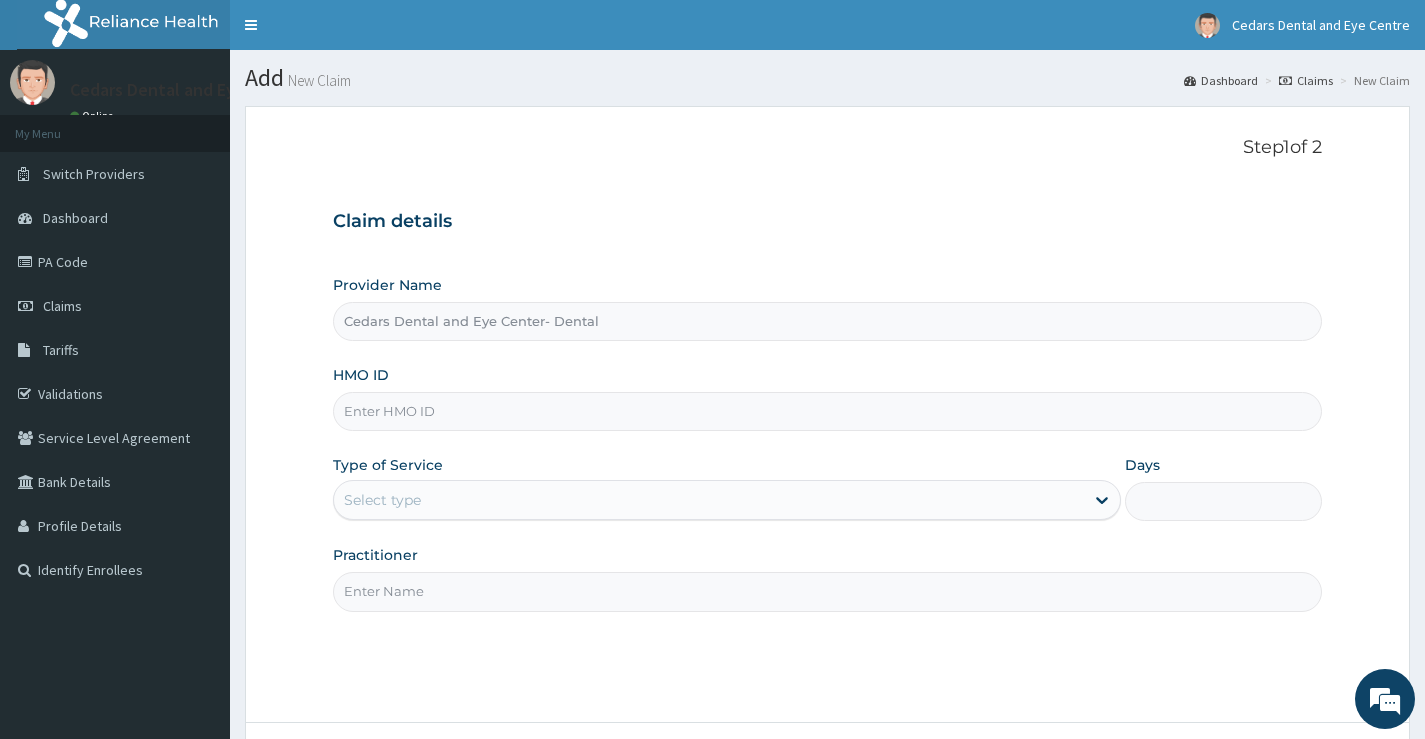 click on "HMO ID" at bounding box center (827, 411) 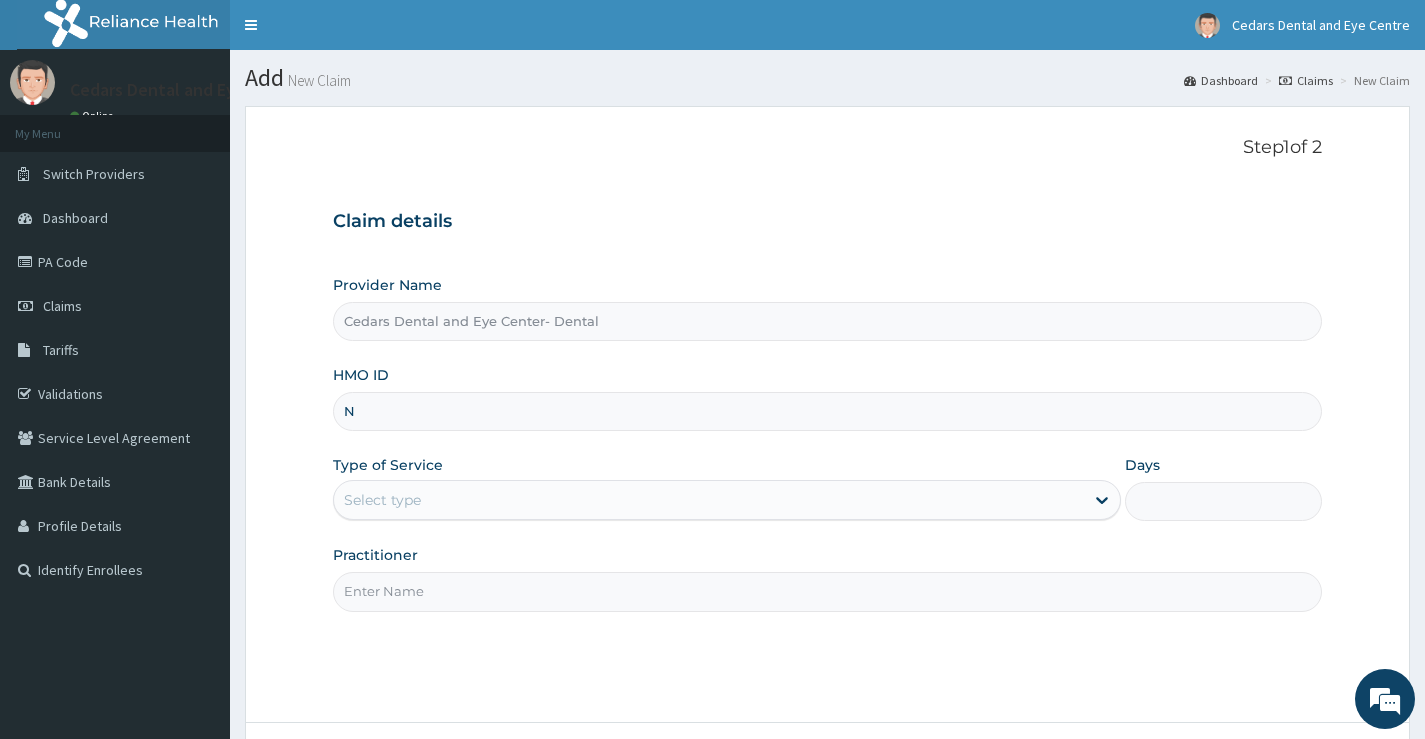 scroll, scrollTop: 0, scrollLeft: 0, axis: both 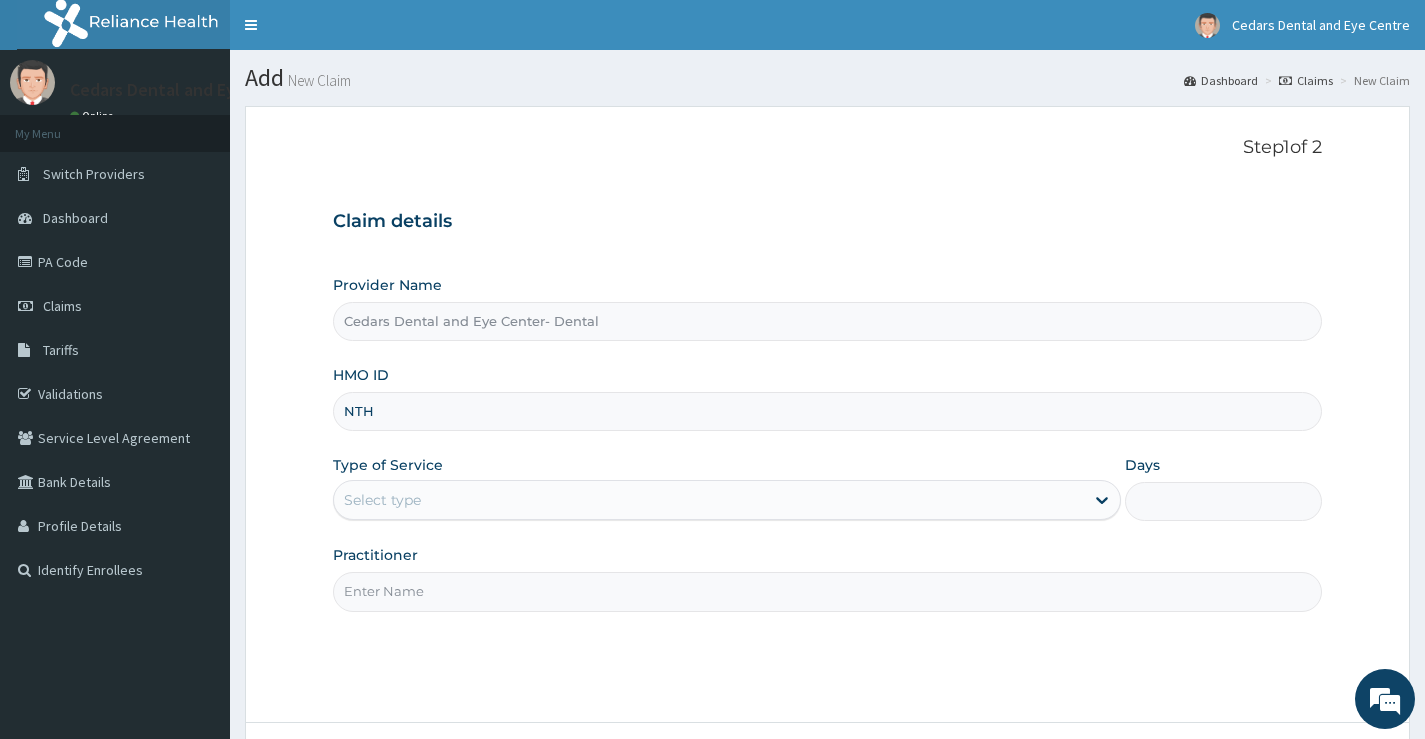 type on "NTH/10003/A" 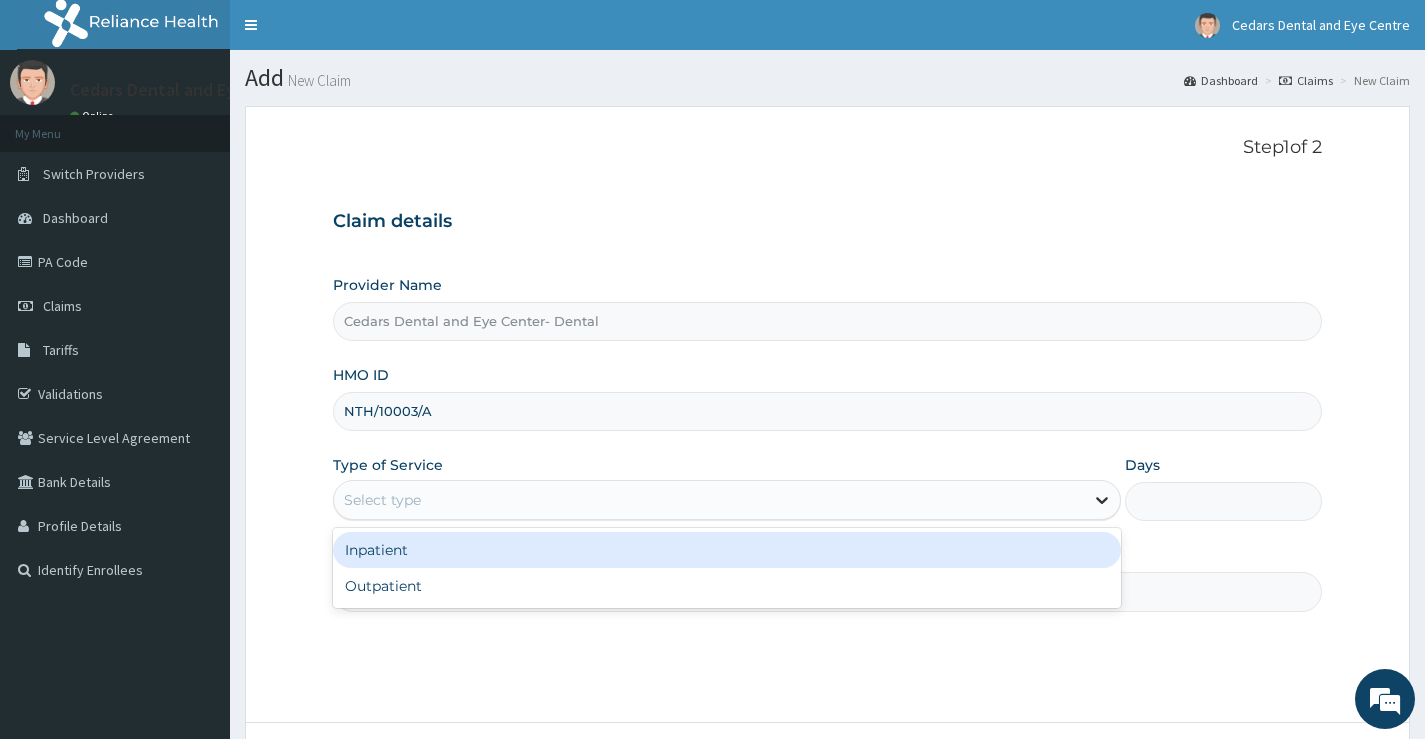 drag, startPoint x: 1103, startPoint y: 496, endPoint x: 950, endPoint y: 484, distance: 153.46986 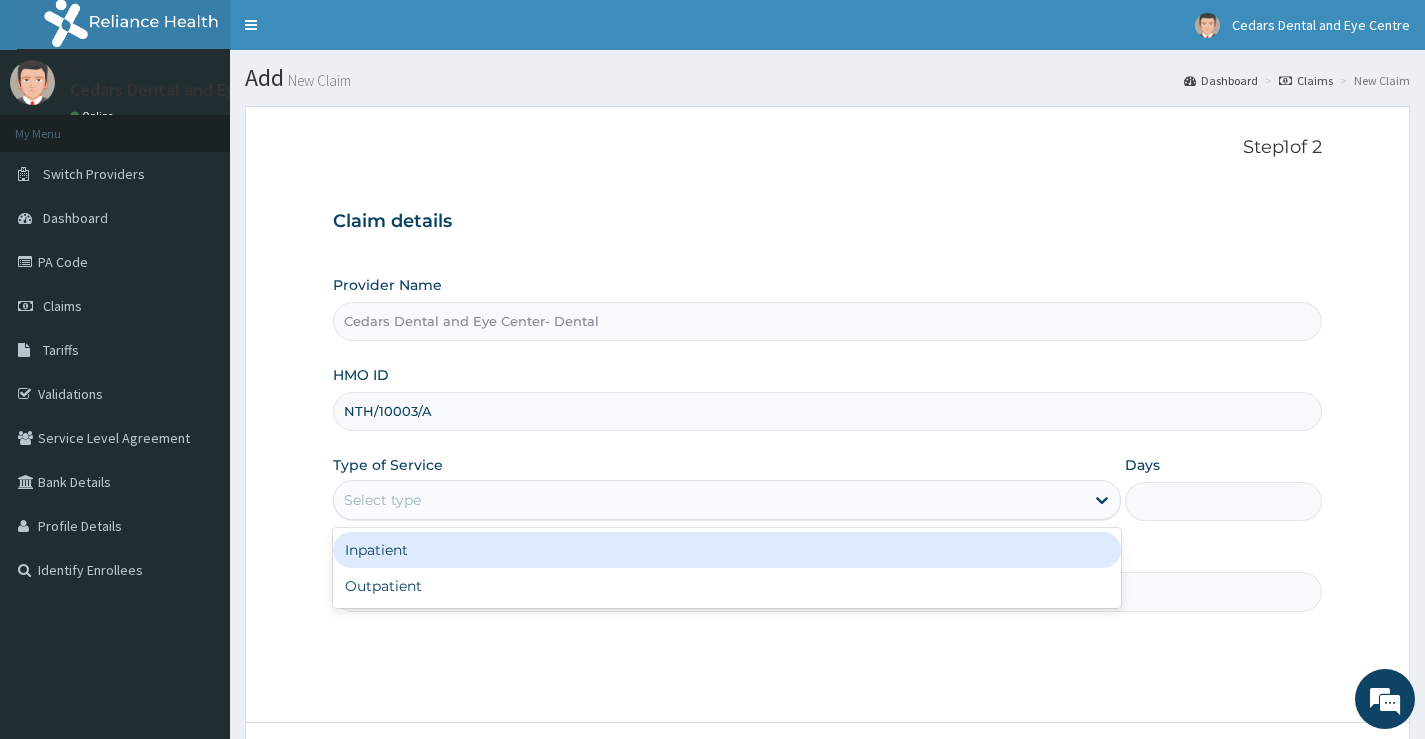 click 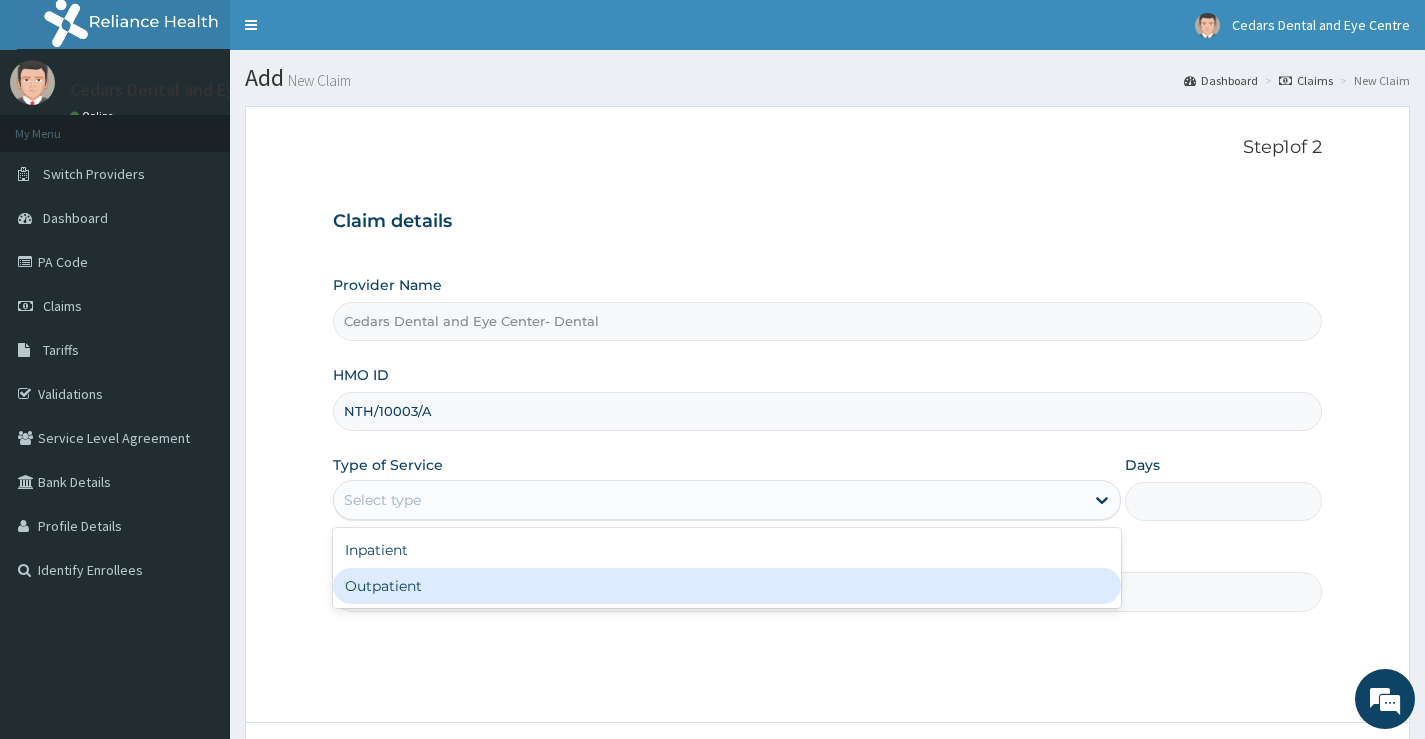 click on "Outpatient" at bounding box center [727, 586] 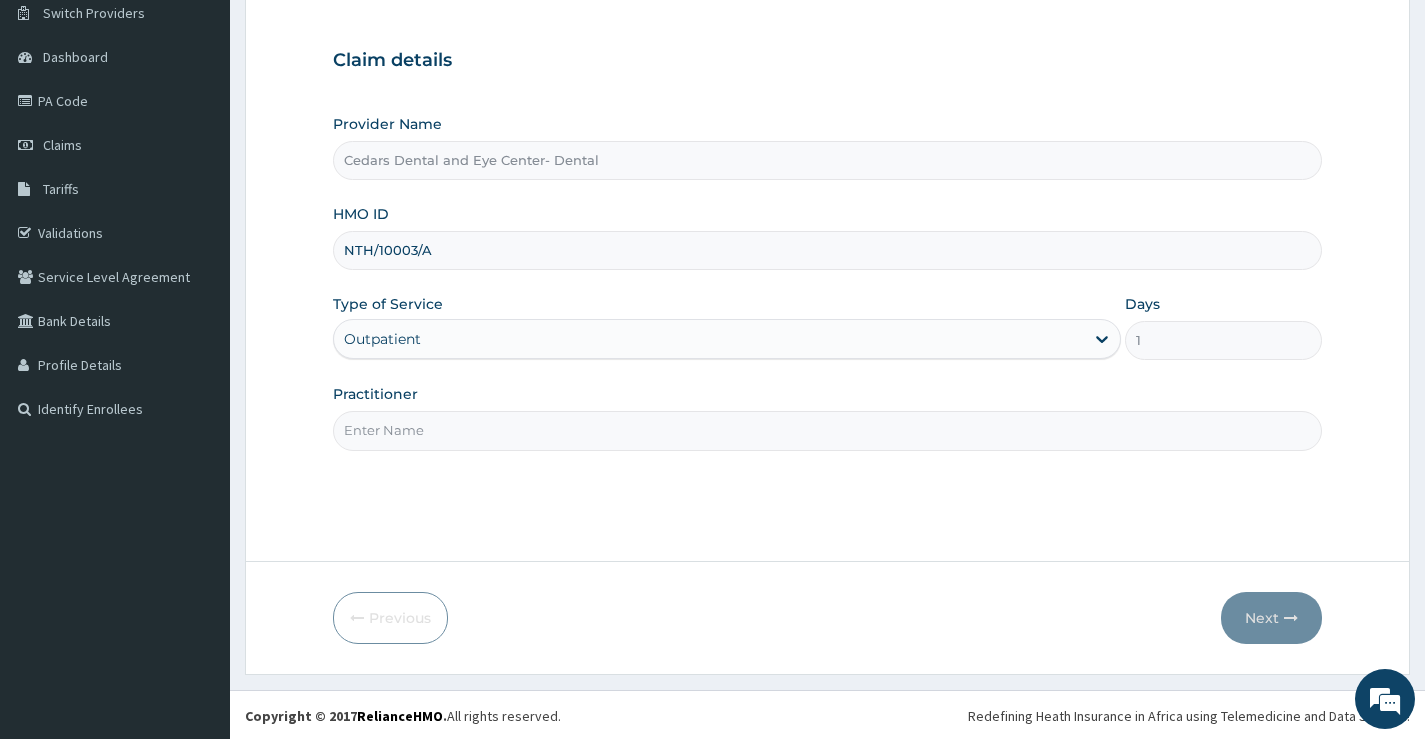 scroll, scrollTop: 163, scrollLeft: 0, axis: vertical 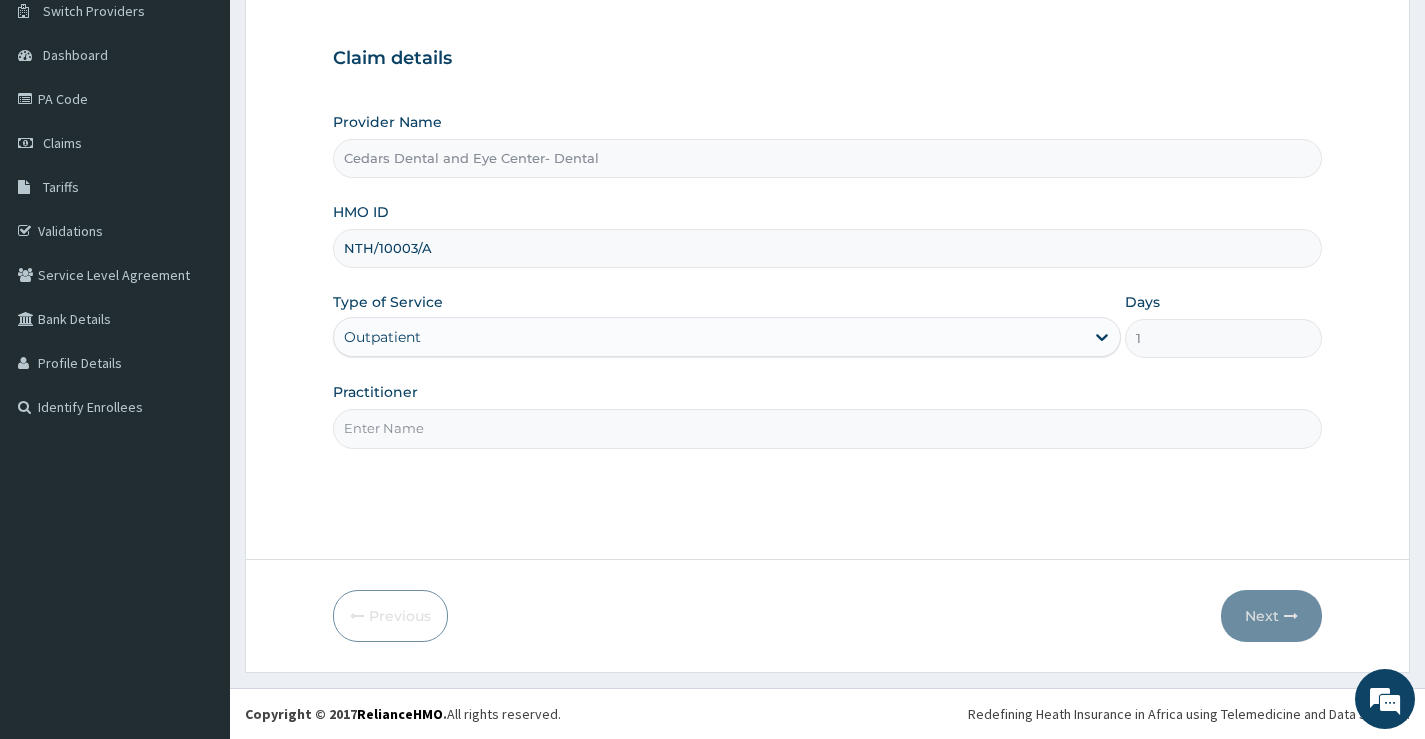 drag, startPoint x: 357, startPoint y: 435, endPoint x: 366, endPoint y: 450, distance: 17.492855 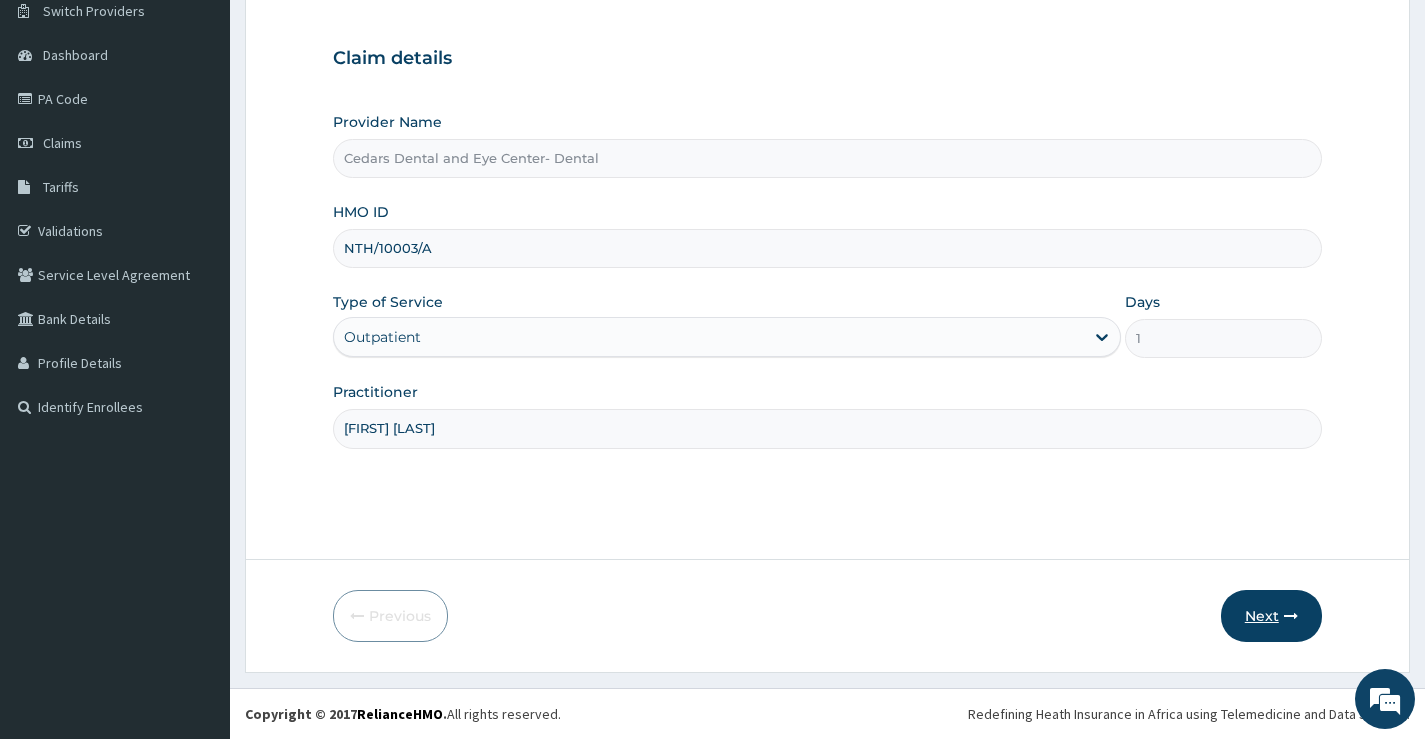 click on "Next" at bounding box center (1271, 616) 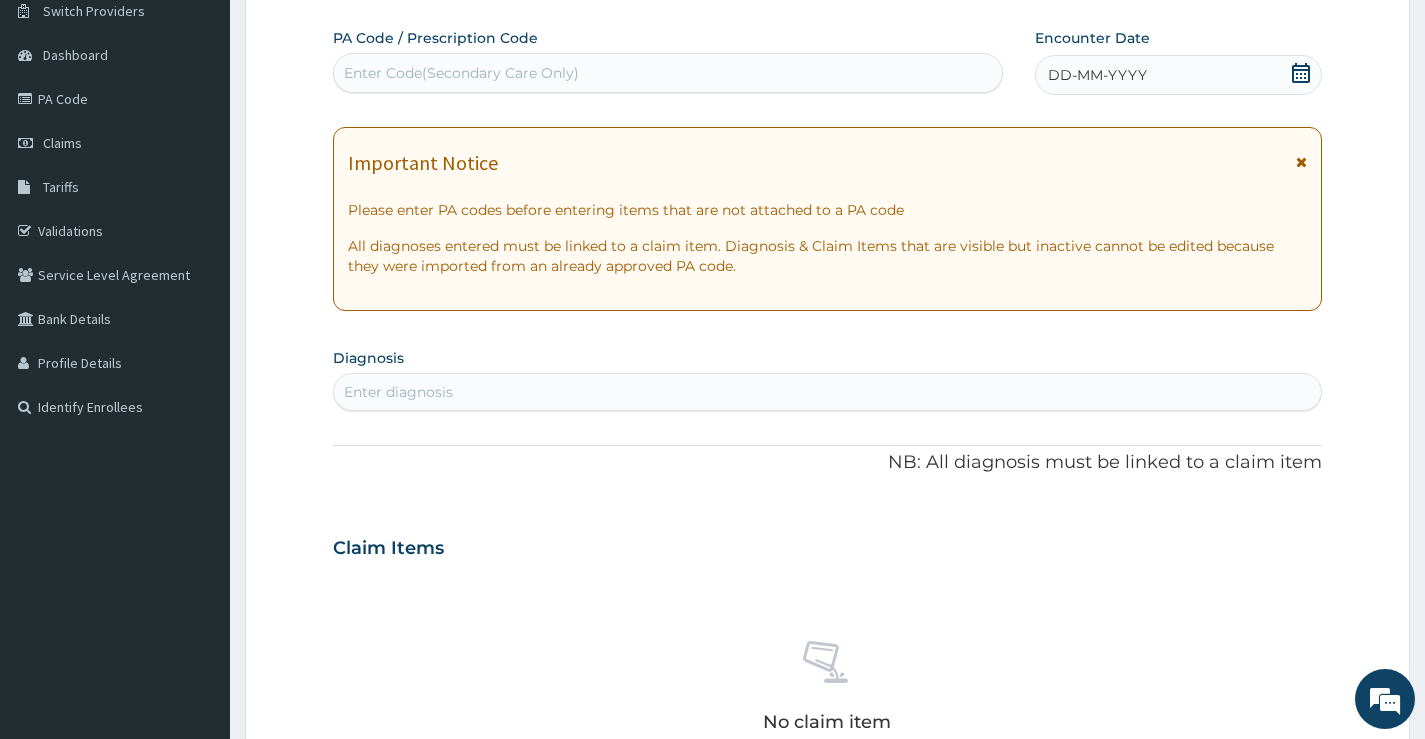 drag, startPoint x: 355, startPoint y: 73, endPoint x: 461, endPoint y: 85, distance: 106.677086 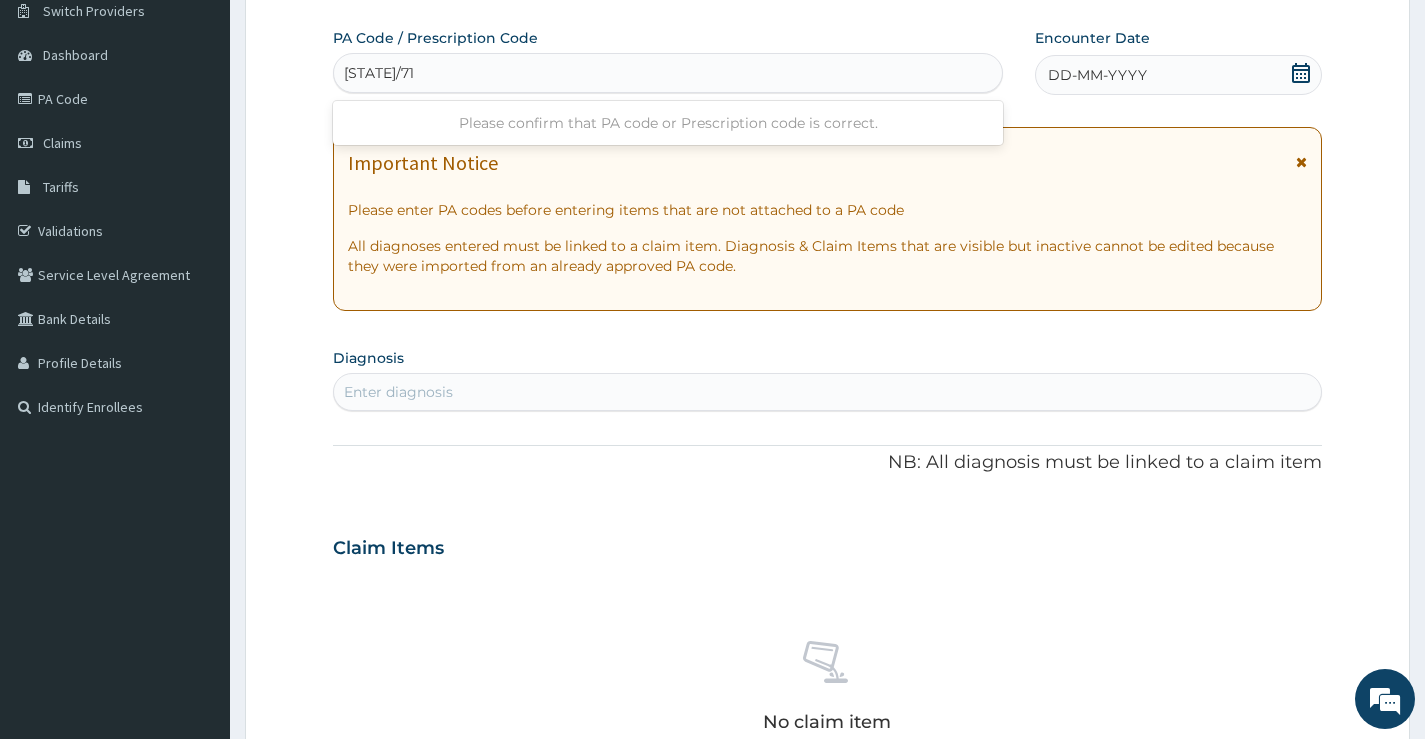 type on "PA/71BAEC" 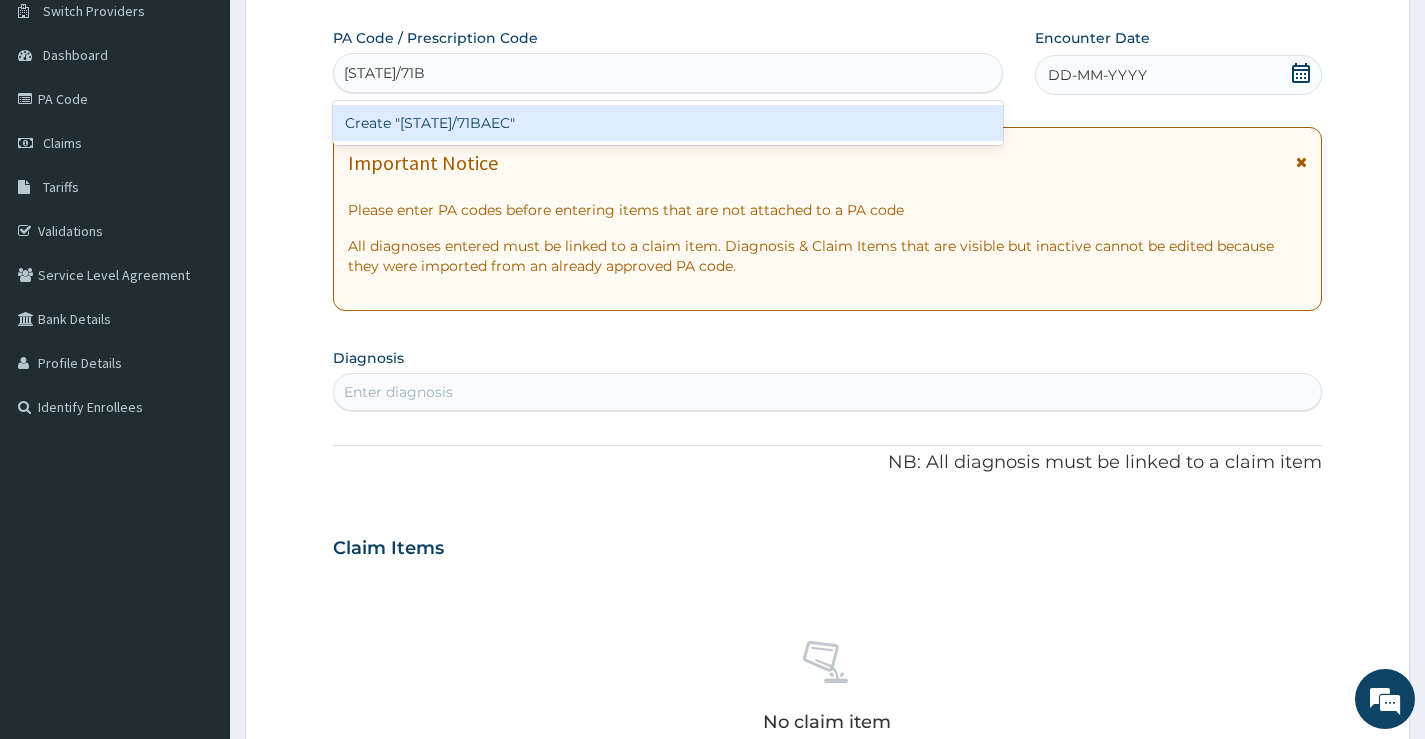 click on "Create "PA/71BAEC"" at bounding box center [668, 123] 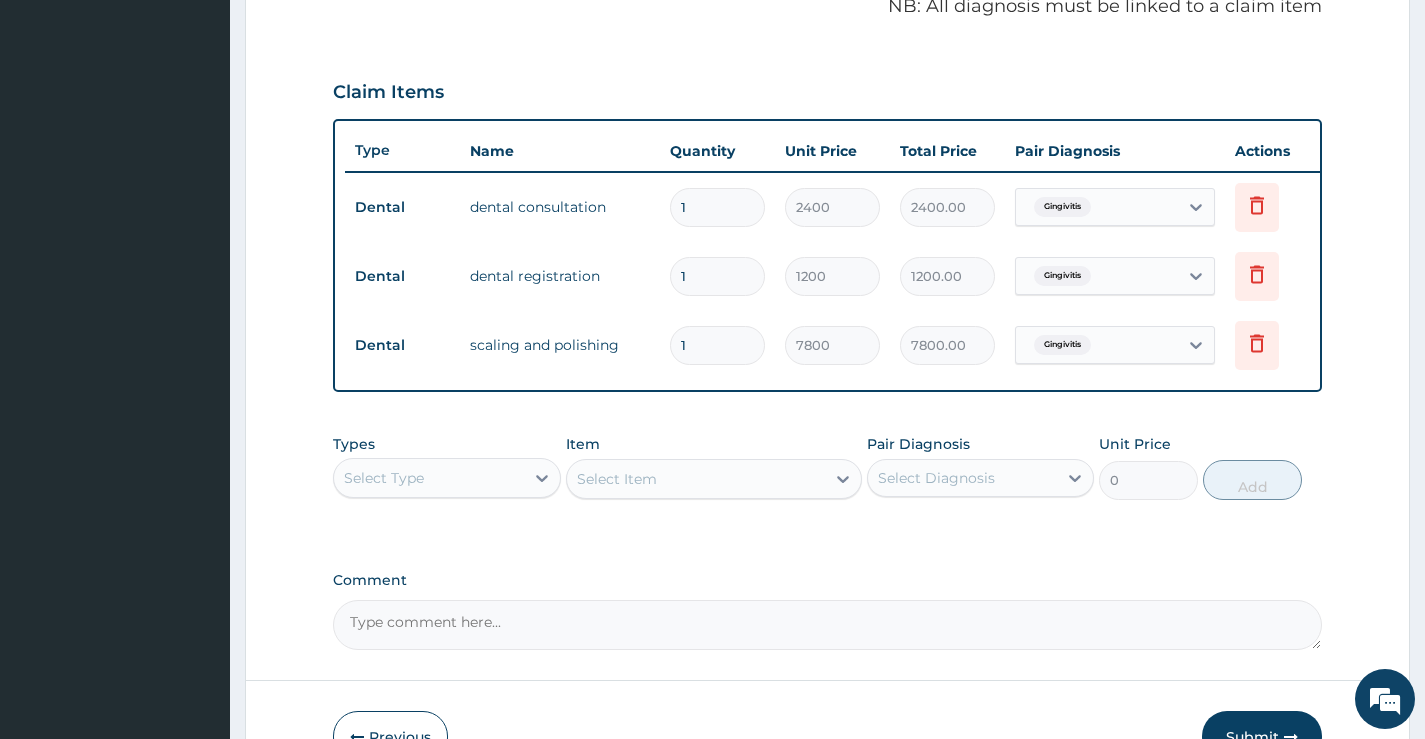 scroll, scrollTop: 761, scrollLeft: 0, axis: vertical 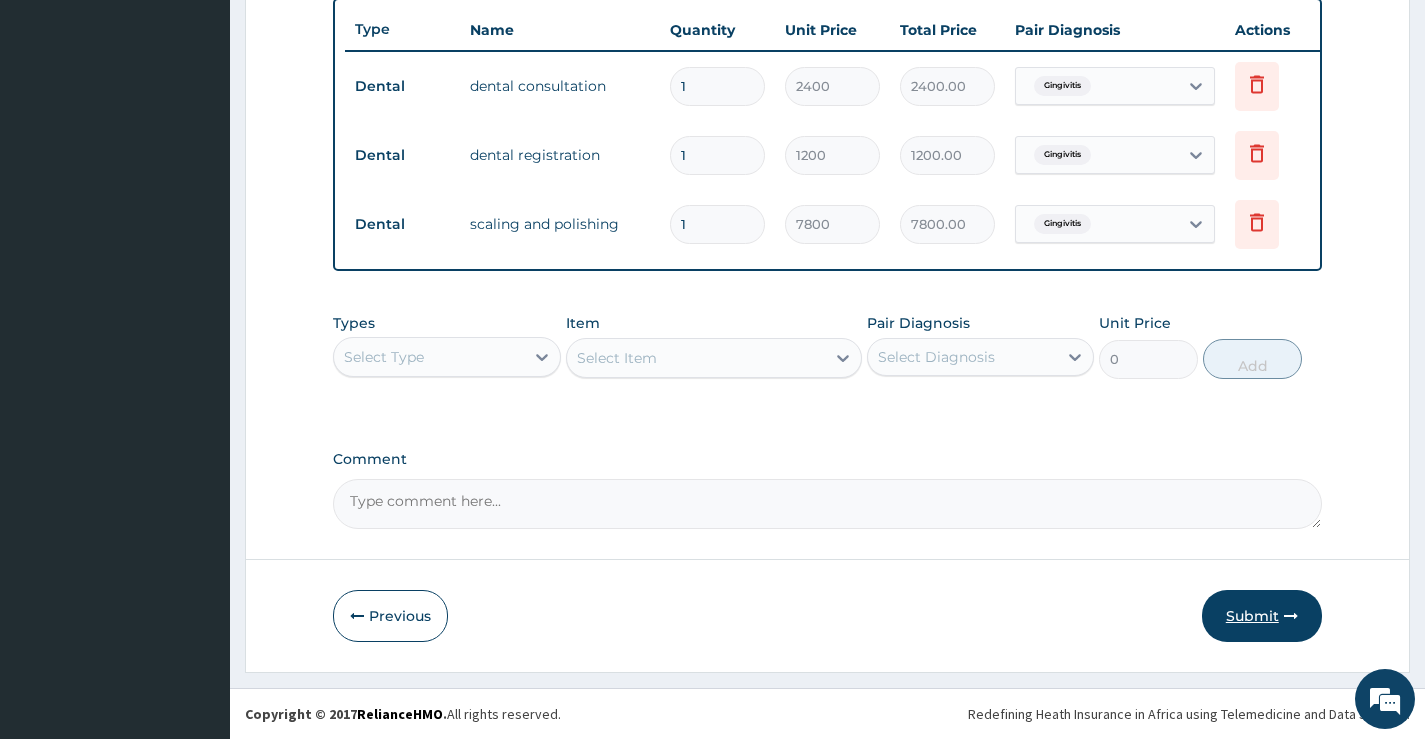 drag, startPoint x: 1245, startPoint y: 612, endPoint x: 1144, endPoint y: 577, distance: 106.89247 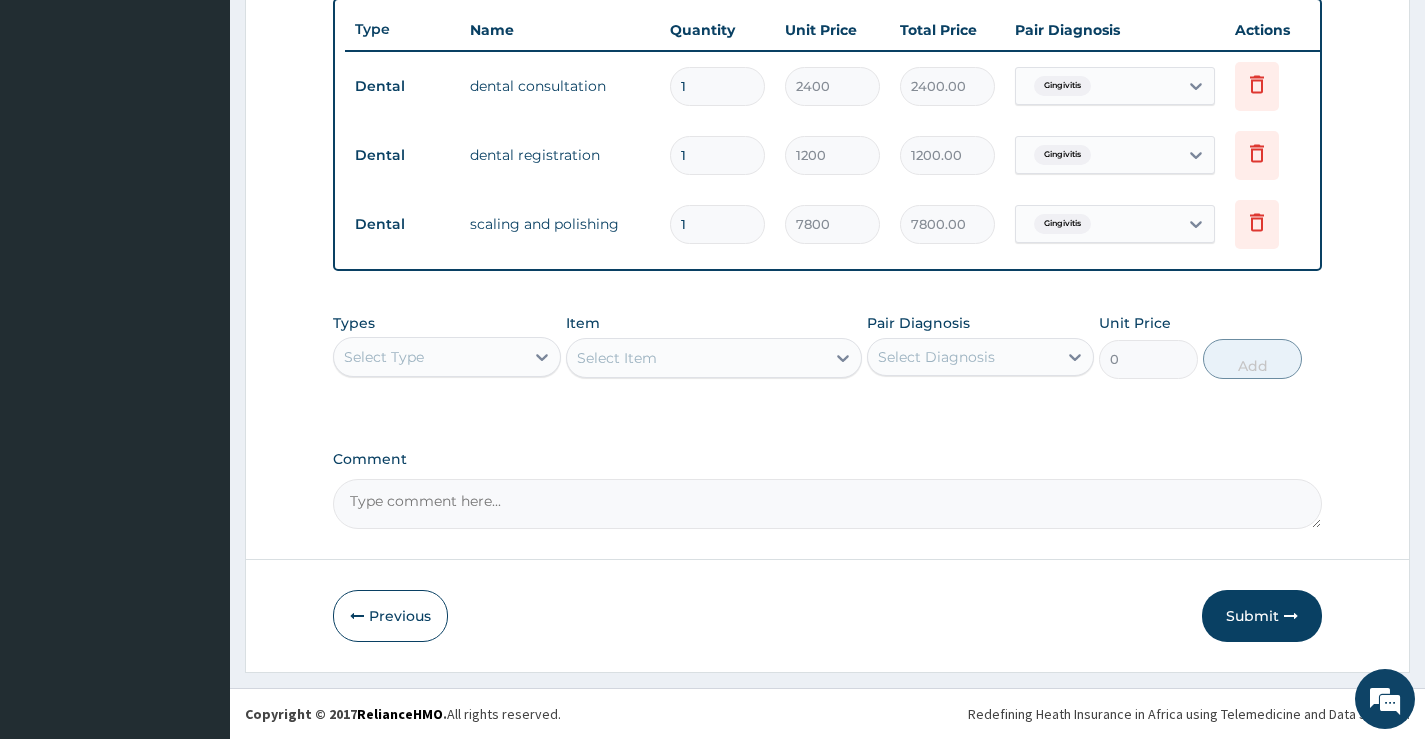 click on "Submit" at bounding box center [1262, 616] 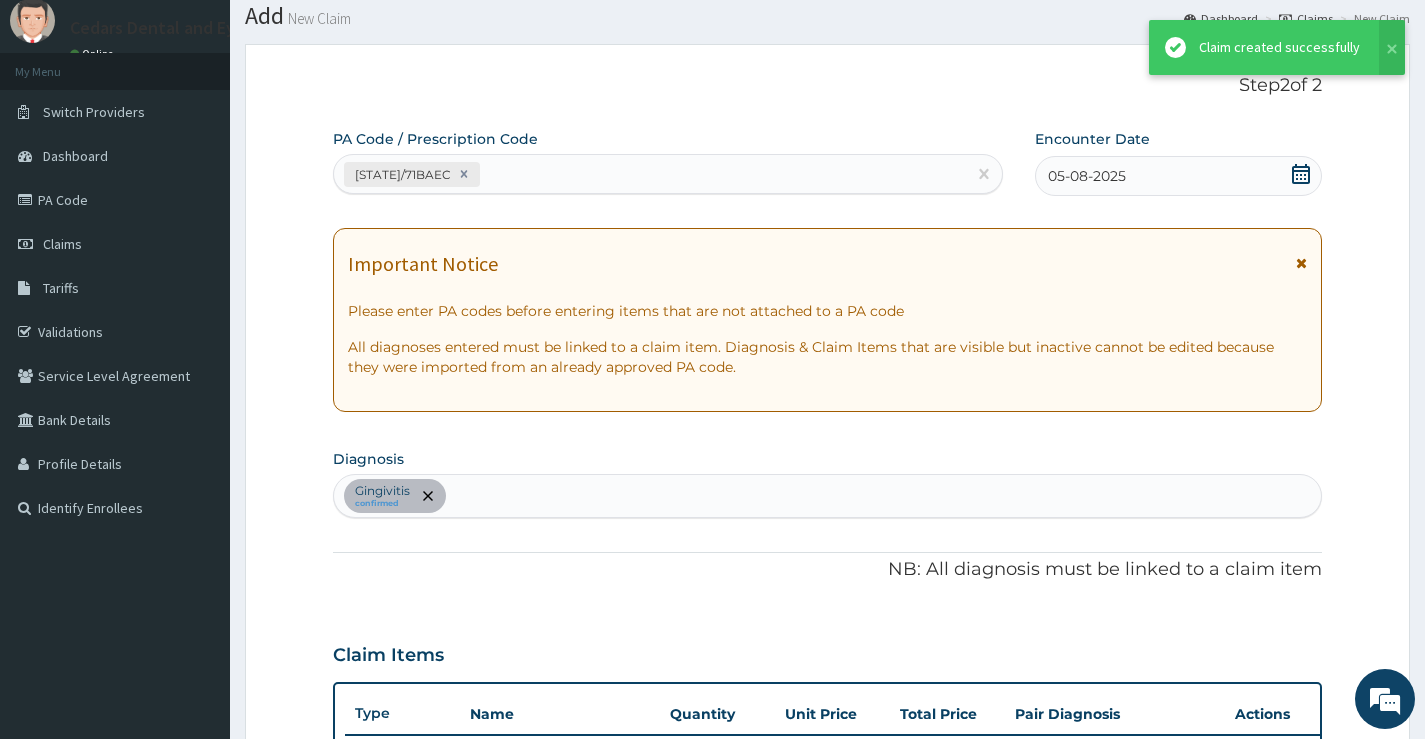 scroll, scrollTop: 761, scrollLeft: 0, axis: vertical 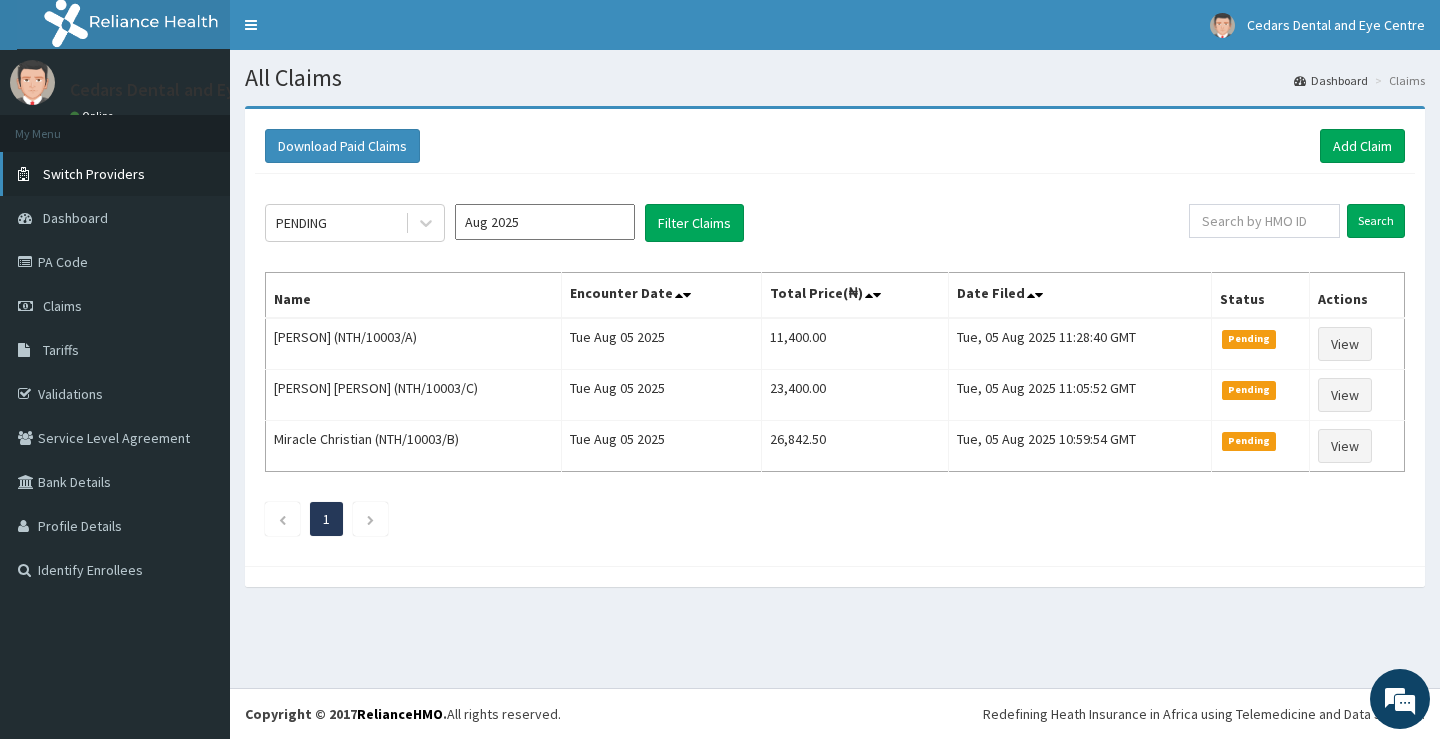 click on "Switch Providers" at bounding box center (94, 174) 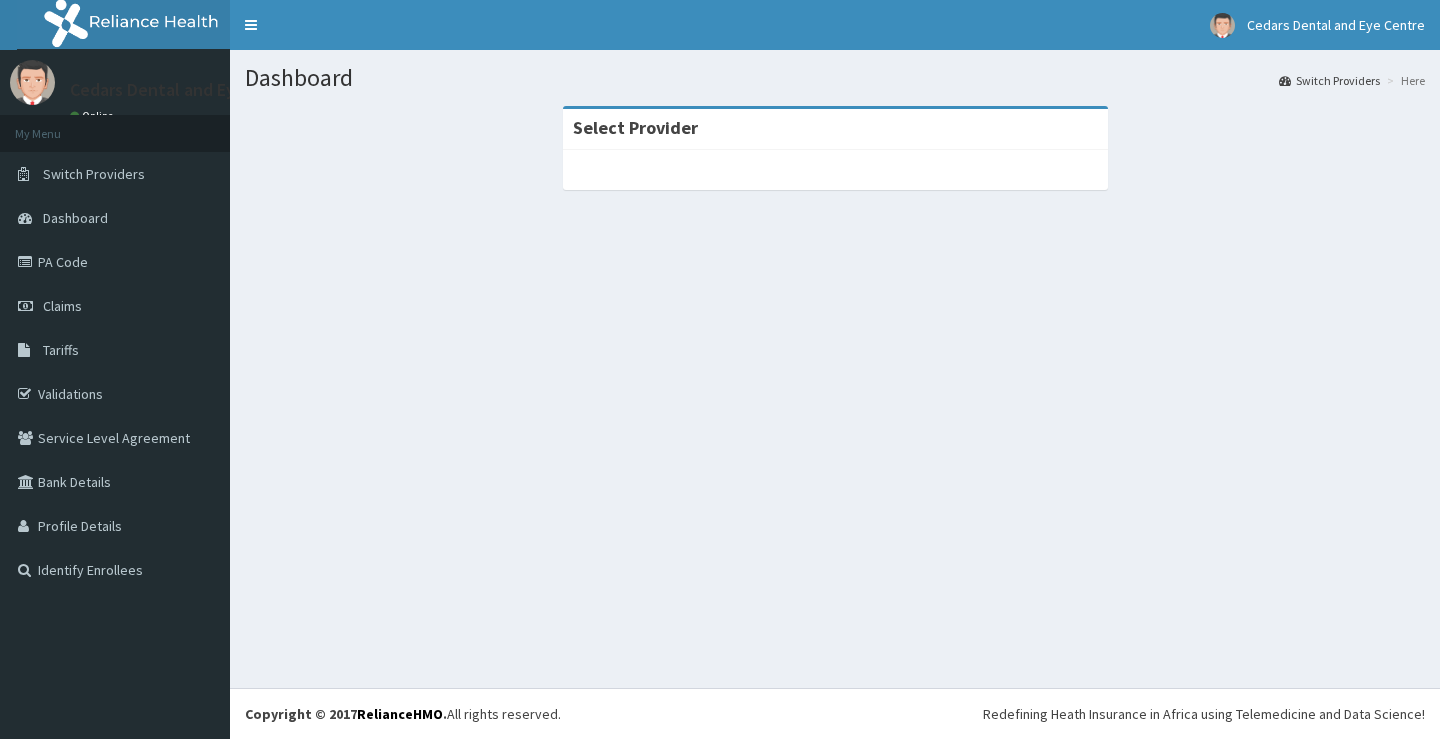 scroll, scrollTop: 0, scrollLeft: 0, axis: both 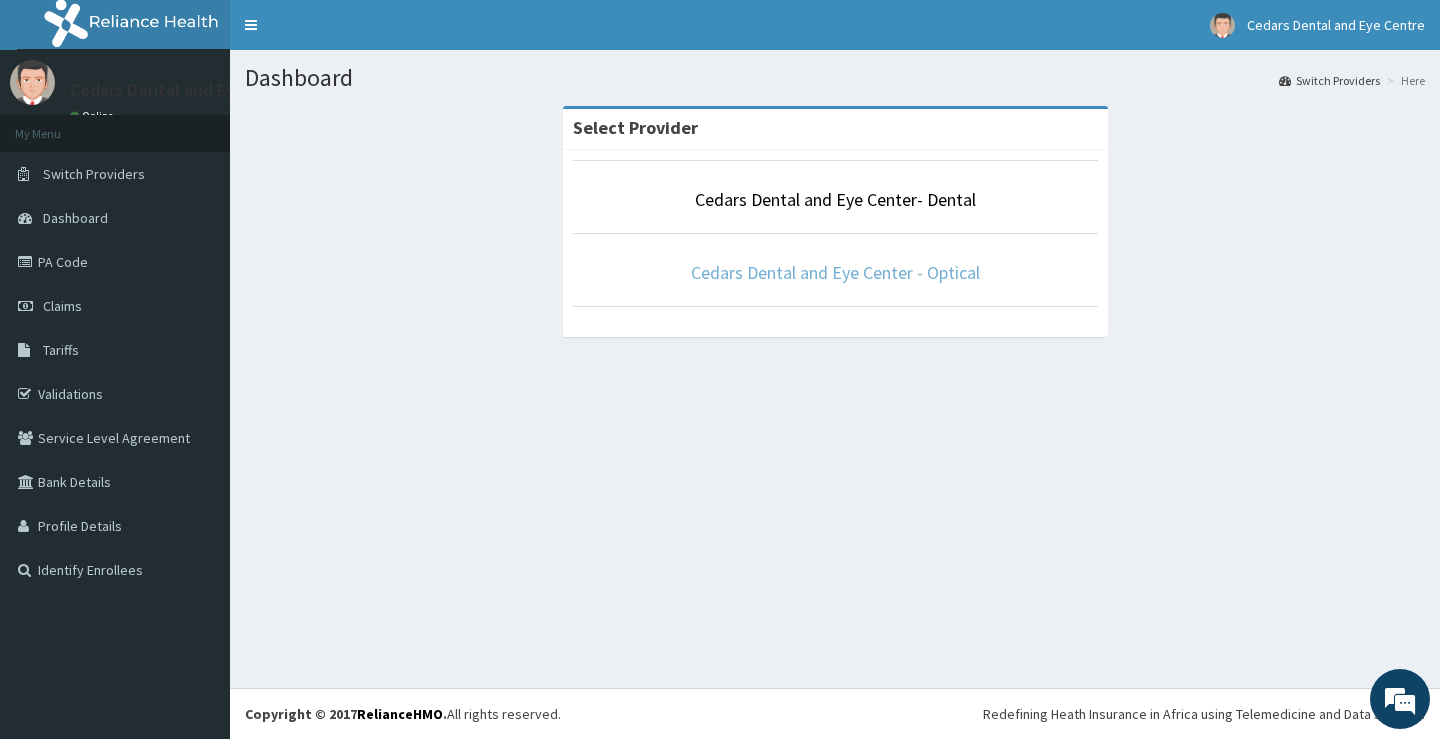click on "Cedars Dental and Eye Center - Optical" at bounding box center (835, 272) 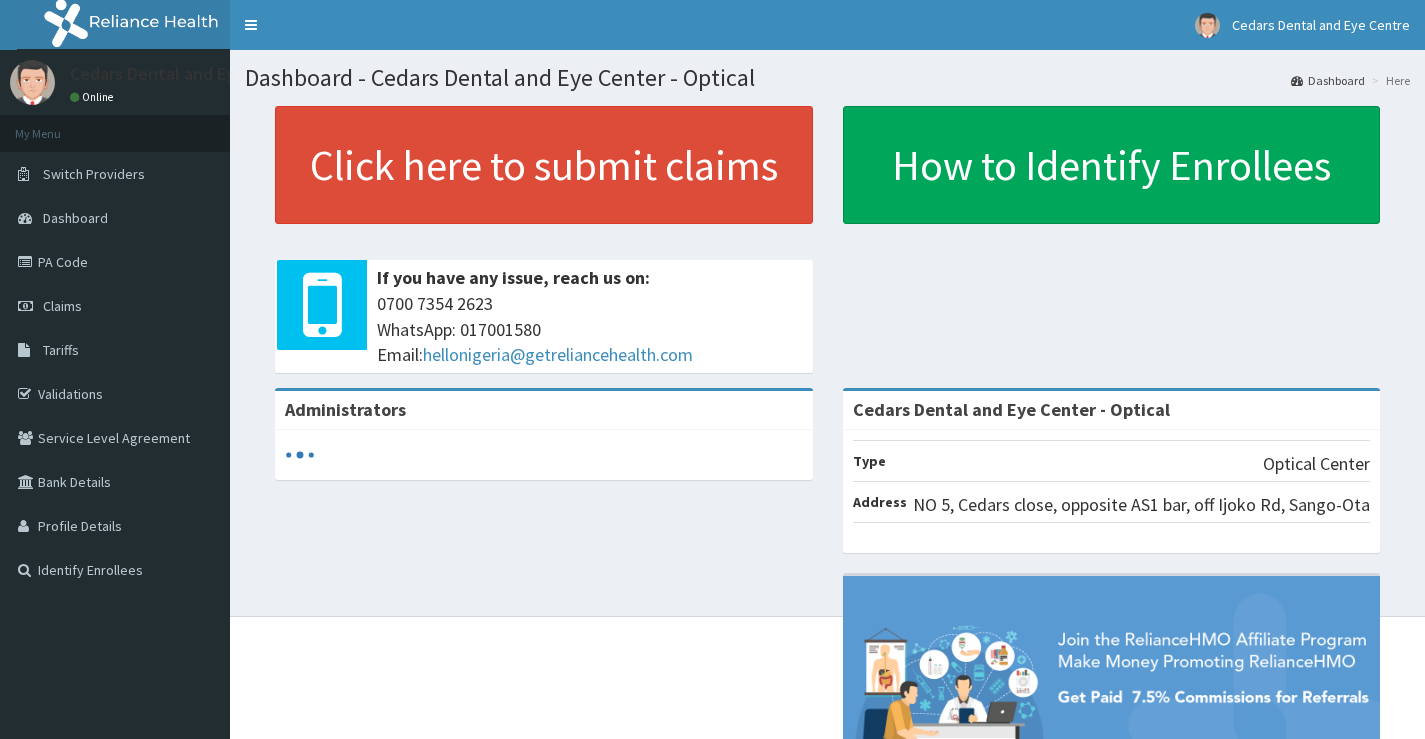 scroll, scrollTop: 0, scrollLeft: 0, axis: both 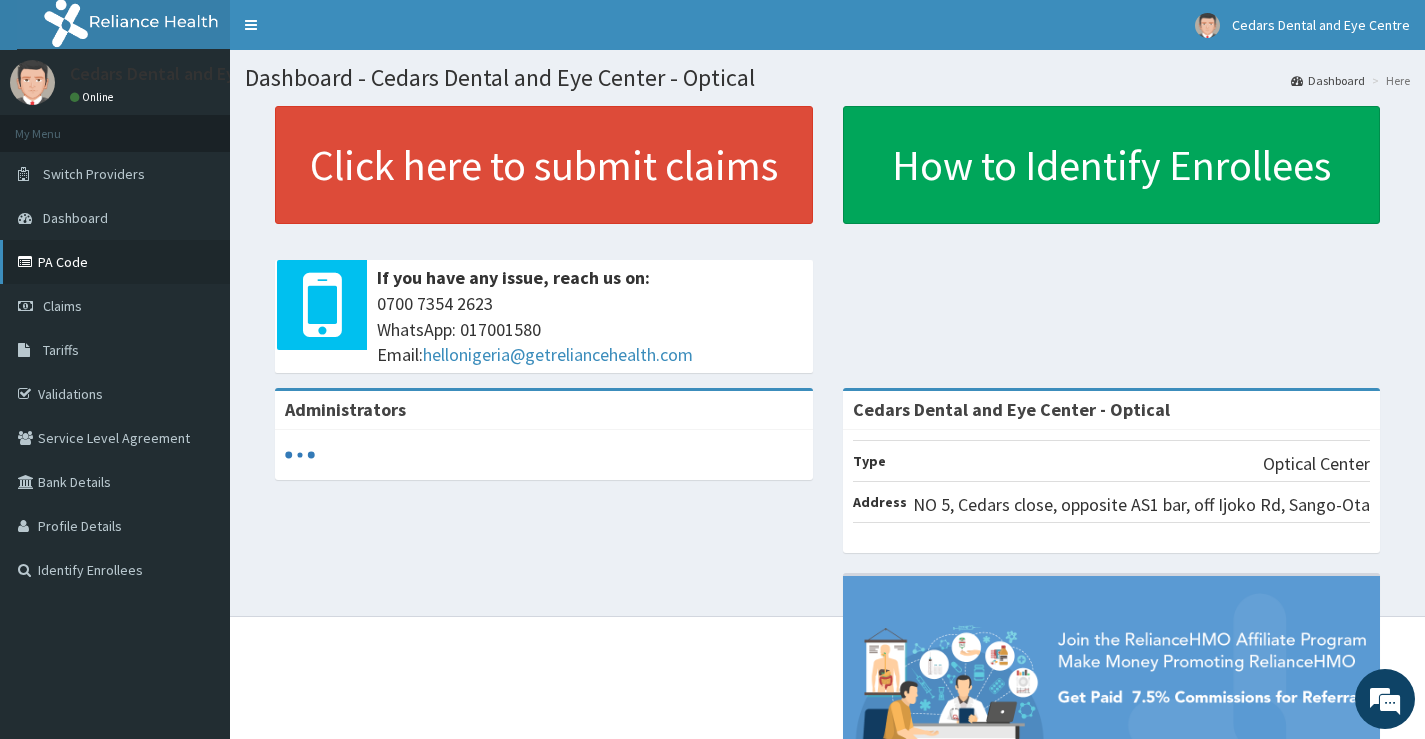 click on "PA Code" at bounding box center [115, 262] 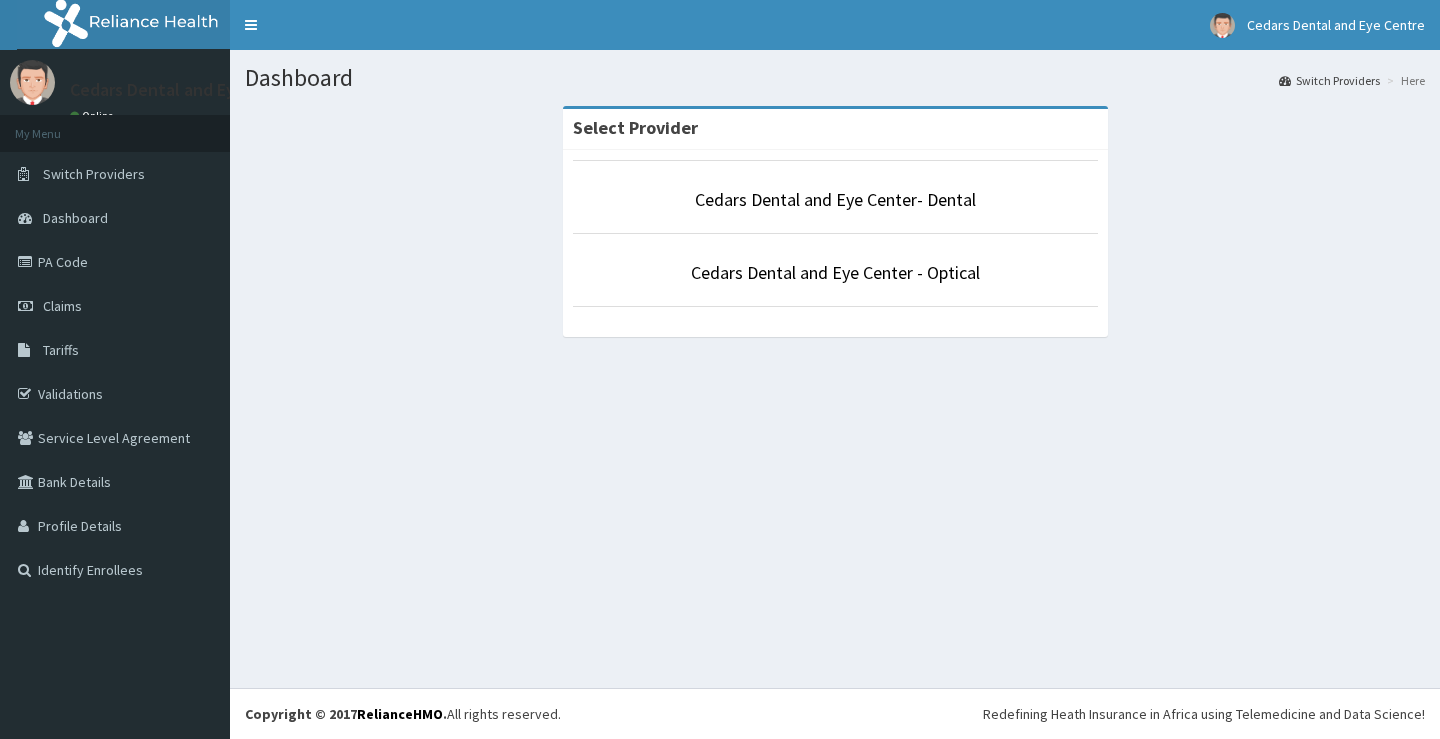 scroll, scrollTop: 0, scrollLeft: 0, axis: both 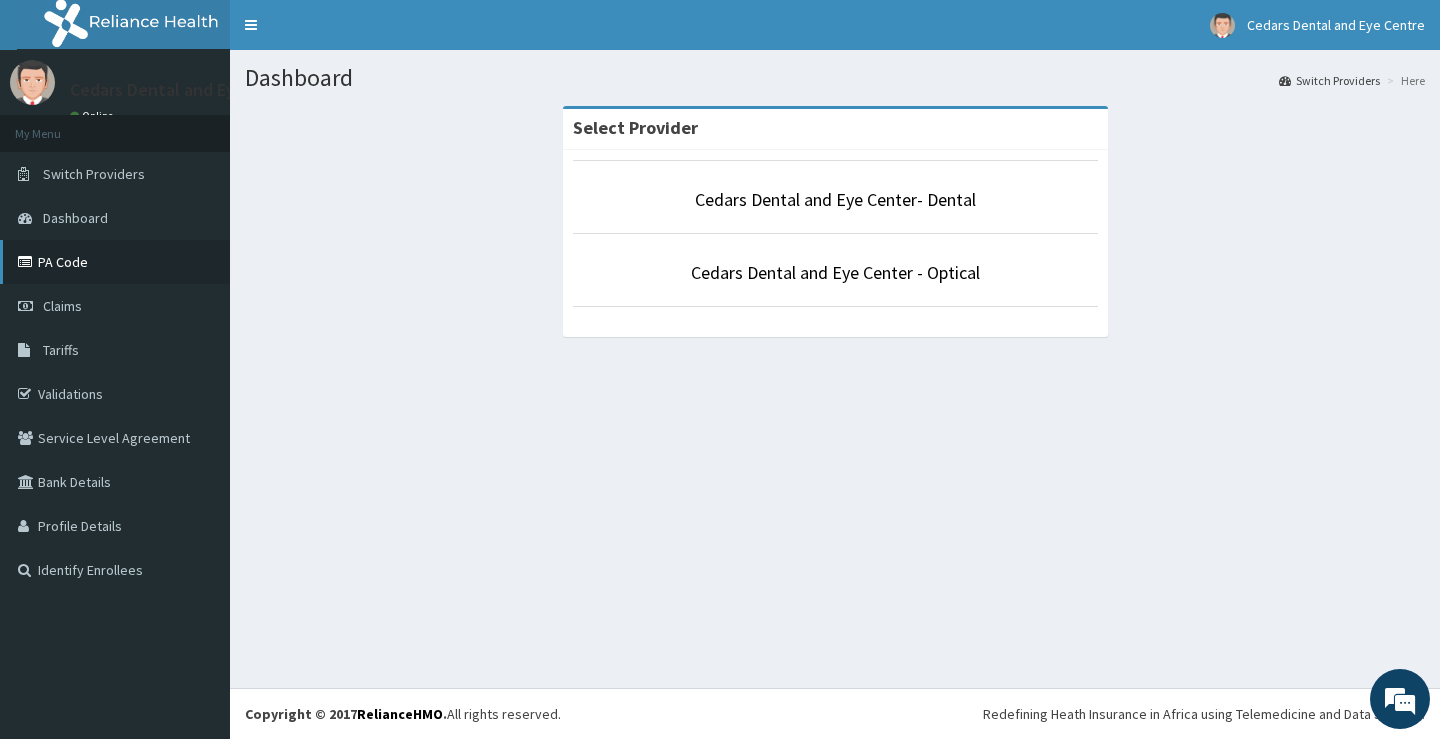 click on "PA Code" at bounding box center (115, 262) 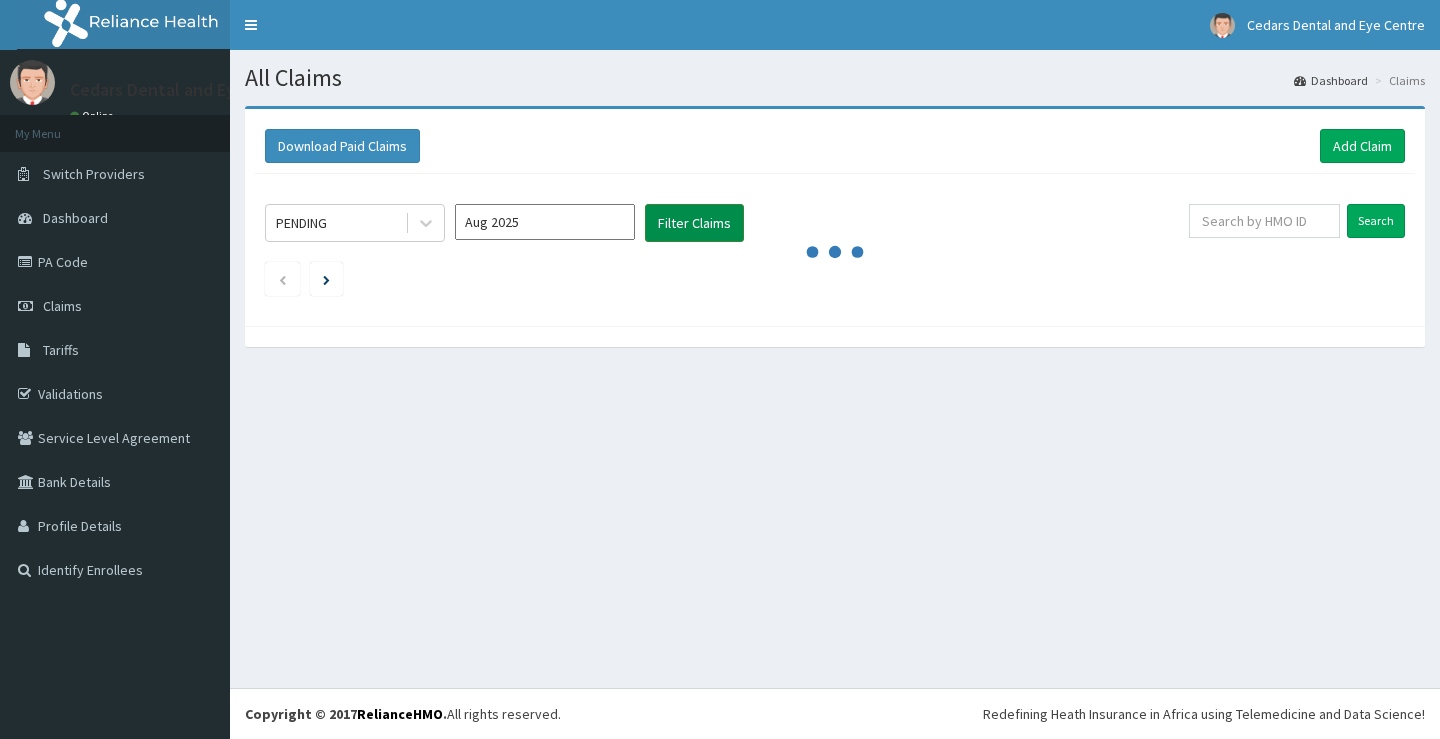 scroll, scrollTop: 0, scrollLeft: 0, axis: both 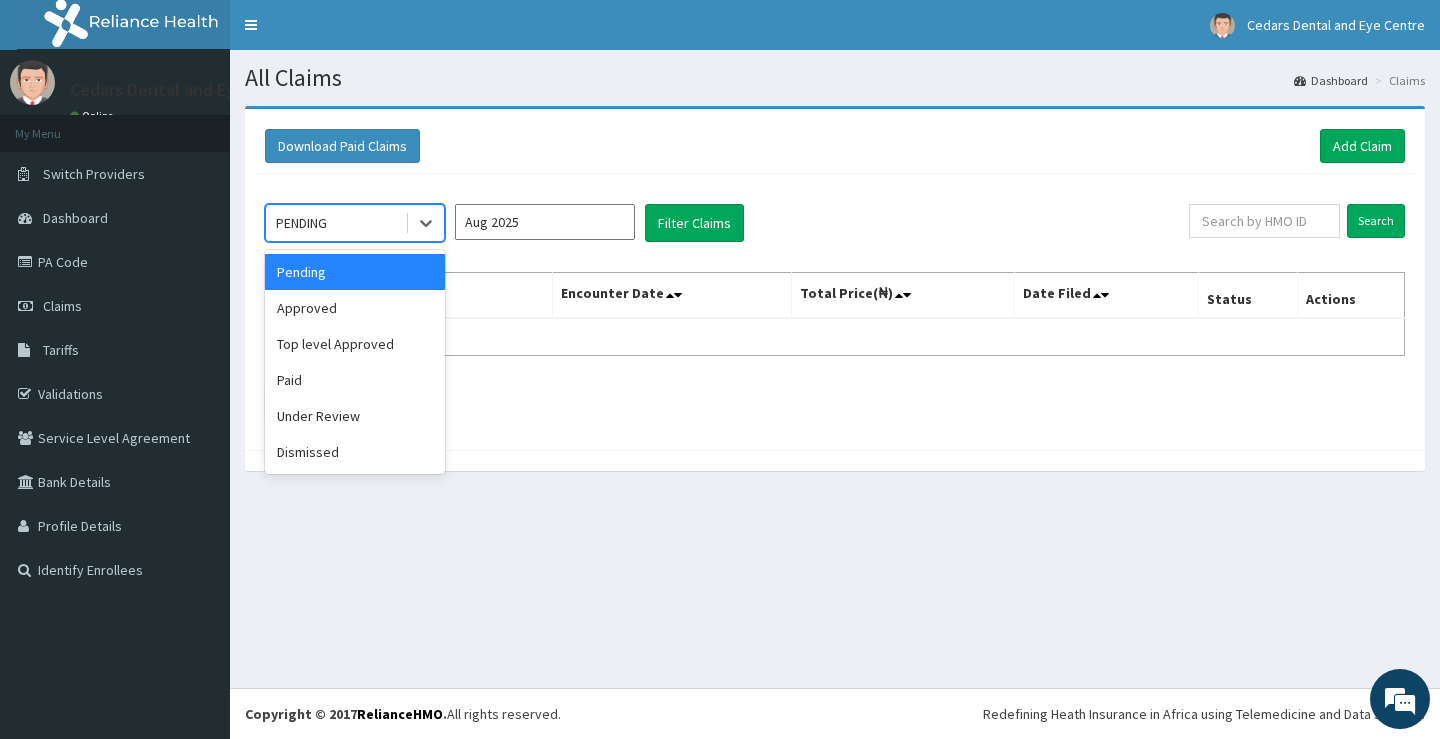 click on "PENDING" at bounding box center (335, 223) 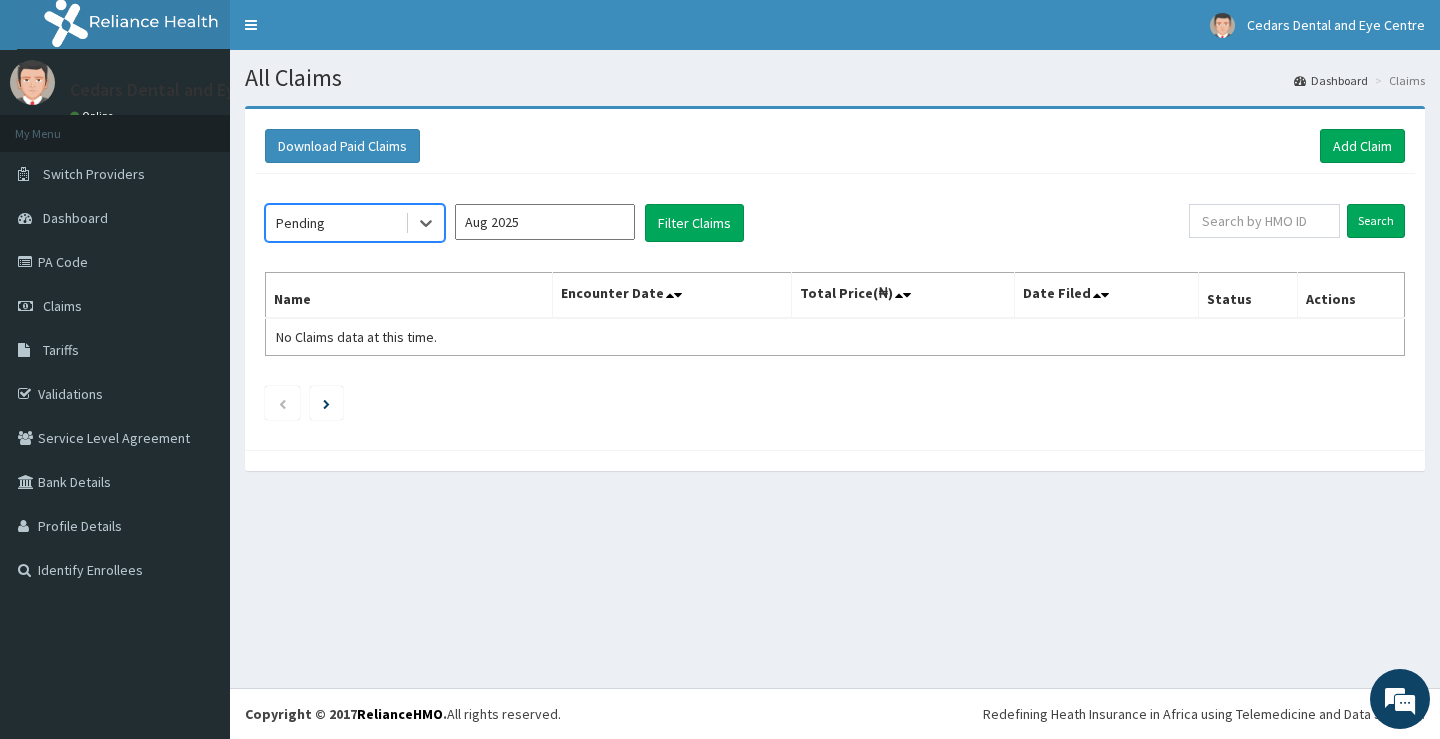 click on "Aug 2025" at bounding box center (545, 222) 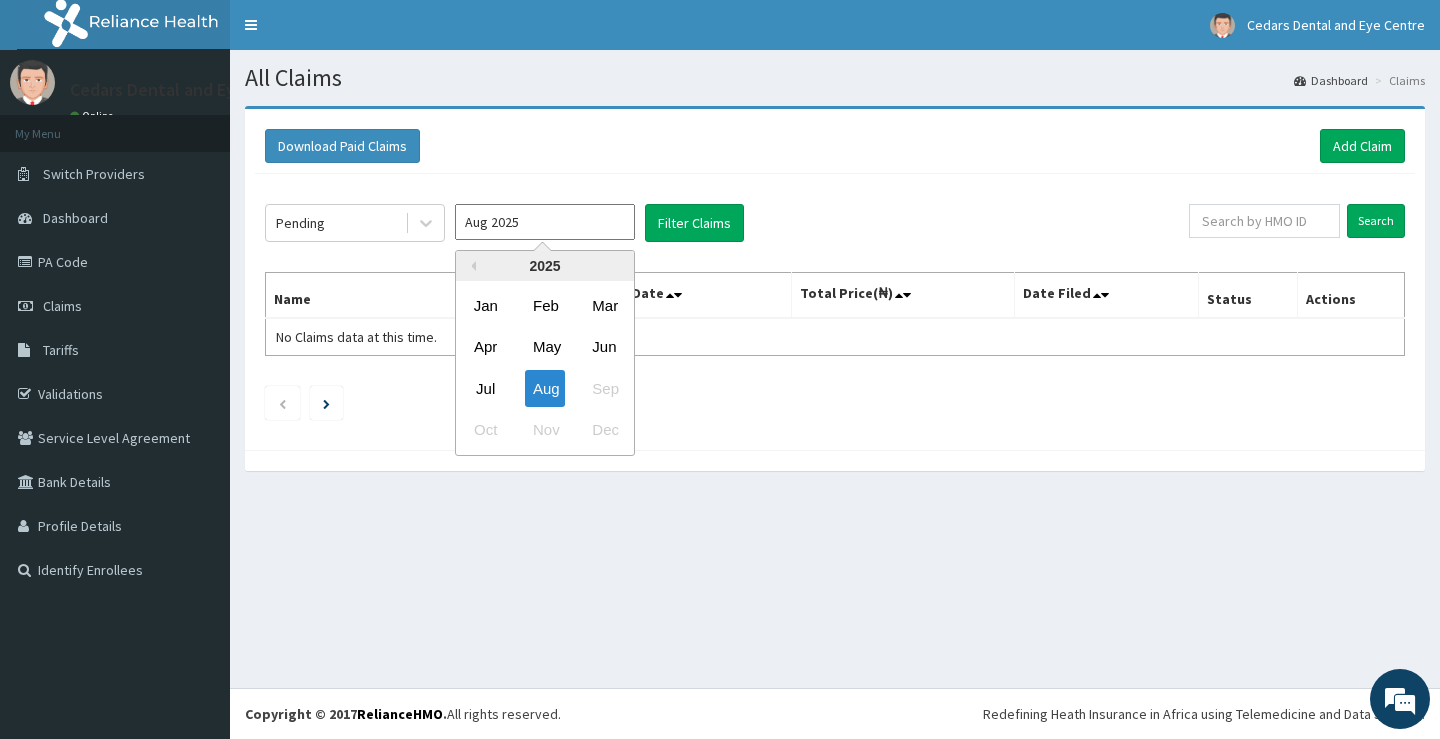 drag, startPoint x: 539, startPoint y: 389, endPoint x: 612, endPoint y: 363, distance: 77.491936 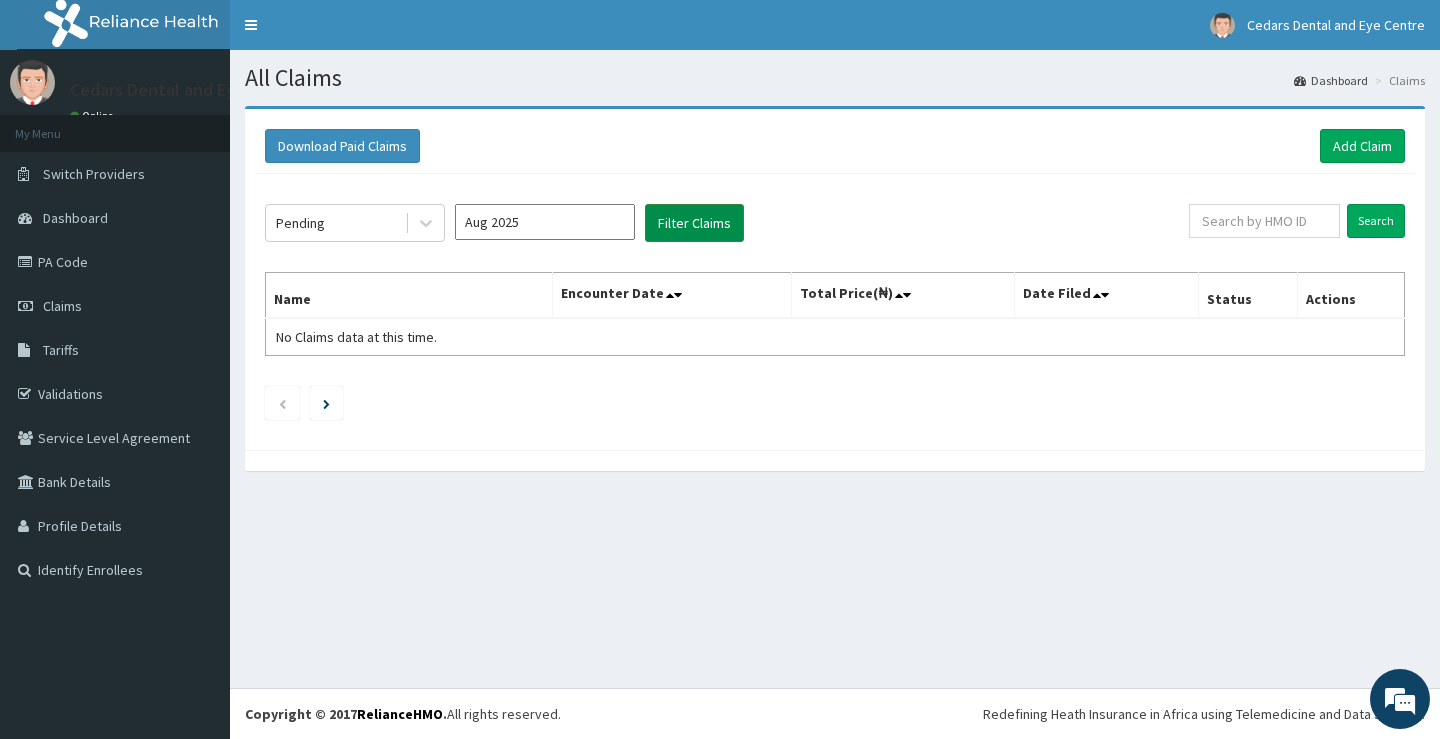 click on "Filter Claims" at bounding box center [694, 223] 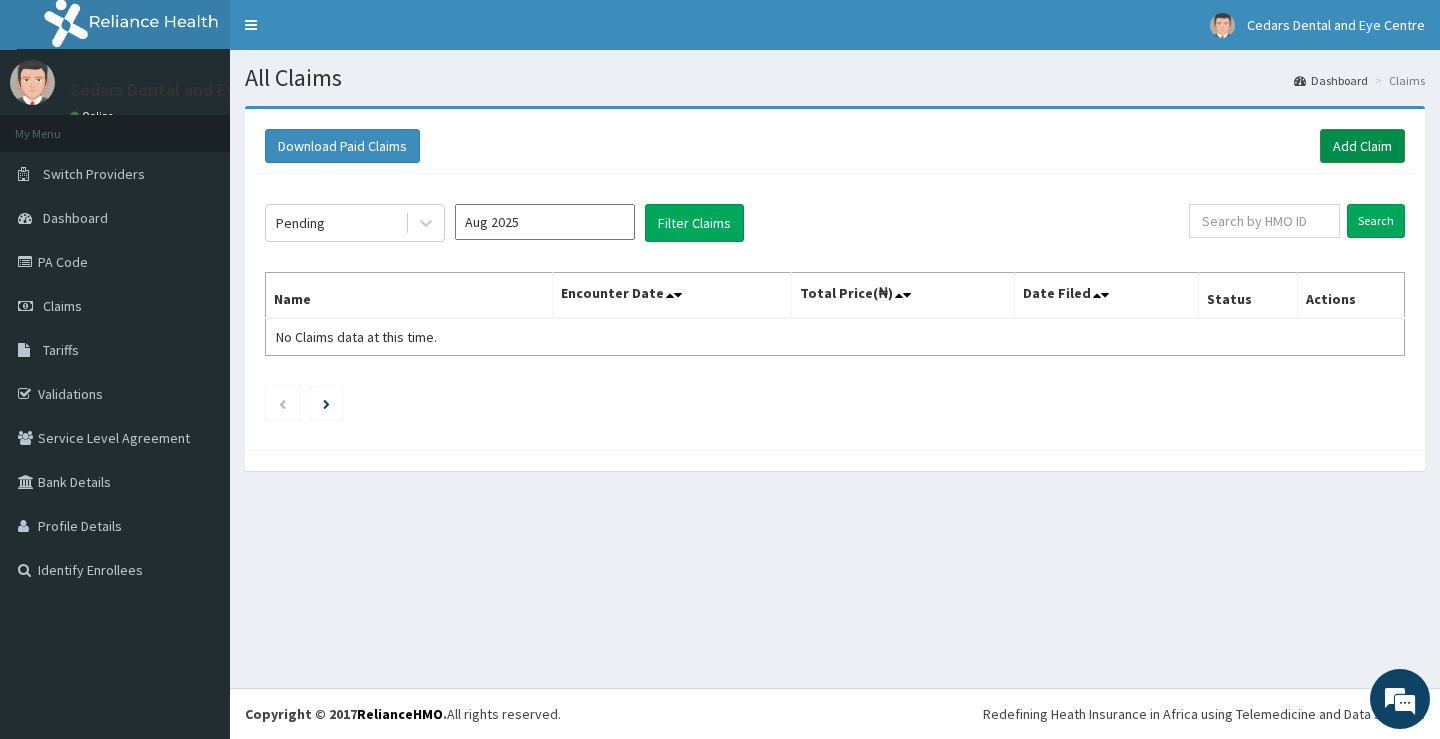 click on "Add Claim" at bounding box center (1362, 146) 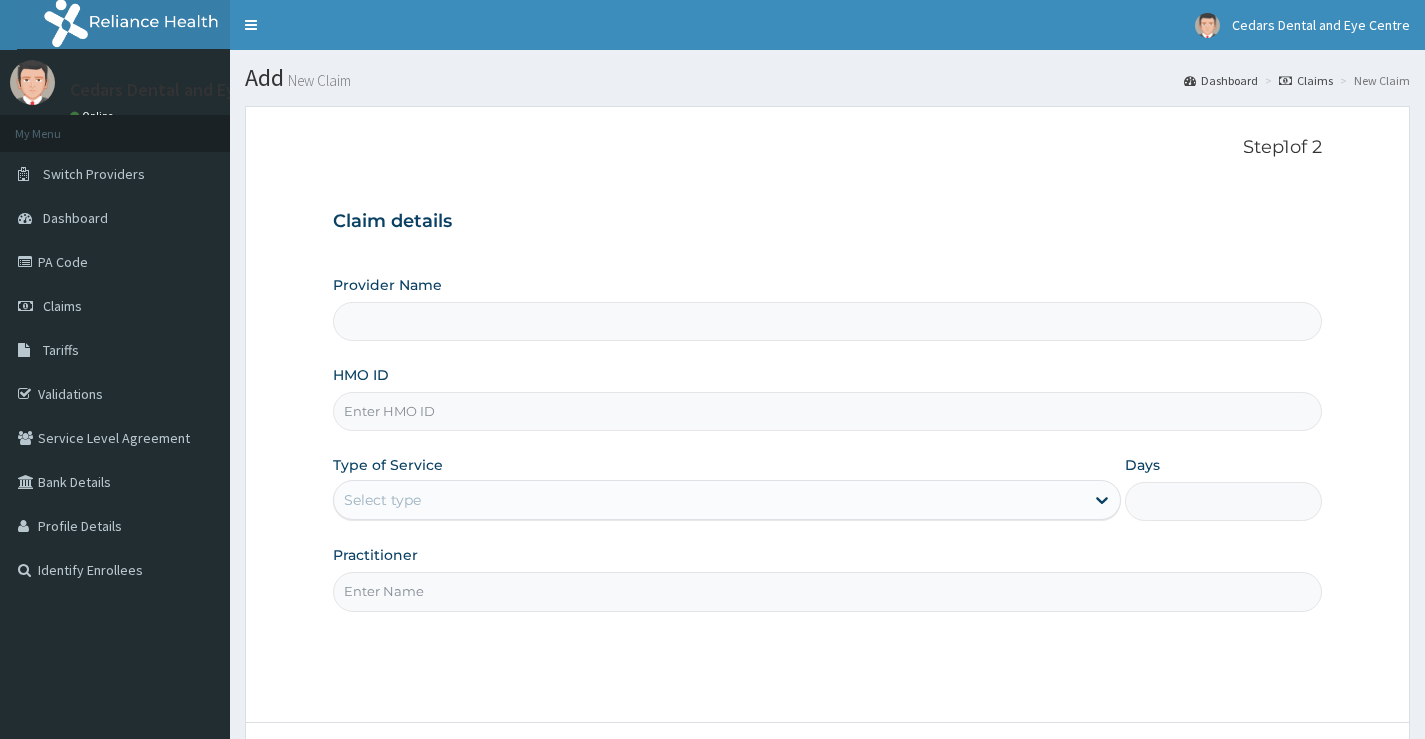 scroll, scrollTop: 0, scrollLeft: 0, axis: both 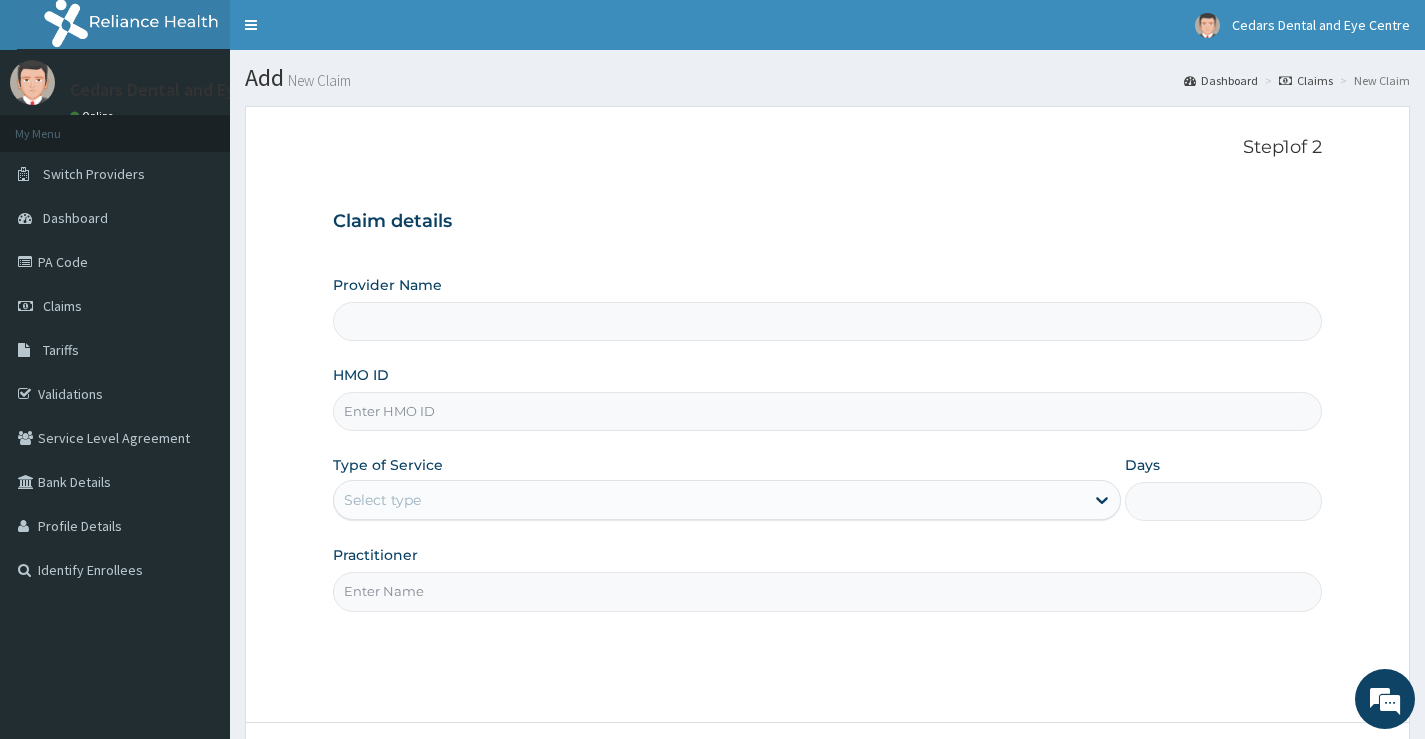drag, startPoint x: 428, startPoint y: 418, endPoint x: 443, endPoint y: 412, distance: 16.155495 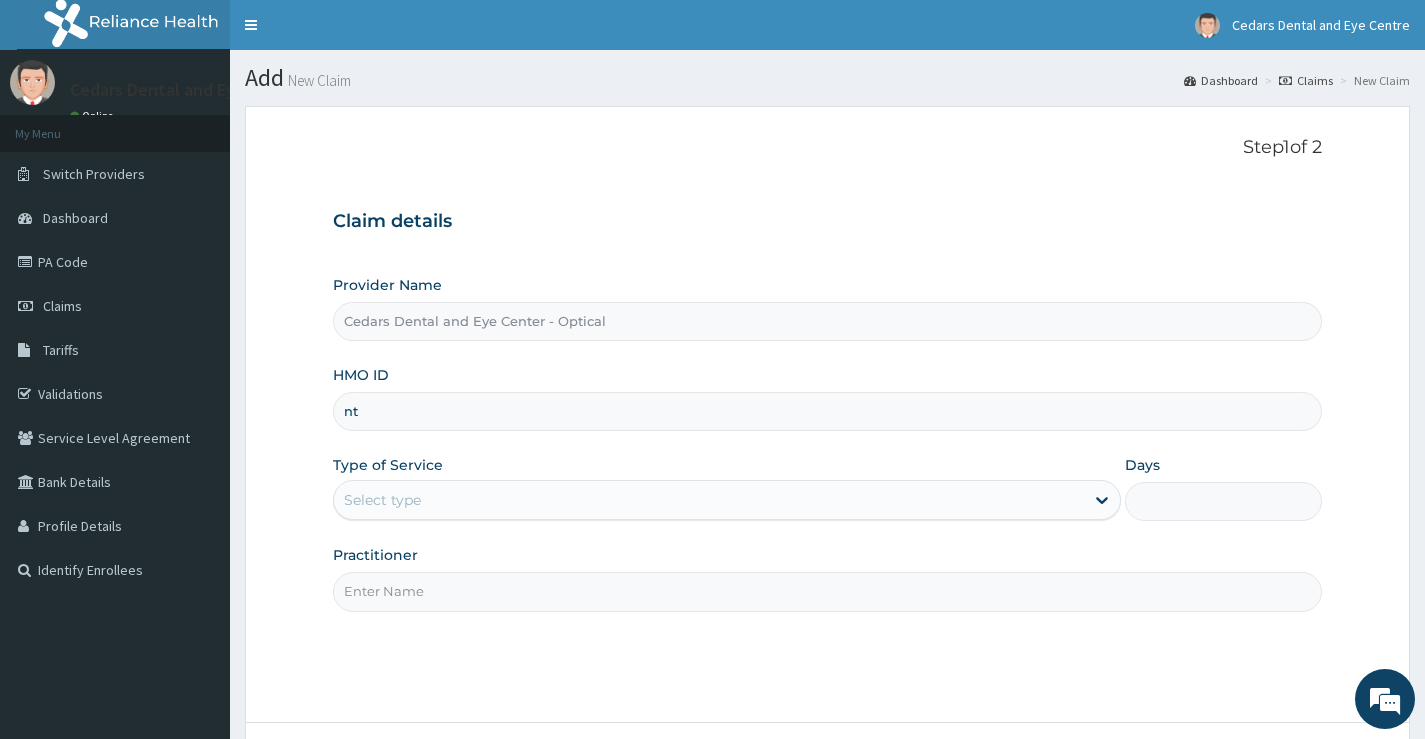 scroll, scrollTop: 0, scrollLeft: 0, axis: both 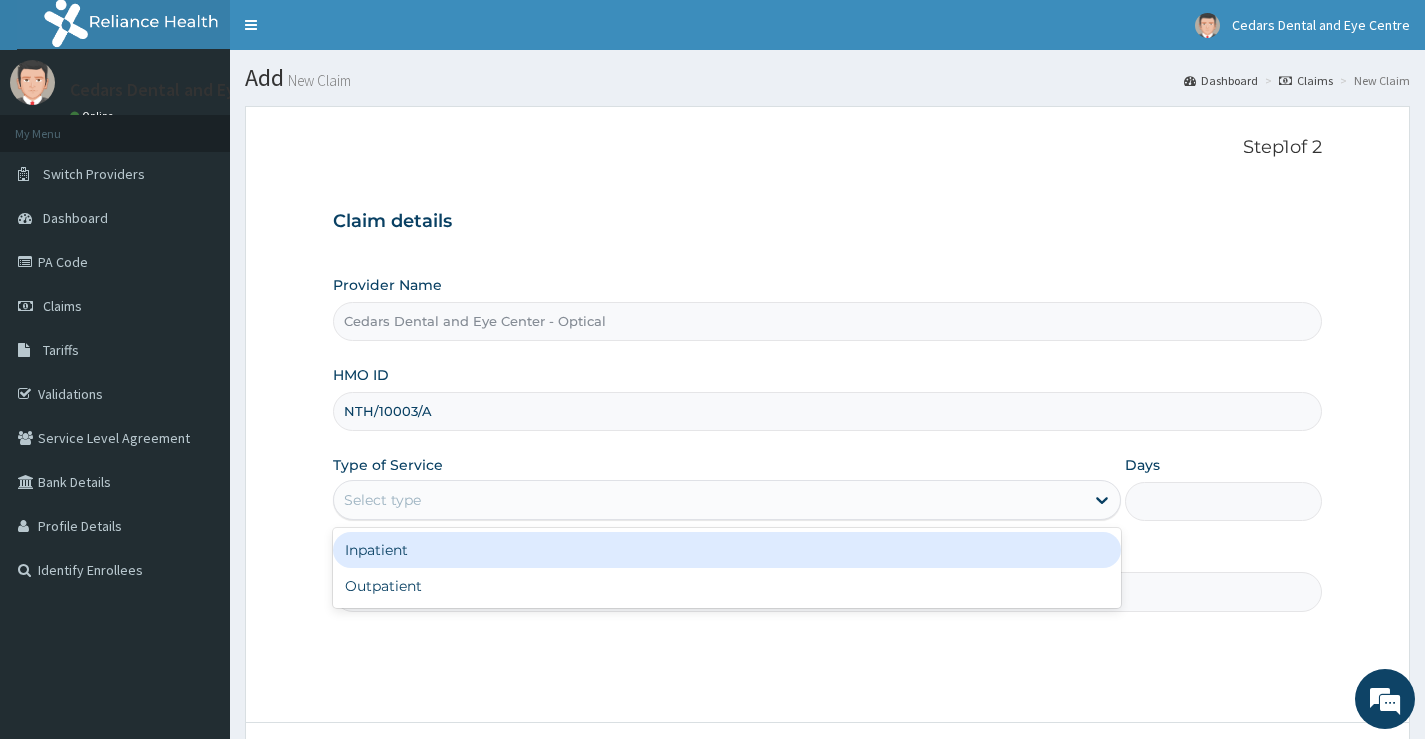 click on "Select type" at bounding box center [709, 500] 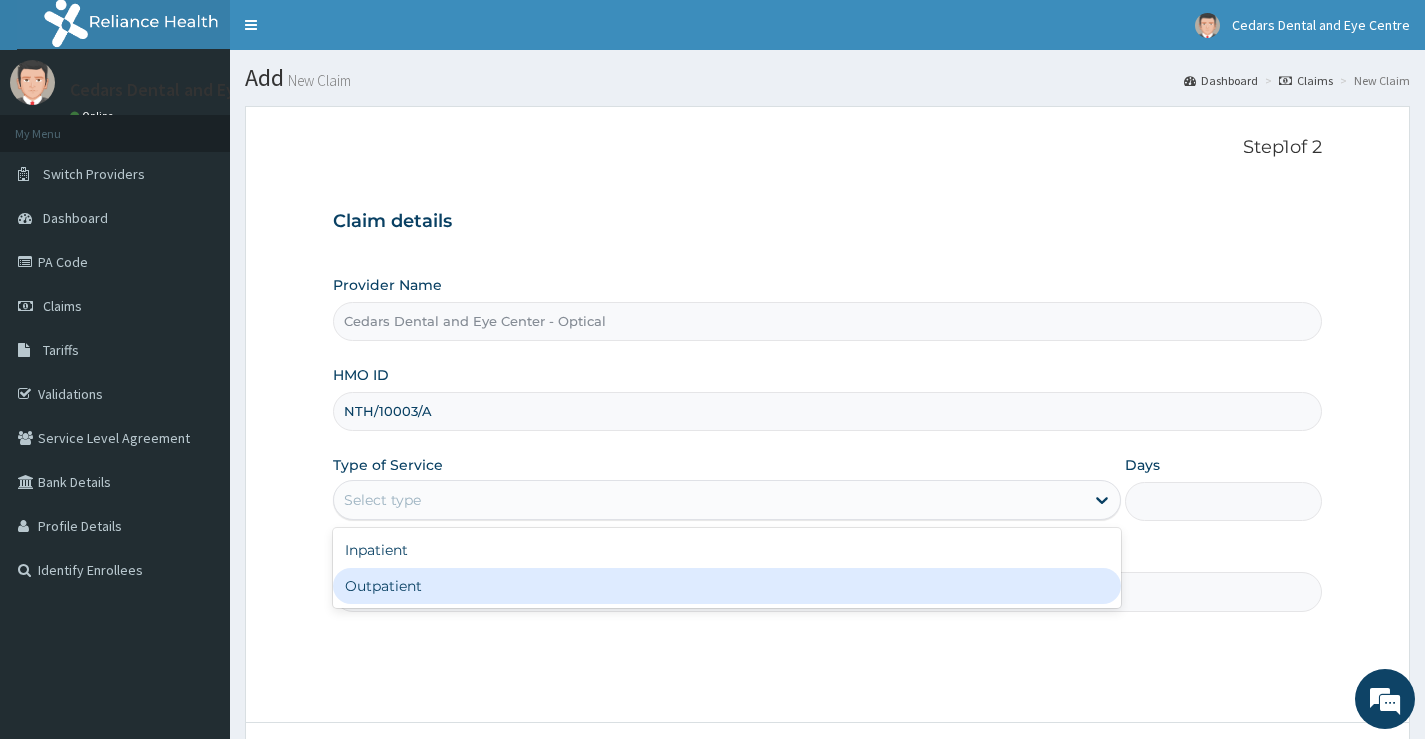 drag, startPoint x: 406, startPoint y: 590, endPoint x: 421, endPoint y: 581, distance: 17.492855 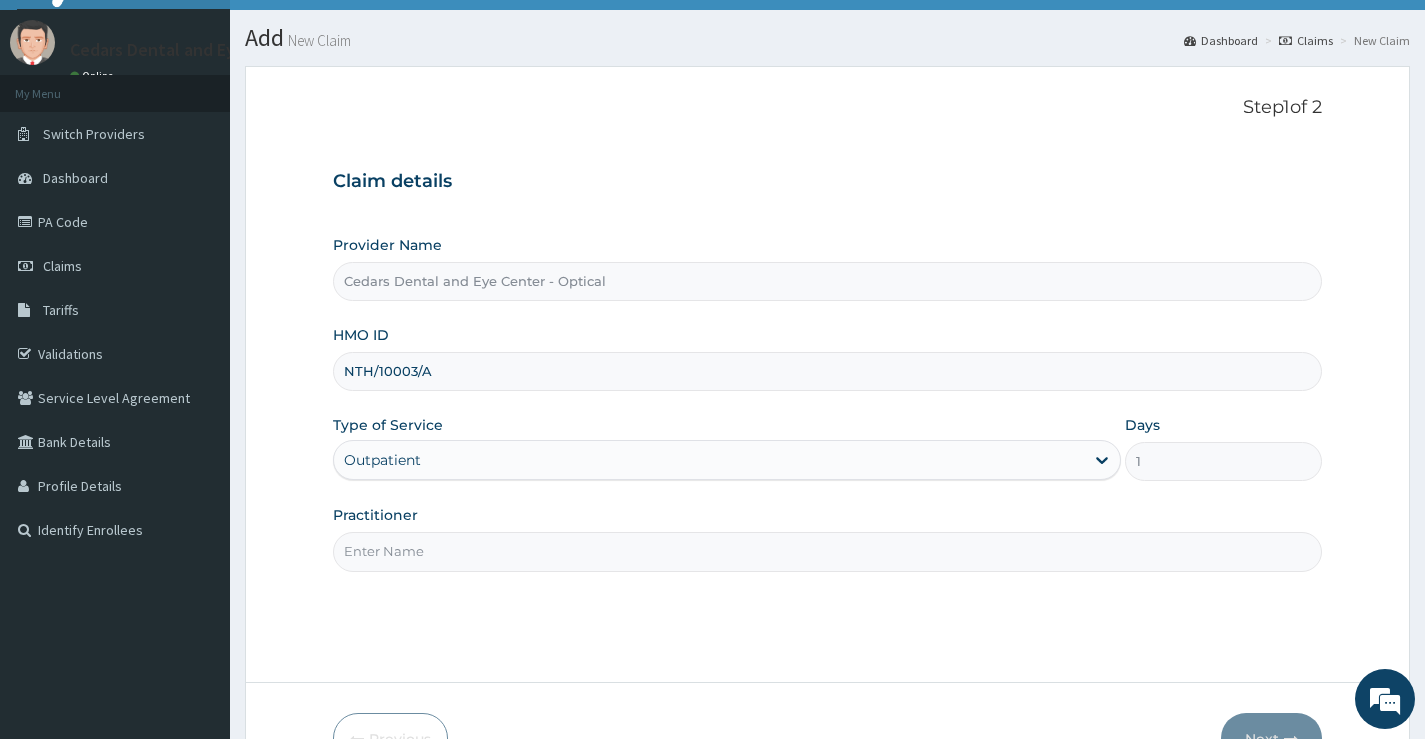 scroll, scrollTop: 100, scrollLeft: 0, axis: vertical 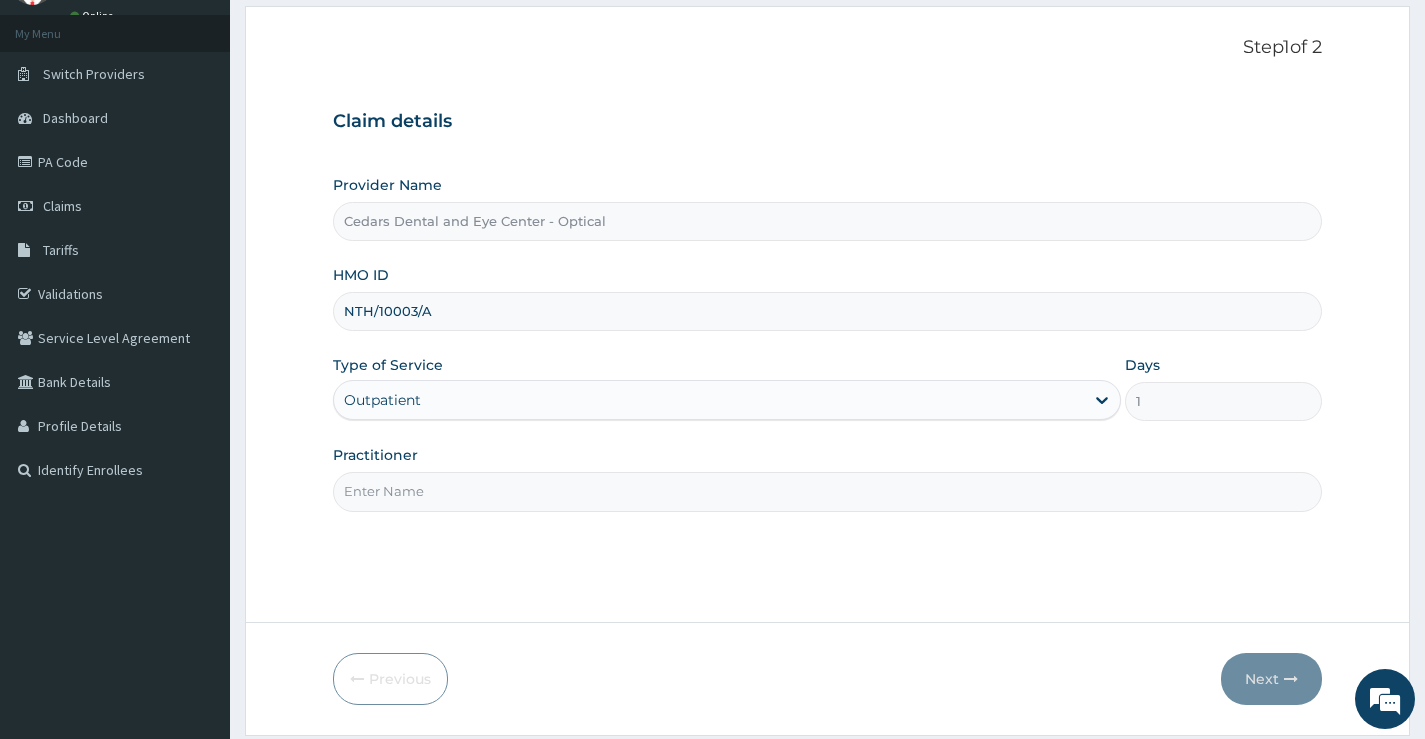 click on "Practitioner" at bounding box center [827, 491] 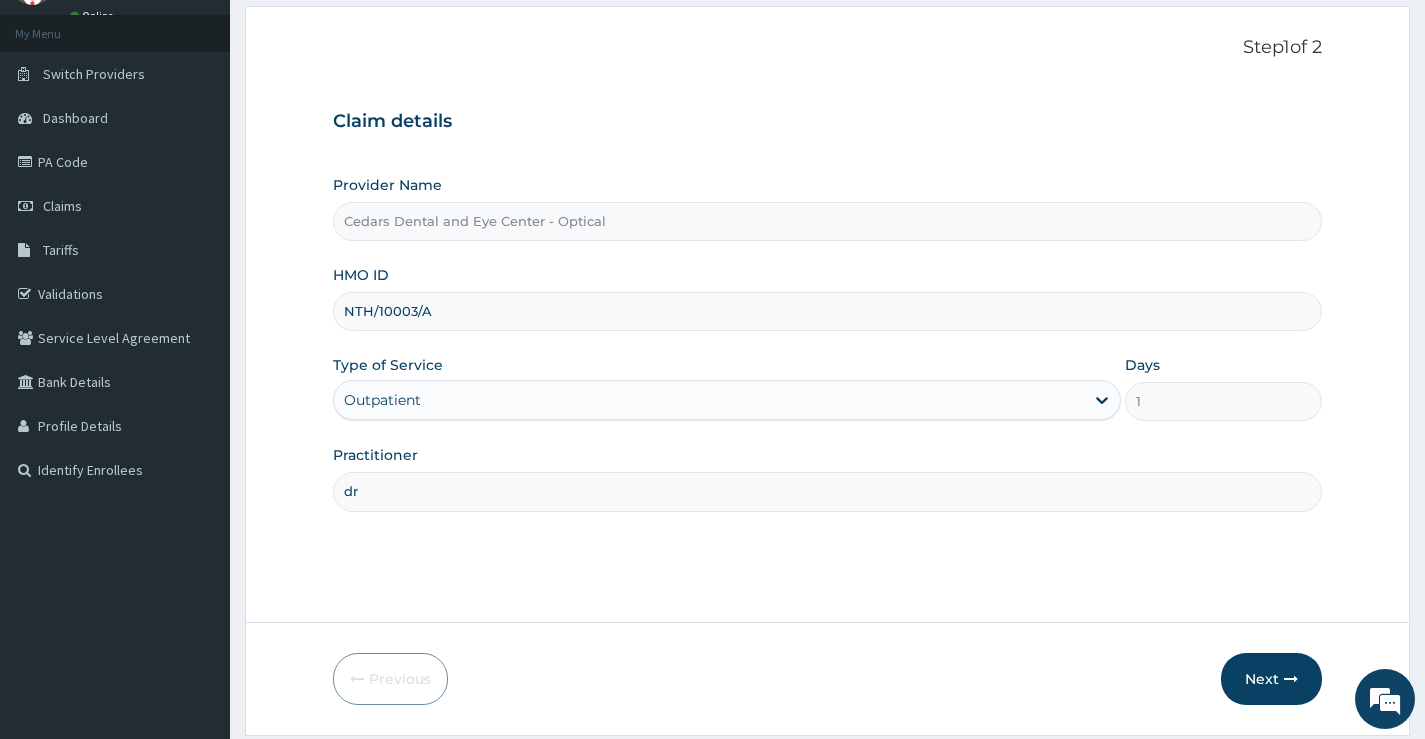 type on "d" 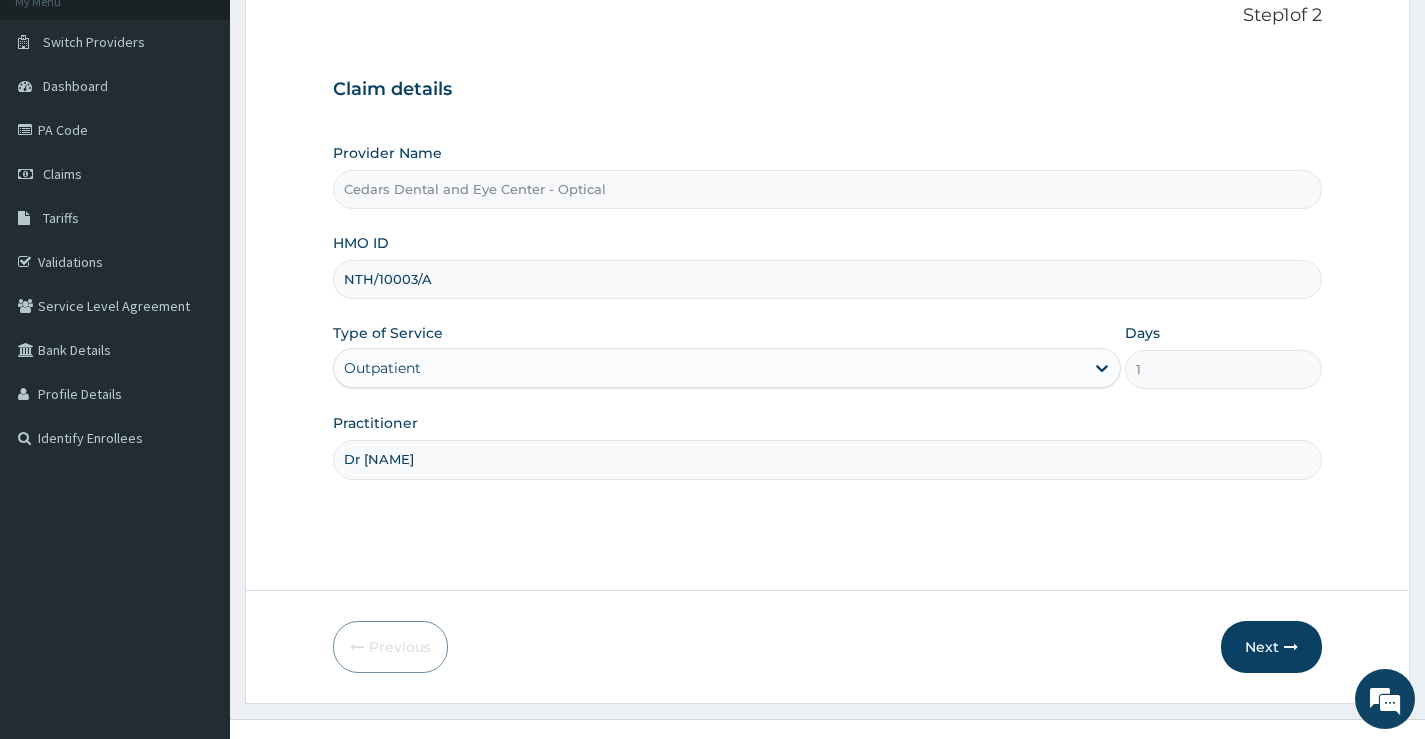 scroll, scrollTop: 163, scrollLeft: 0, axis: vertical 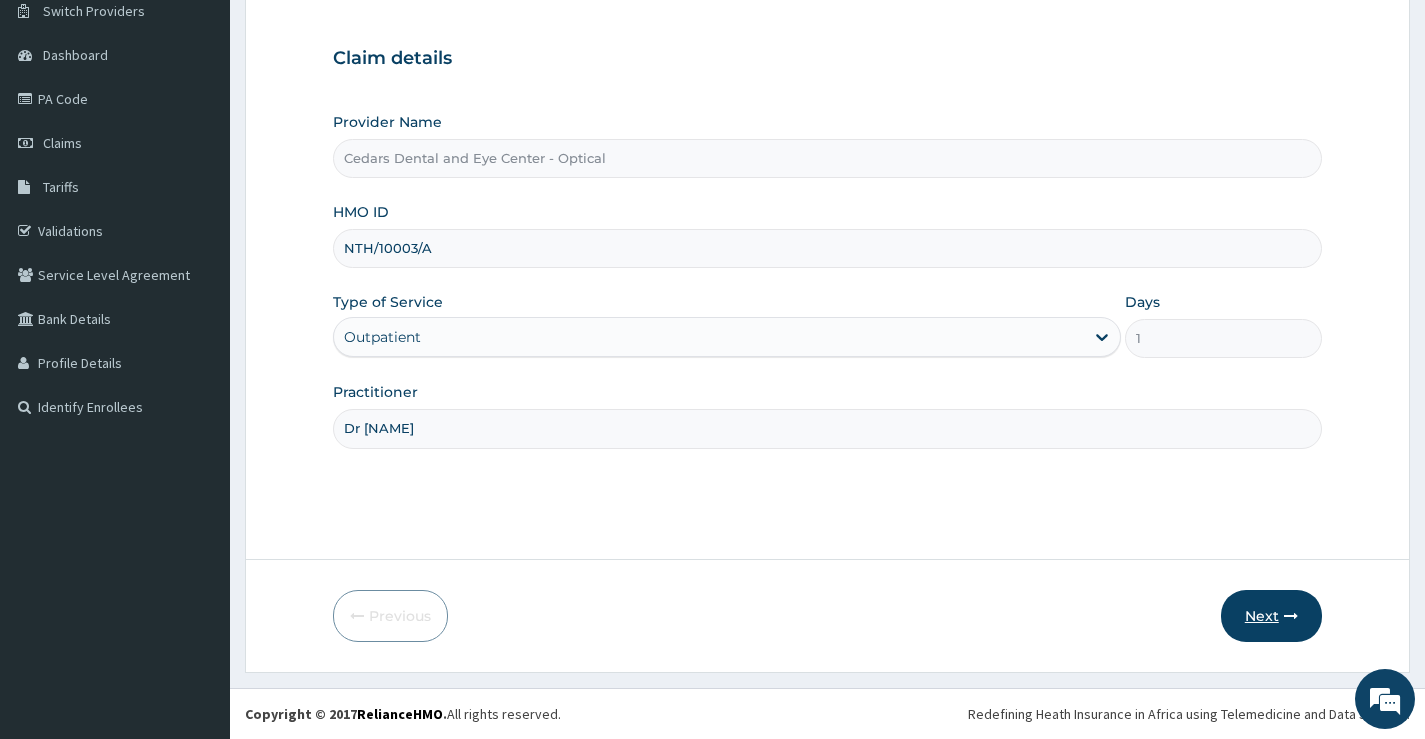 type on "Dr Mike" 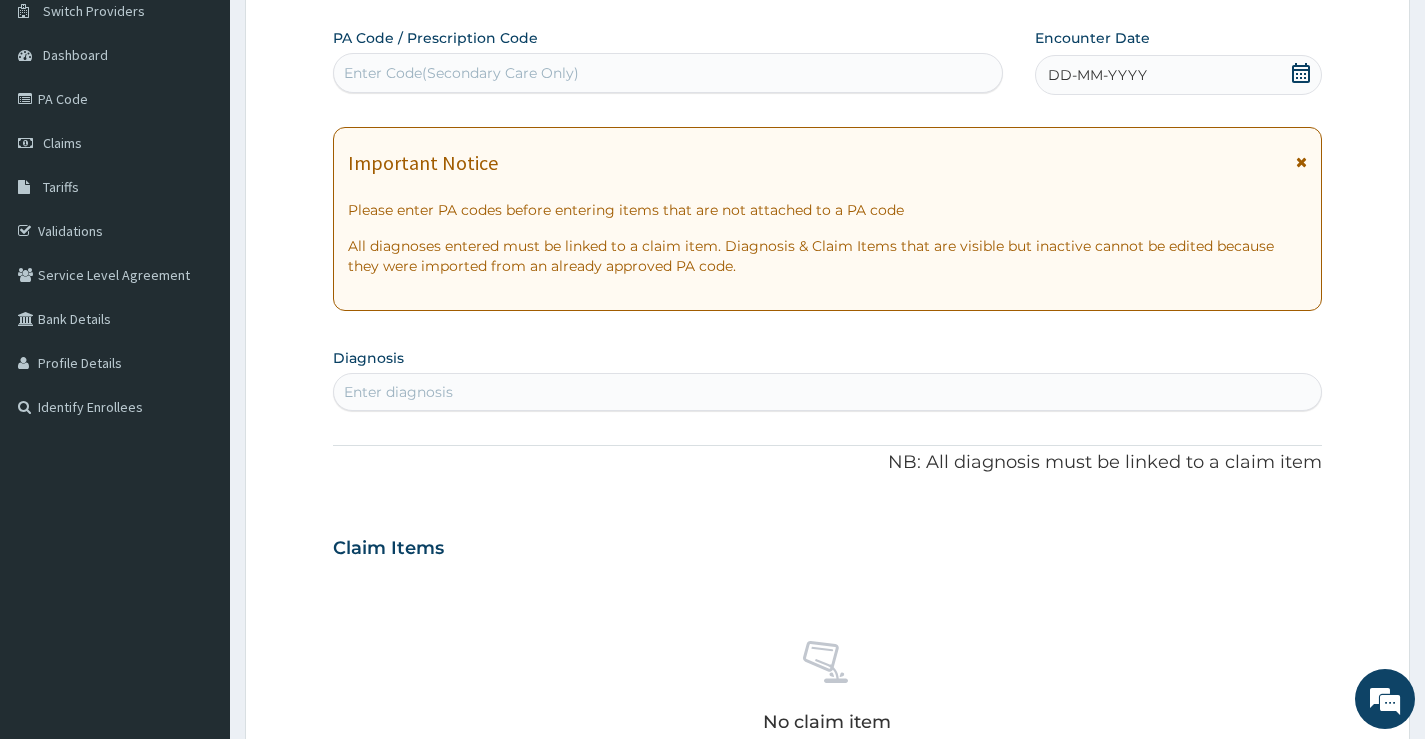 click on "Enter Code(Secondary Care Only)" at bounding box center (461, 73) 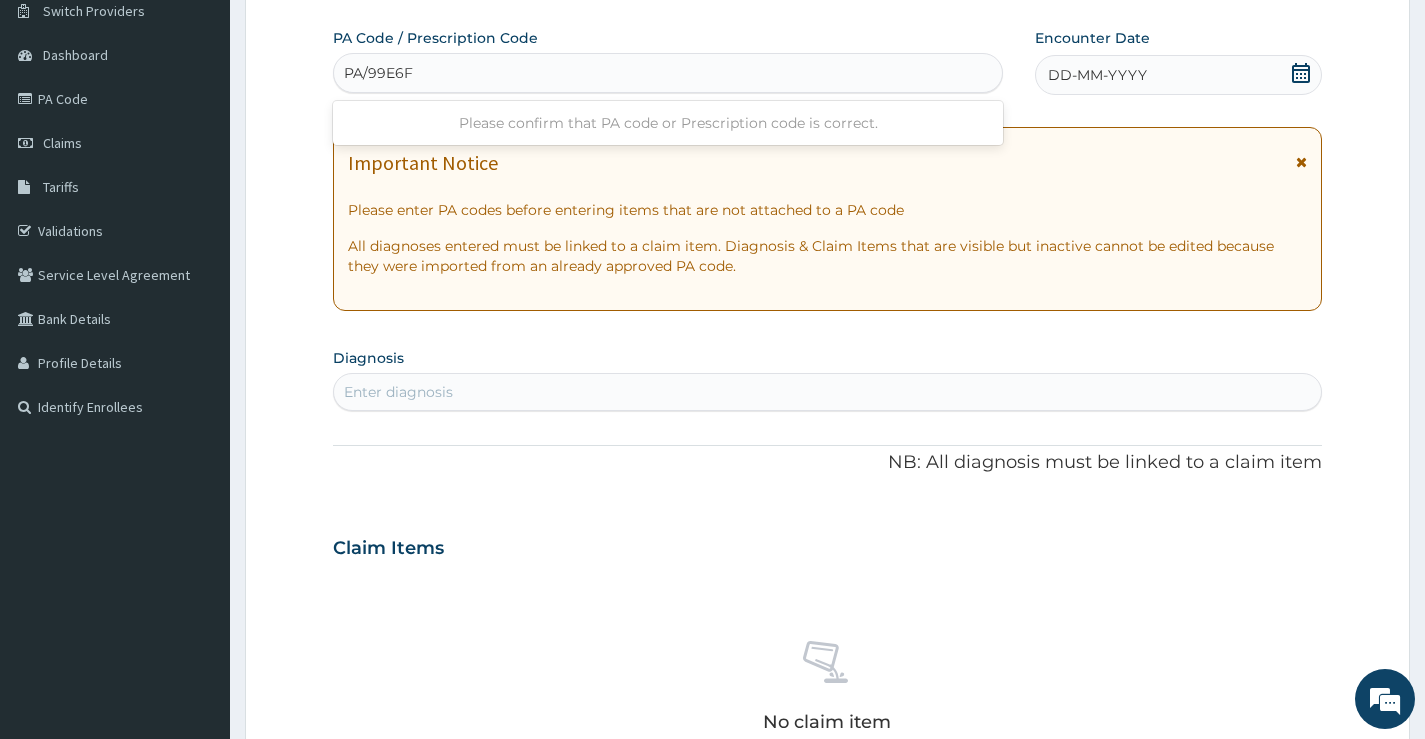 type on "PA/99E6F6" 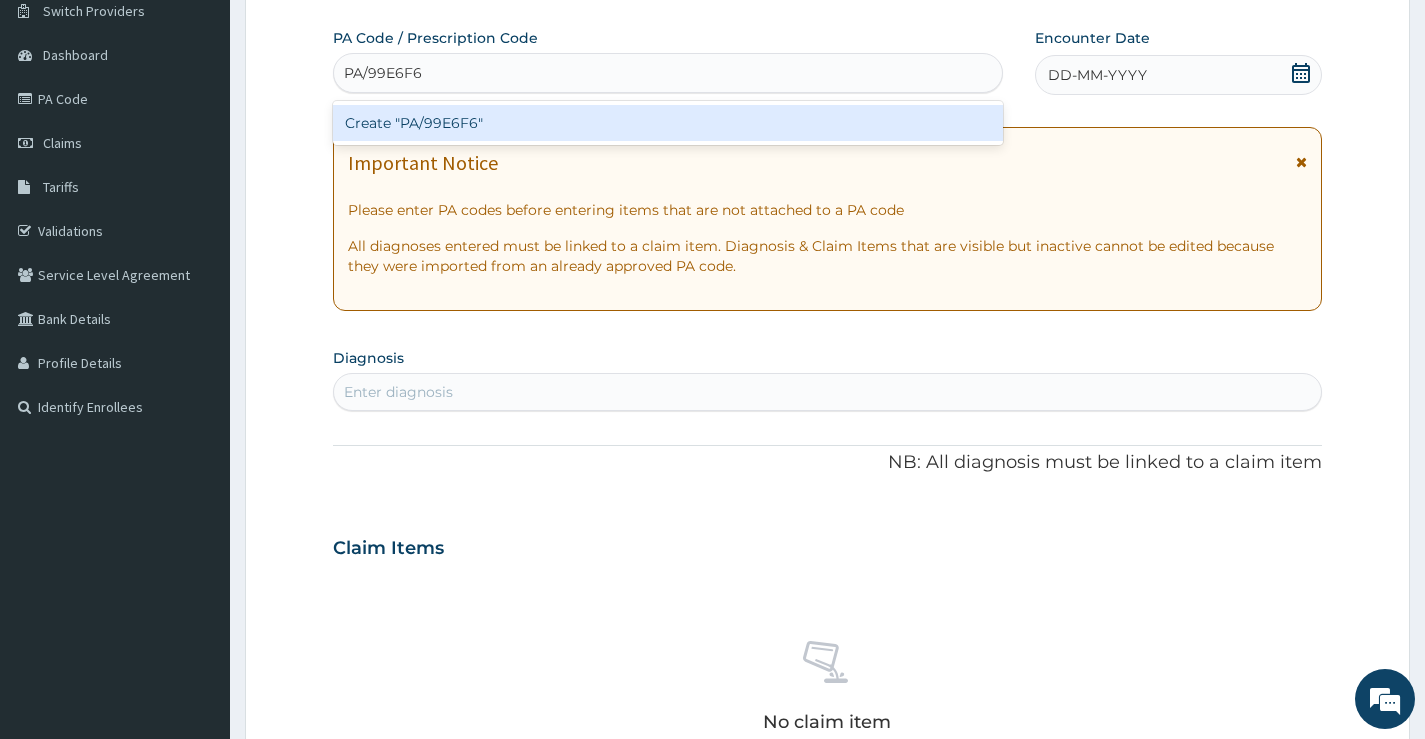 click on "Create "PA/99E6F6"" at bounding box center (668, 123) 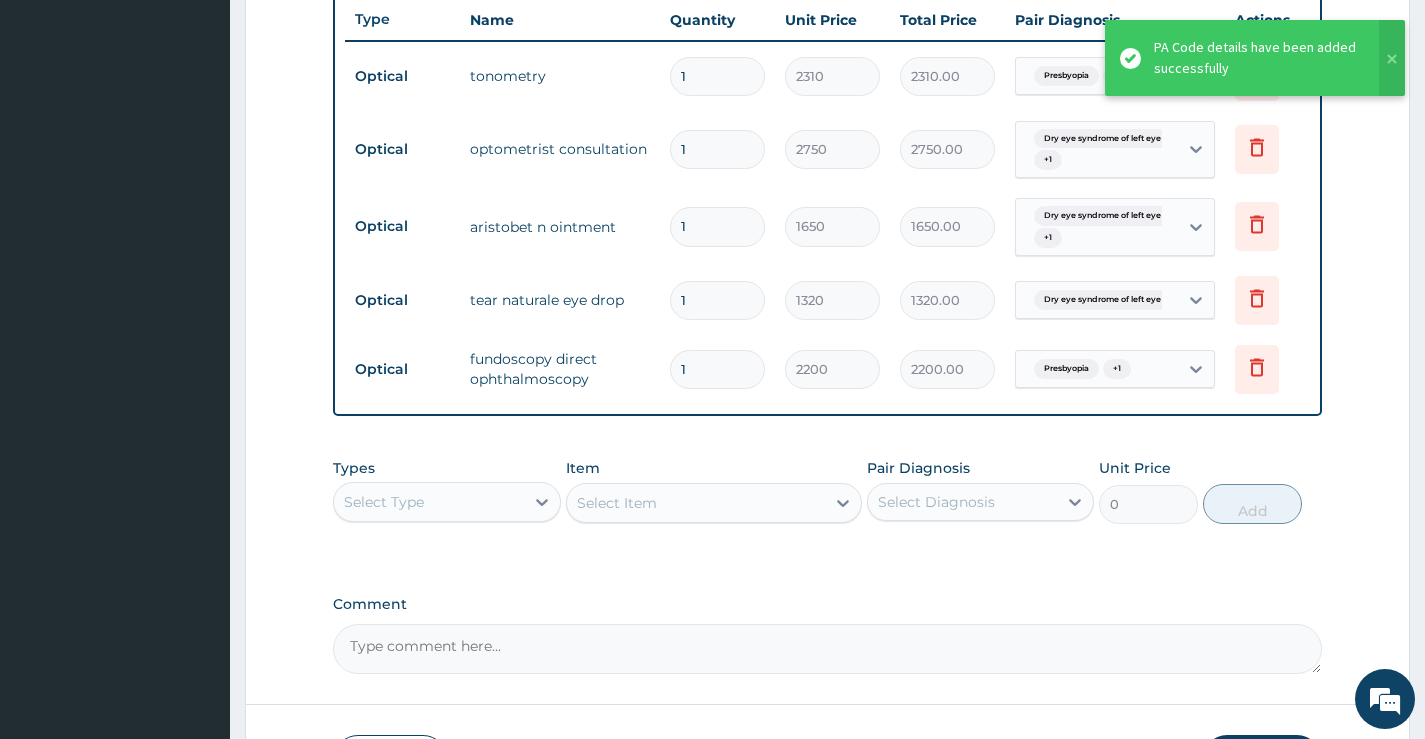 scroll, scrollTop: 916, scrollLeft: 0, axis: vertical 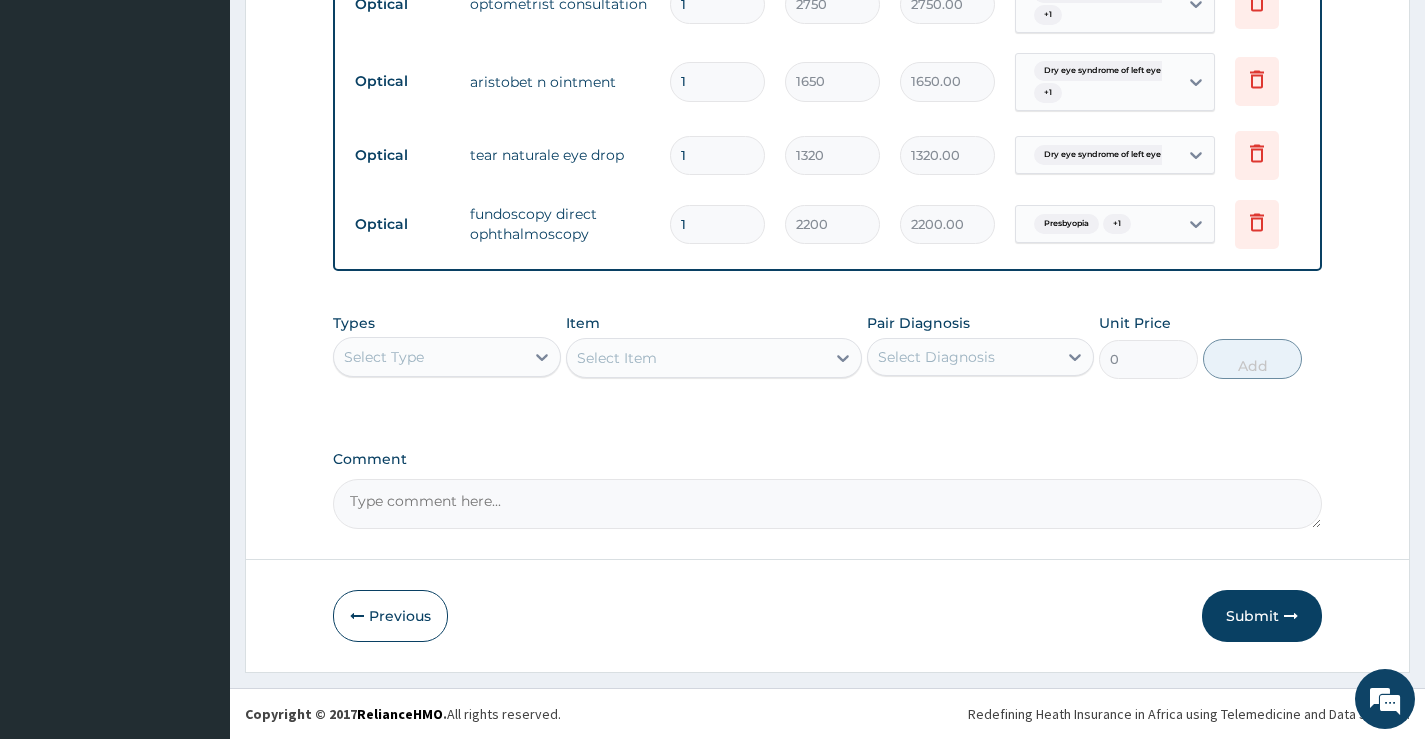 drag, startPoint x: 1256, startPoint y: 611, endPoint x: 1101, endPoint y: 541, distance: 170.07352 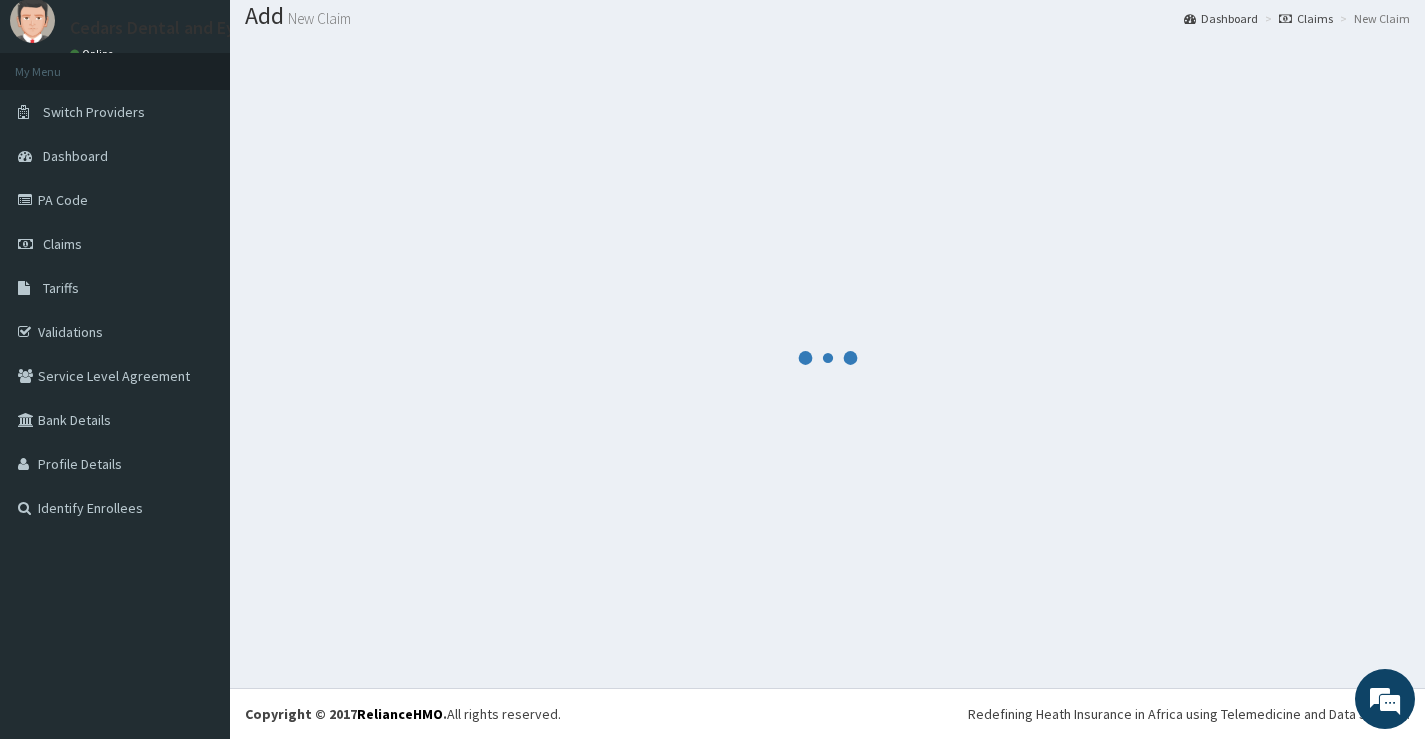 scroll, scrollTop: 916, scrollLeft: 0, axis: vertical 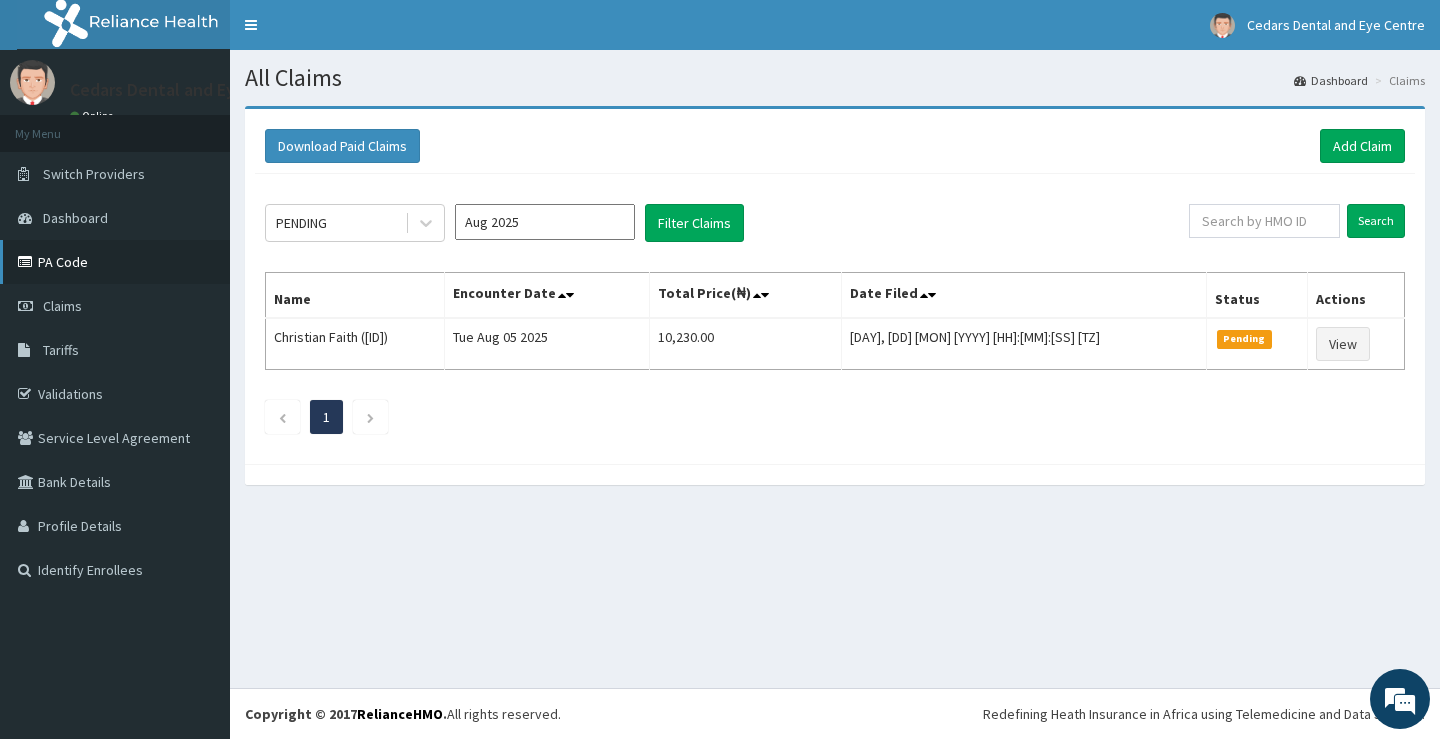 click on "PA Code" at bounding box center (115, 262) 